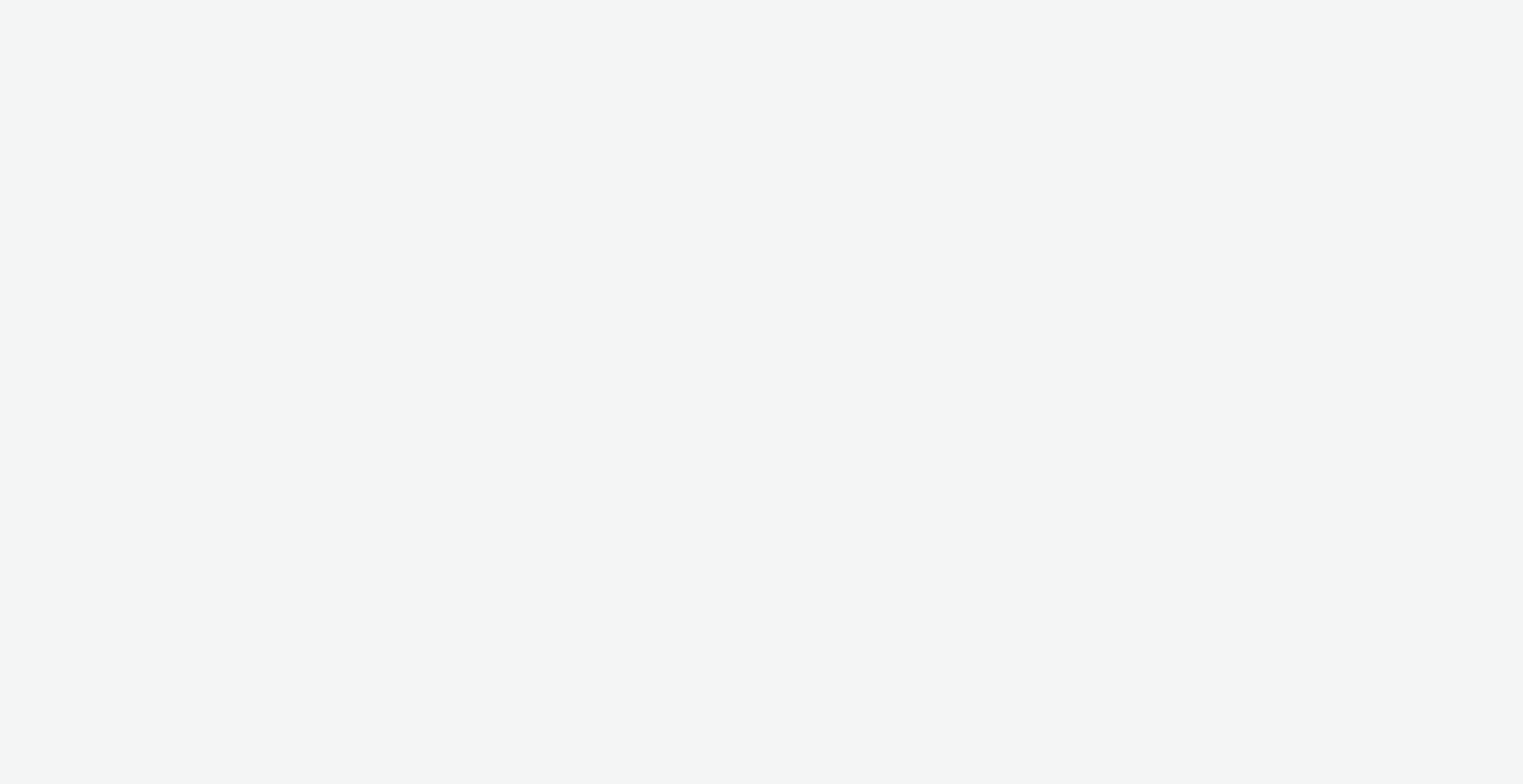 scroll, scrollTop: 0, scrollLeft: 0, axis: both 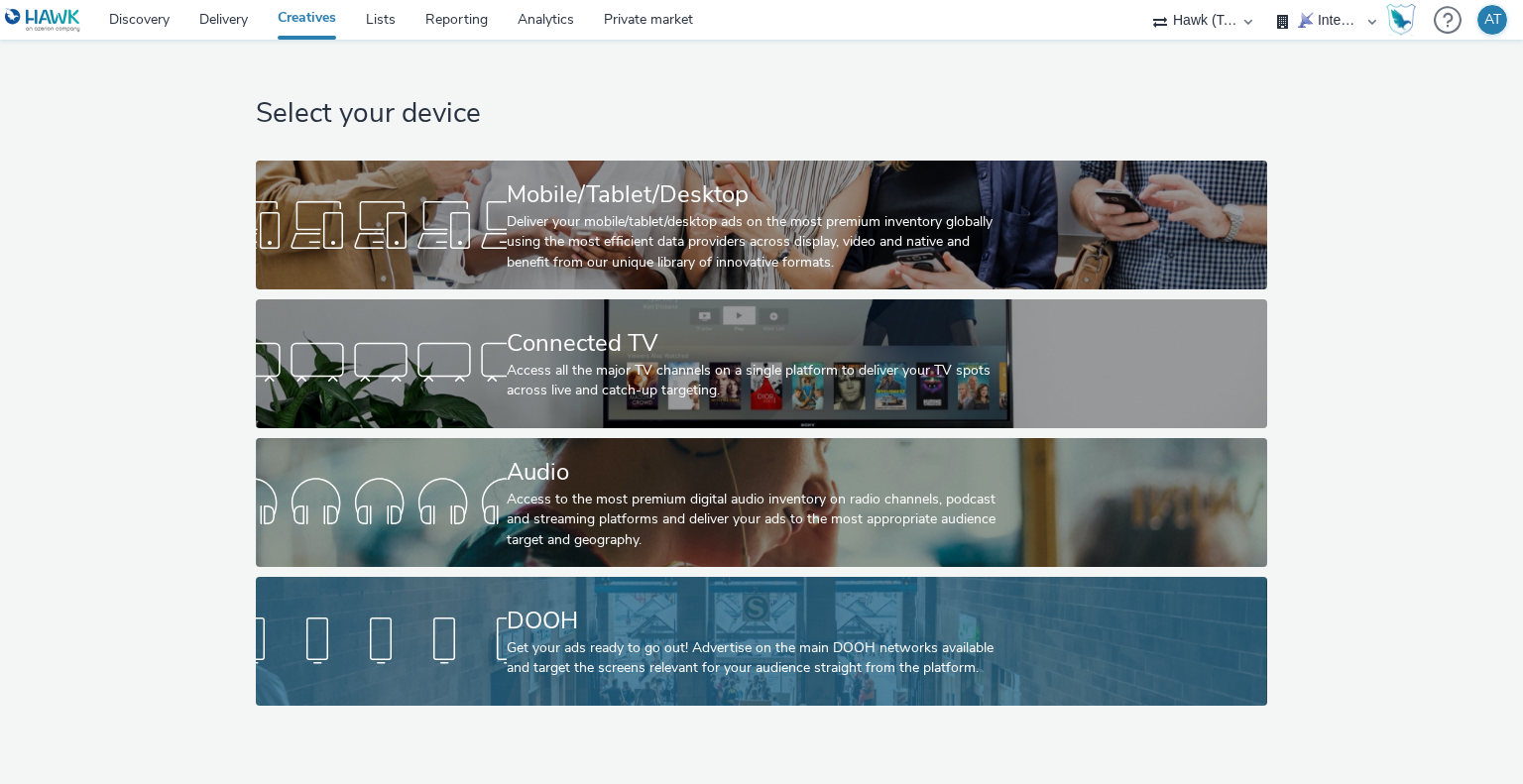 click on "DOOH" at bounding box center [758, 620] 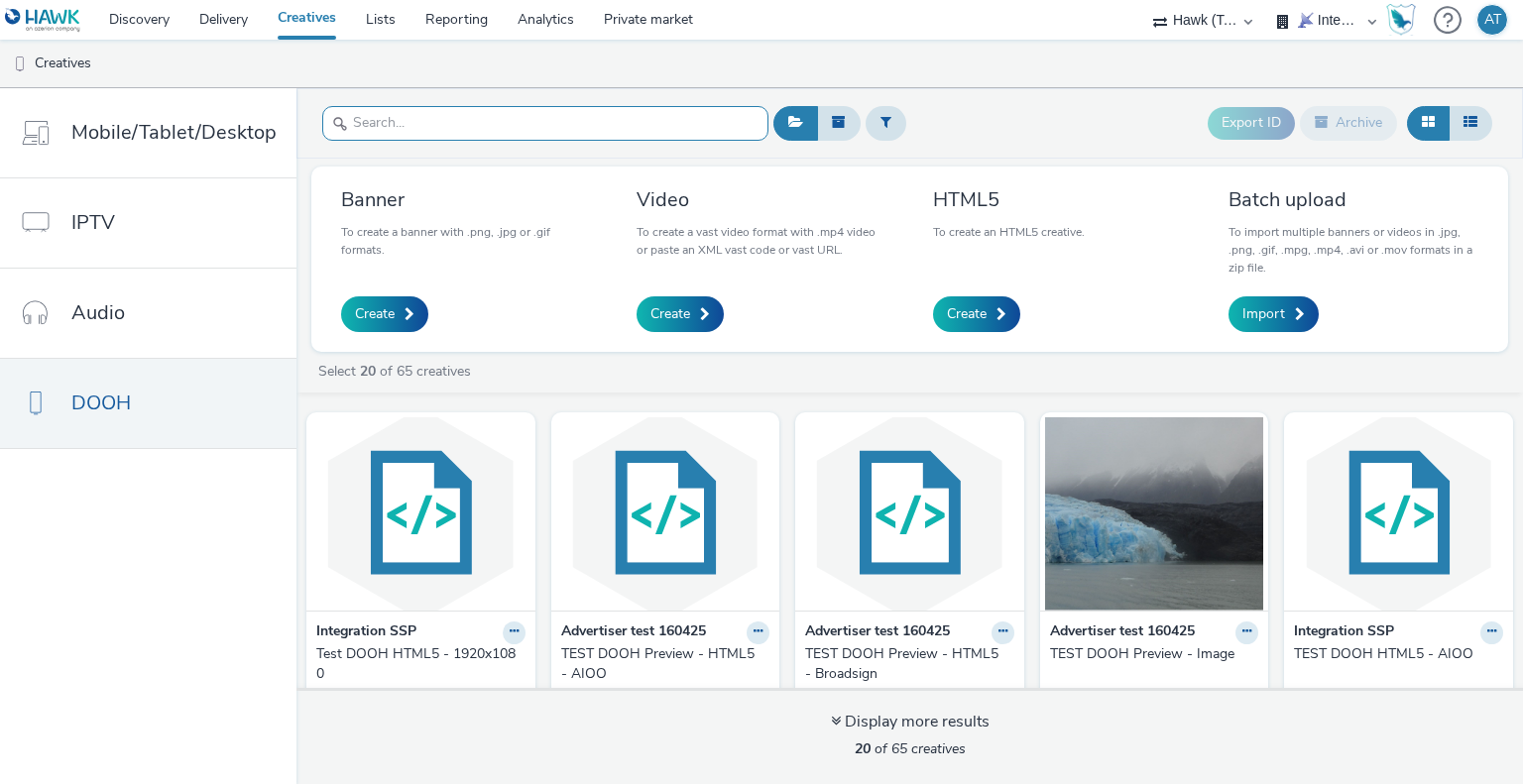 click at bounding box center [545, 123] 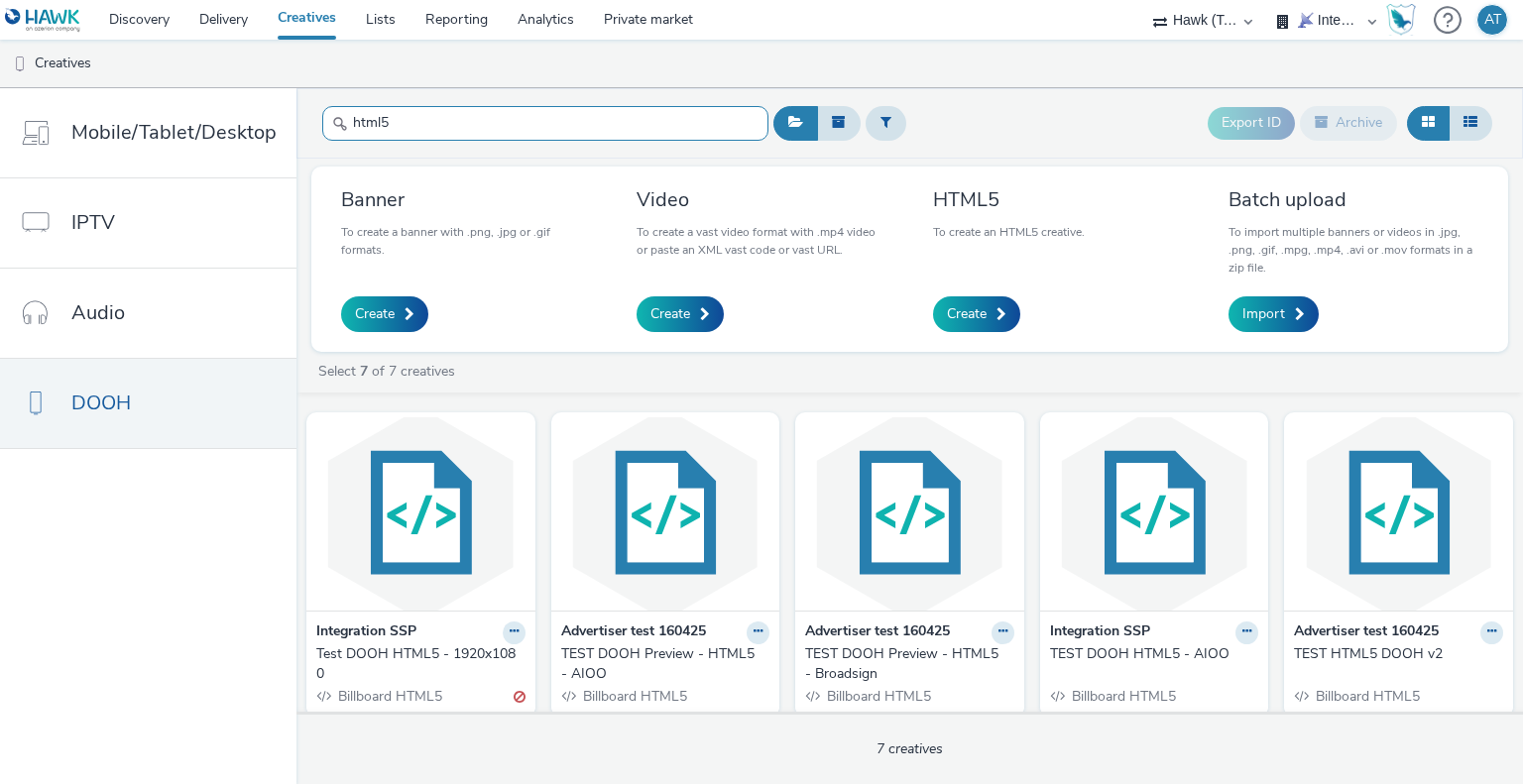 type on "html5" 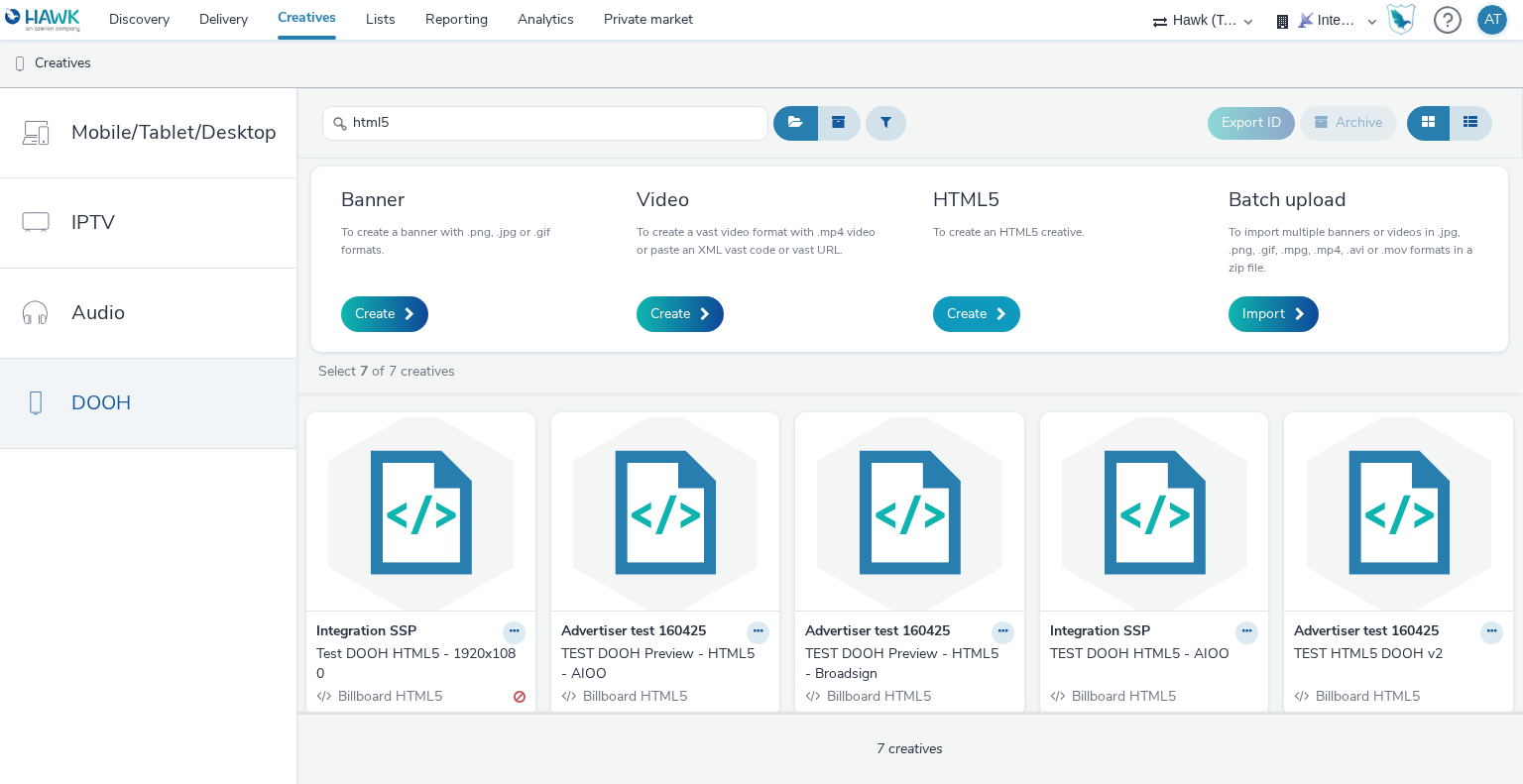 click on "Create" at bounding box center (977, 314) 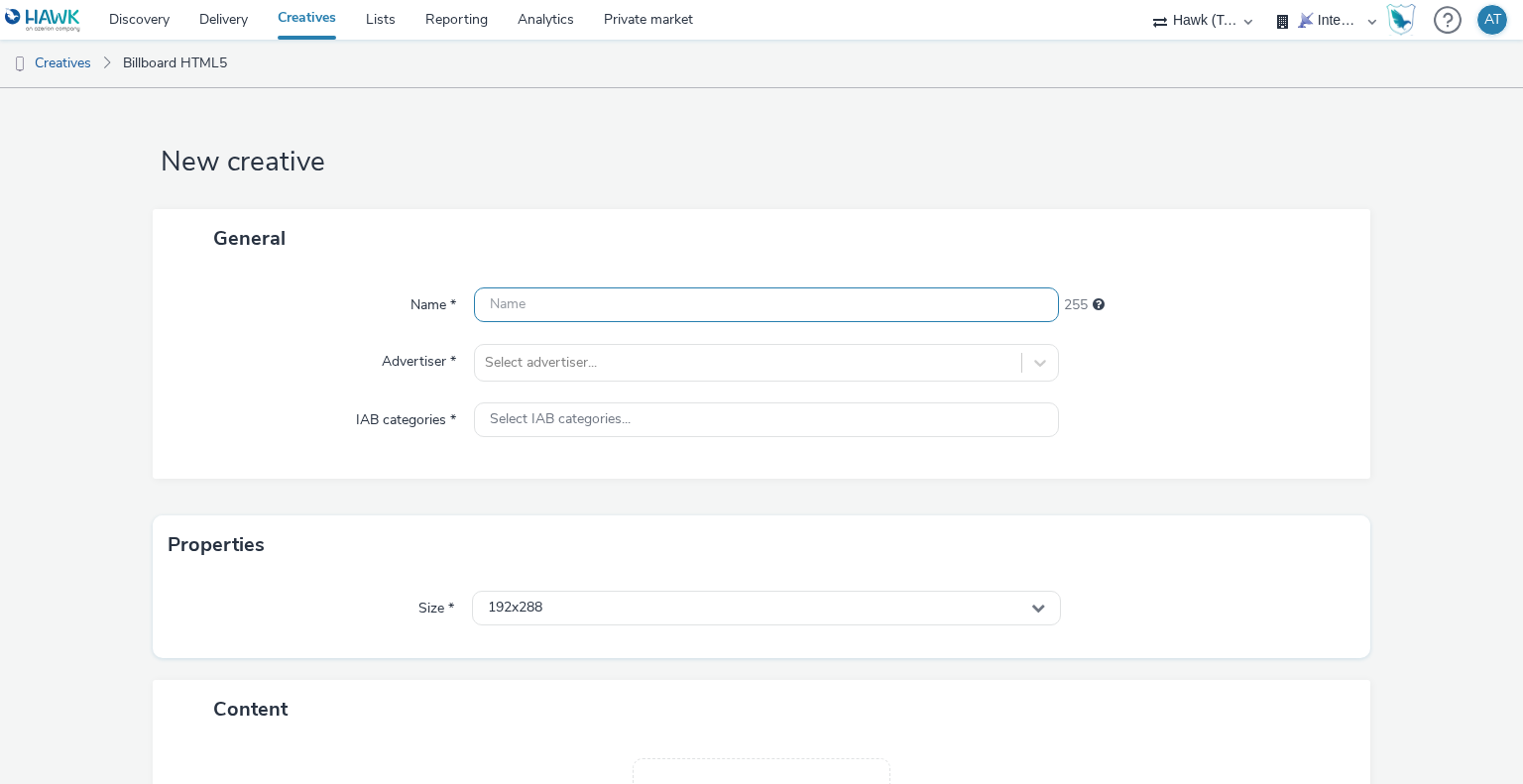 click at bounding box center [765, 304] 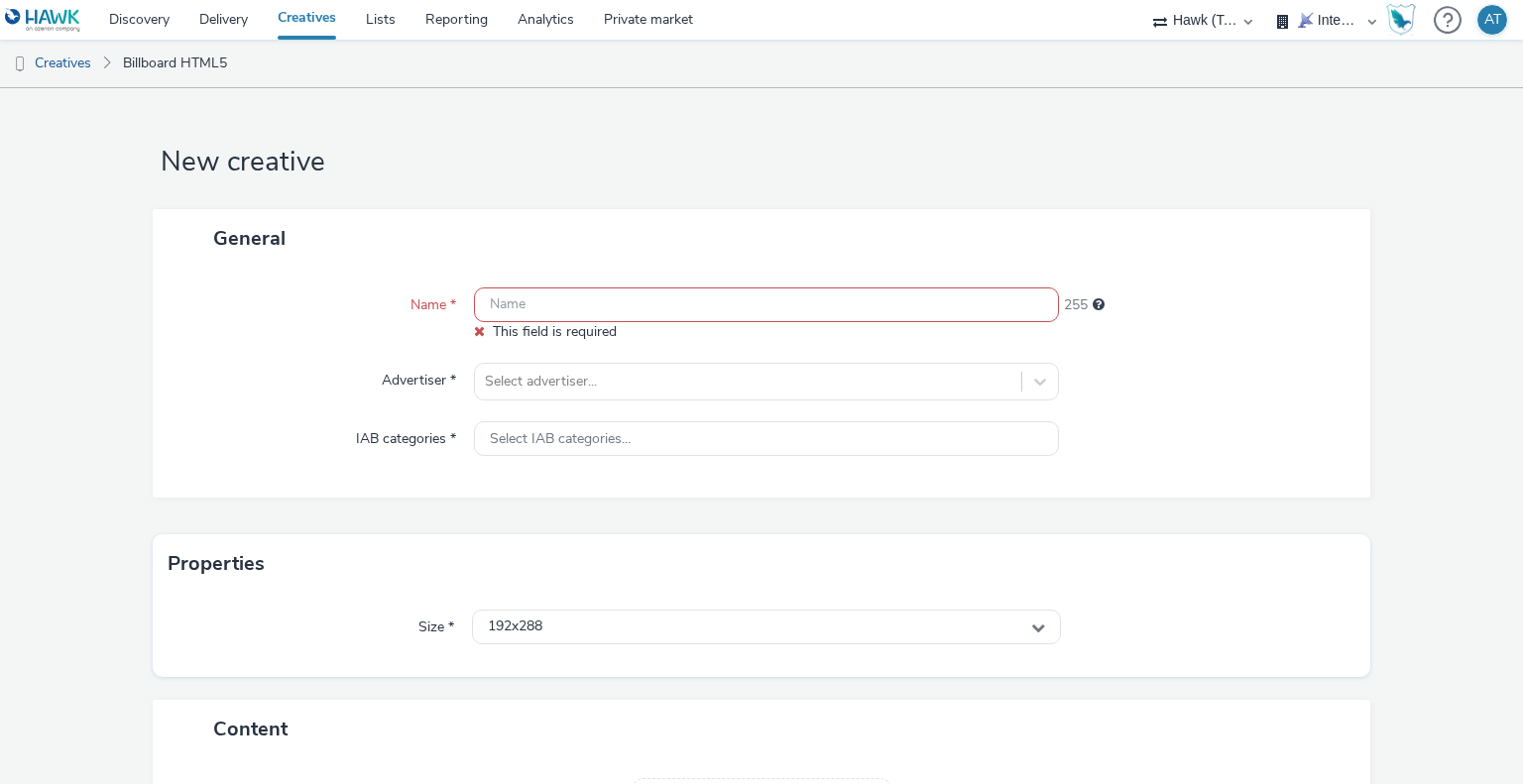 paste on "TEST DOOH Preview - HTML5 - AIOO" 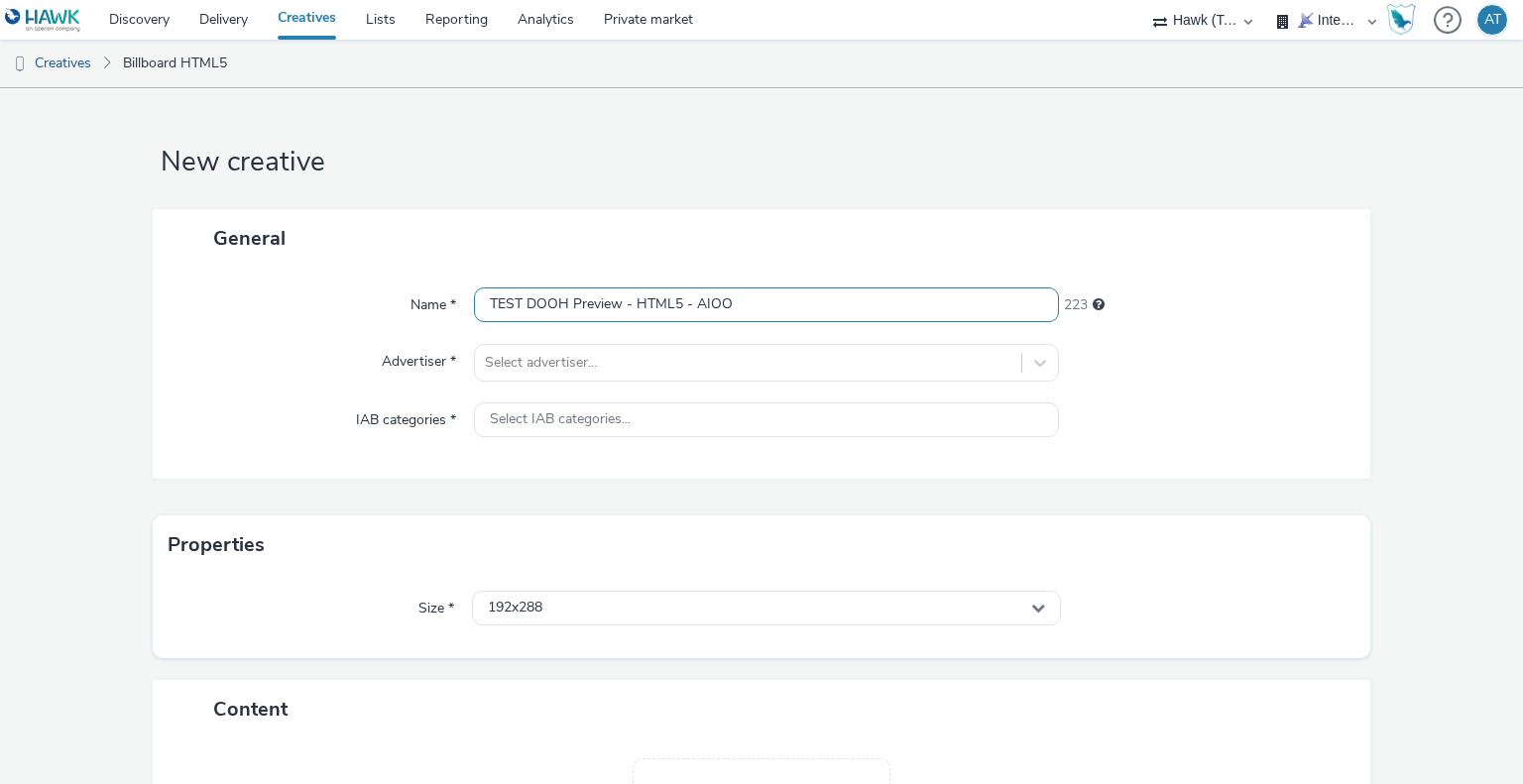 drag, startPoint x: 690, startPoint y: 306, endPoint x: 817, endPoint y: 304, distance: 127.01575 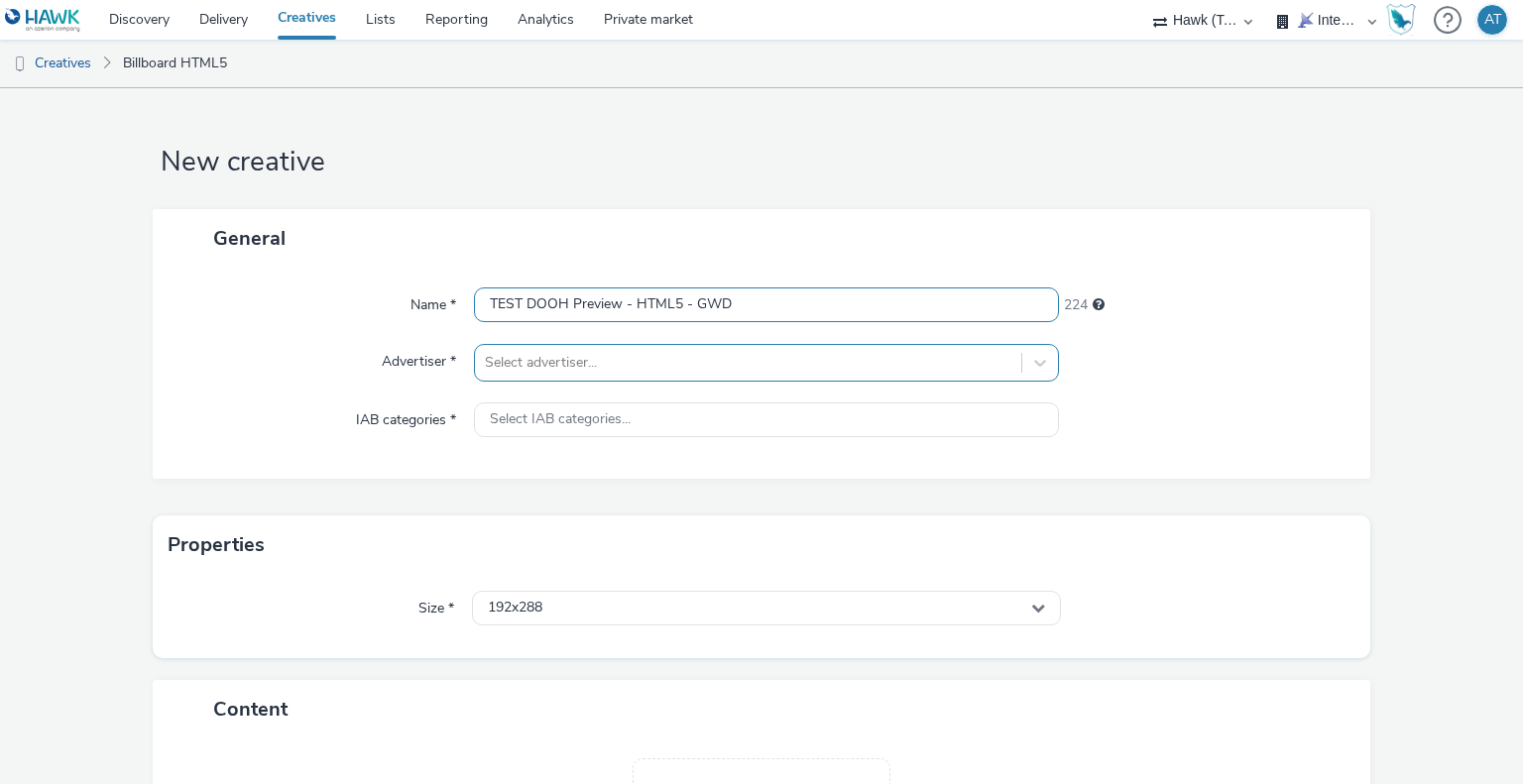 type on "TEST DOOH Preview - HTML5 - GWD" 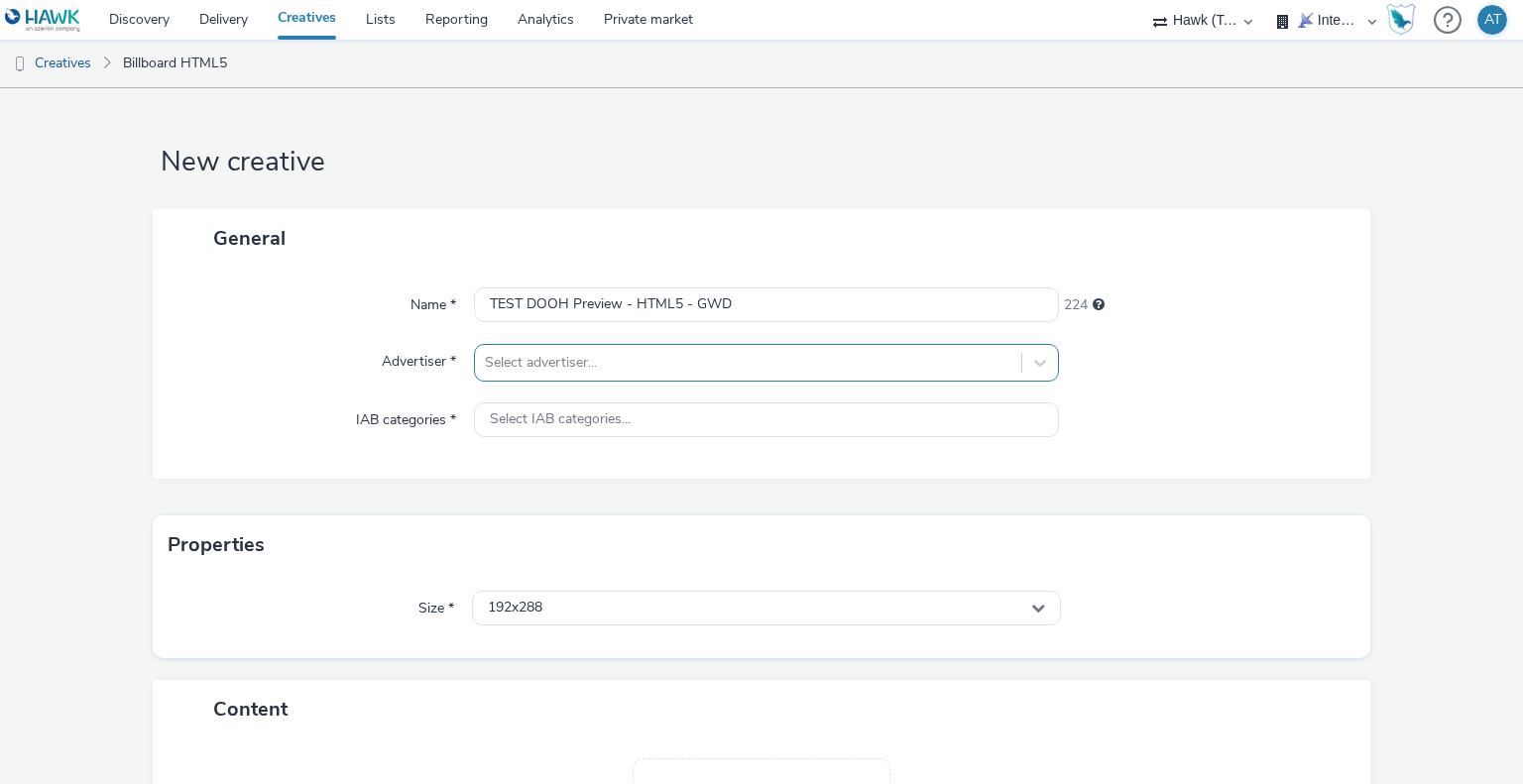 click at bounding box center [748, 363] 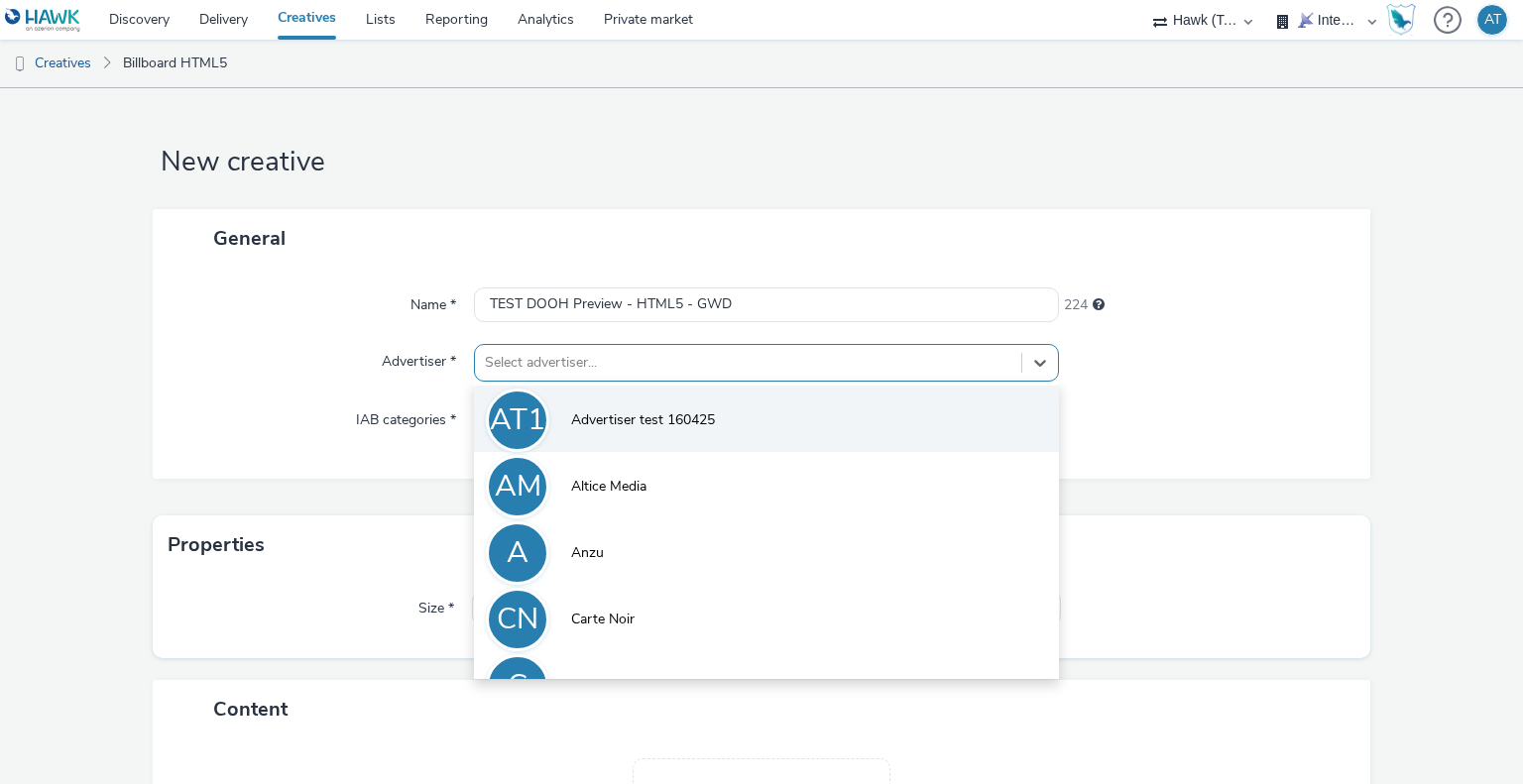 click on "Advertiser test 160425" at bounding box center [643, 420] 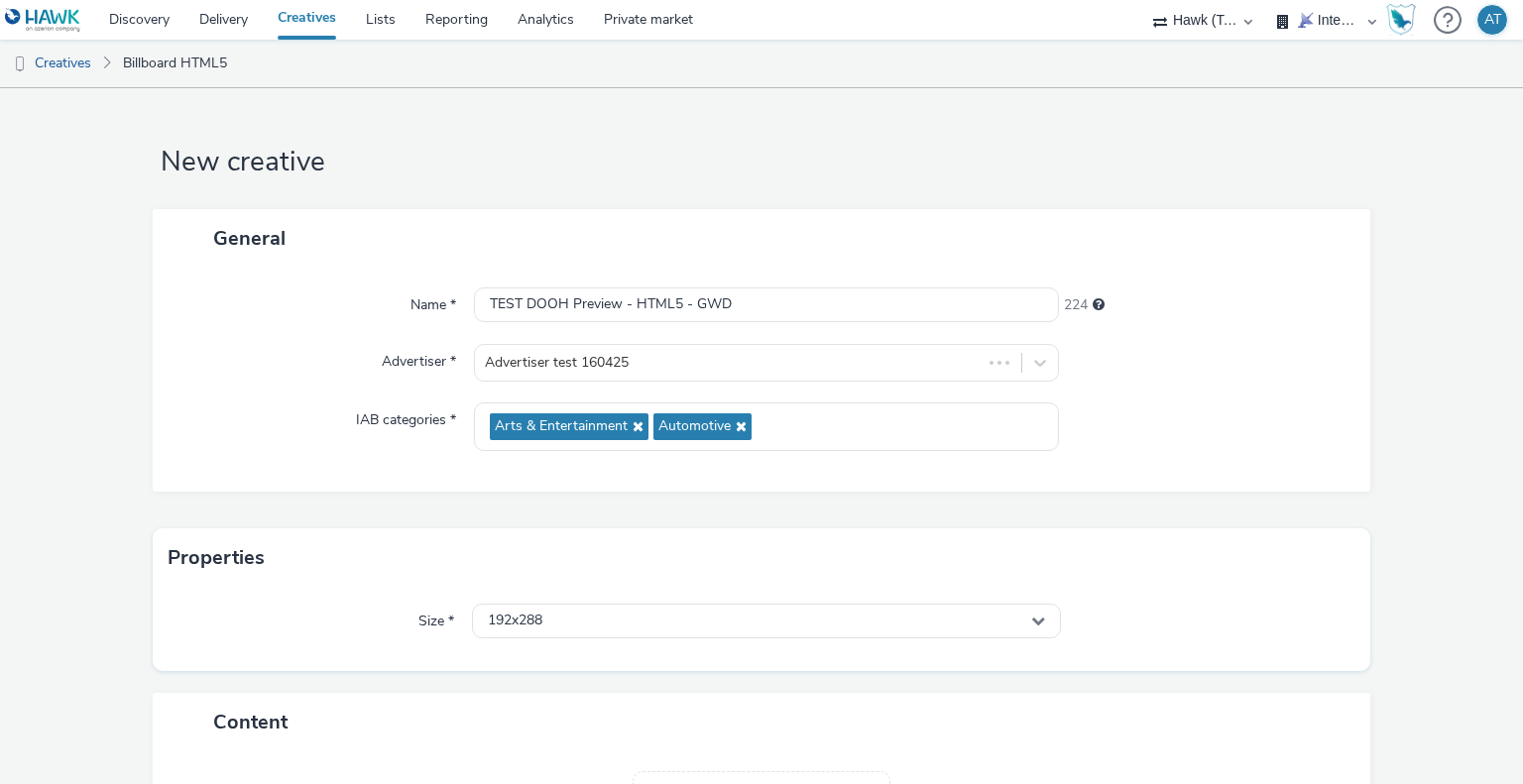 click on "General Name * TEST DOOH Preview - HTML5 - GWD 224 Advertiser * Advertiser test 160425 IAB categories * Arts & Entertainment Automotive" at bounding box center (762, 369) 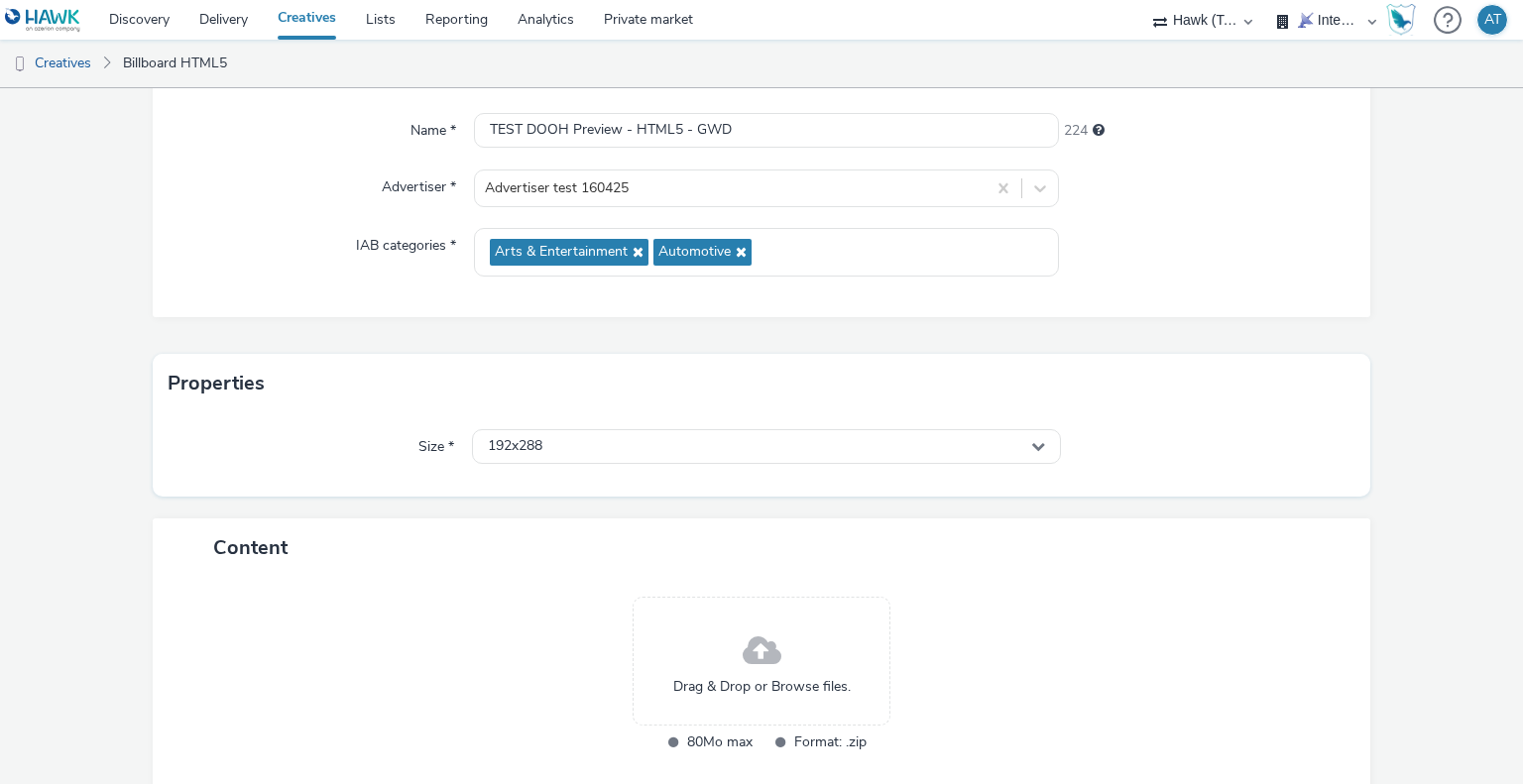 scroll, scrollTop: 276, scrollLeft: 0, axis: vertical 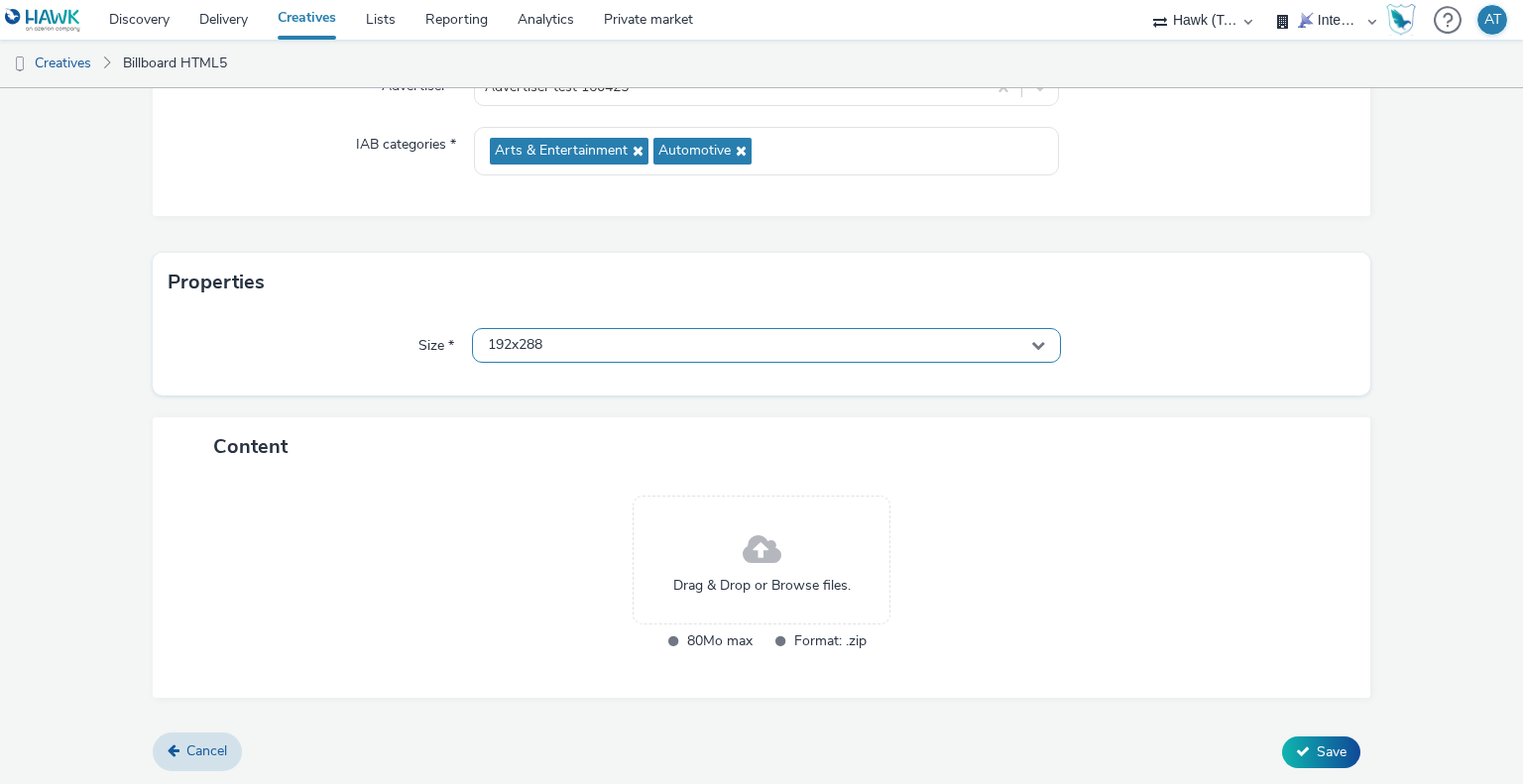 click on "192x288" at bounding box center (765, 345) 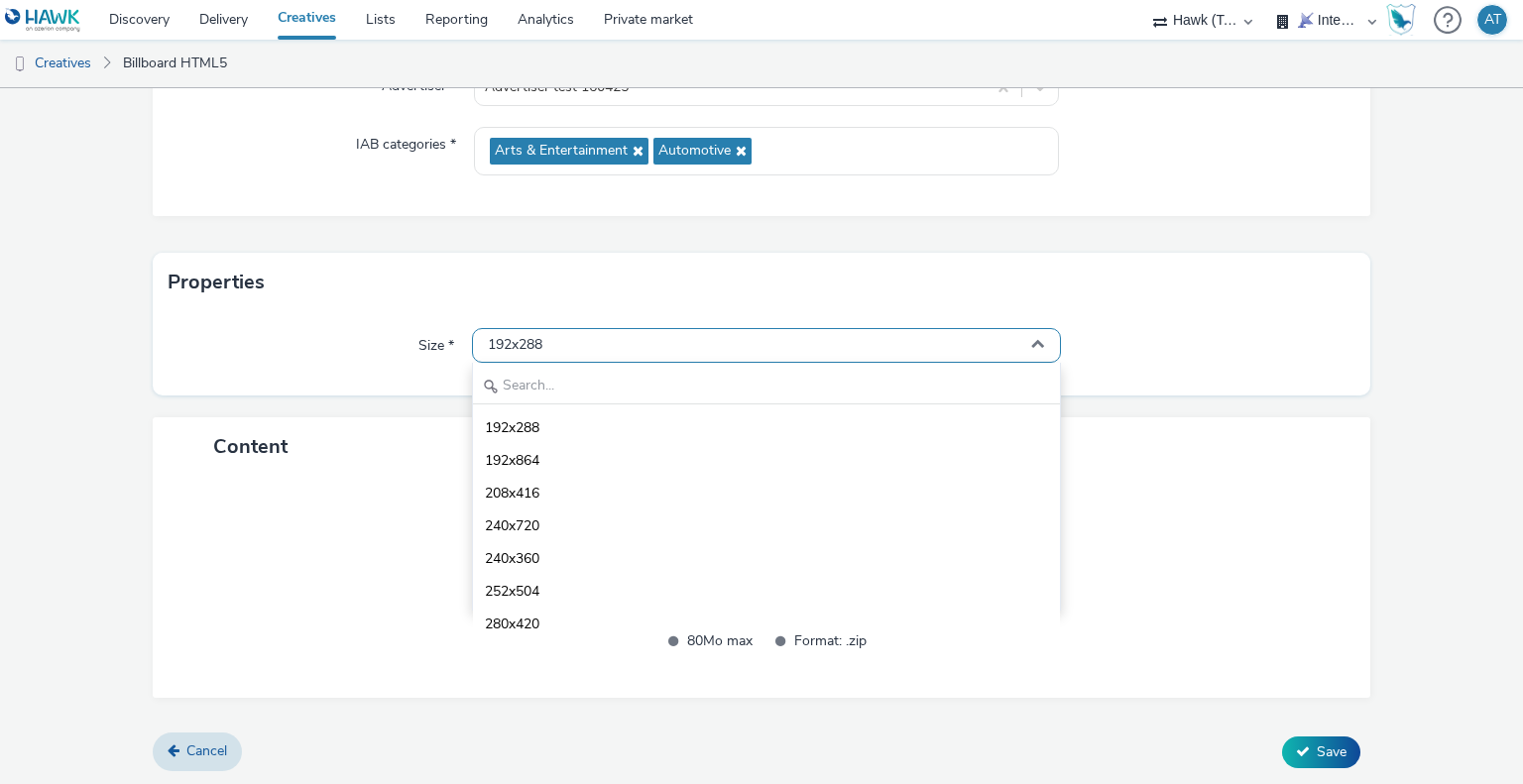 click on "192x288" at bounding box center (765, 345) 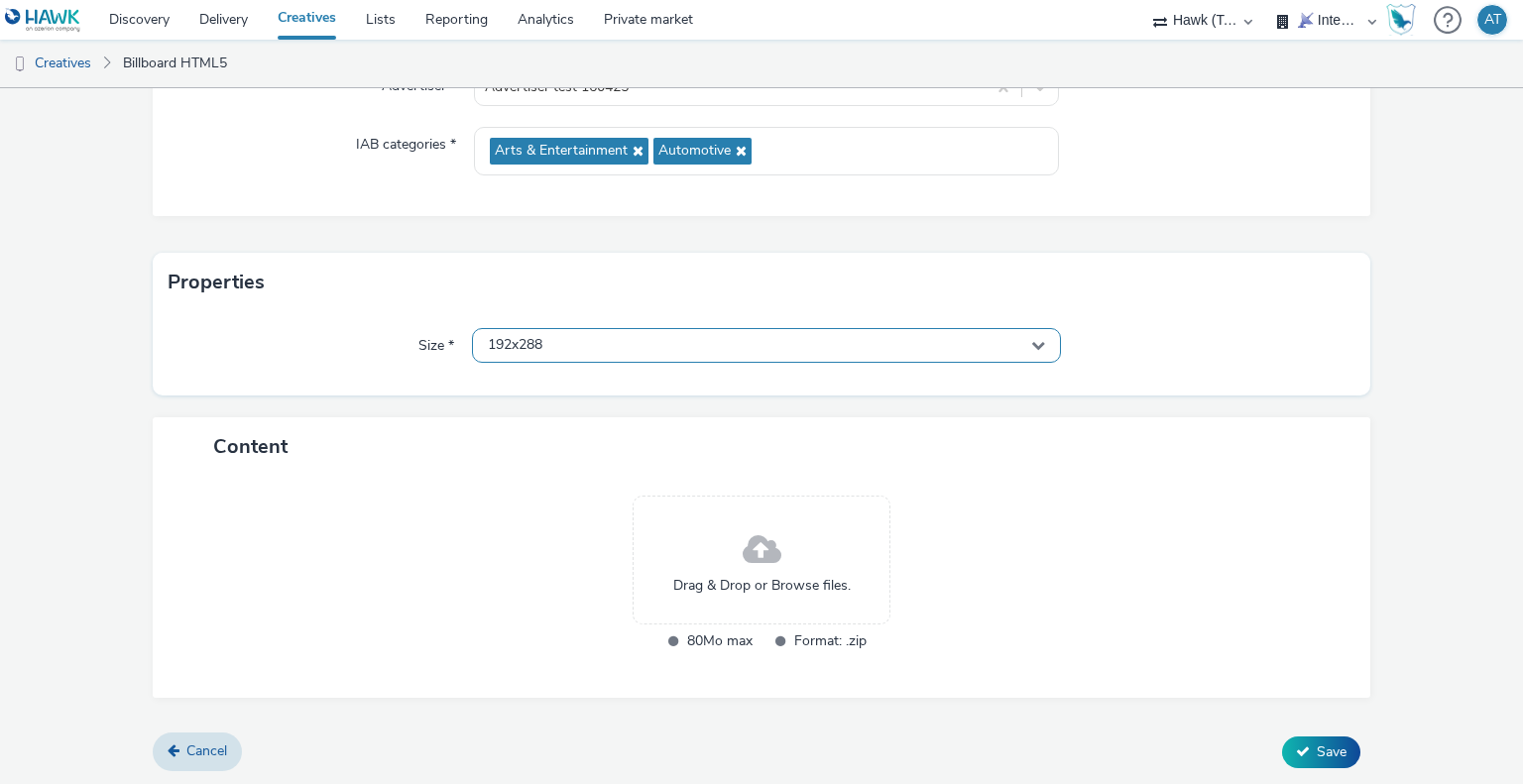 click on "192x288" at bounding box center [765, 345] 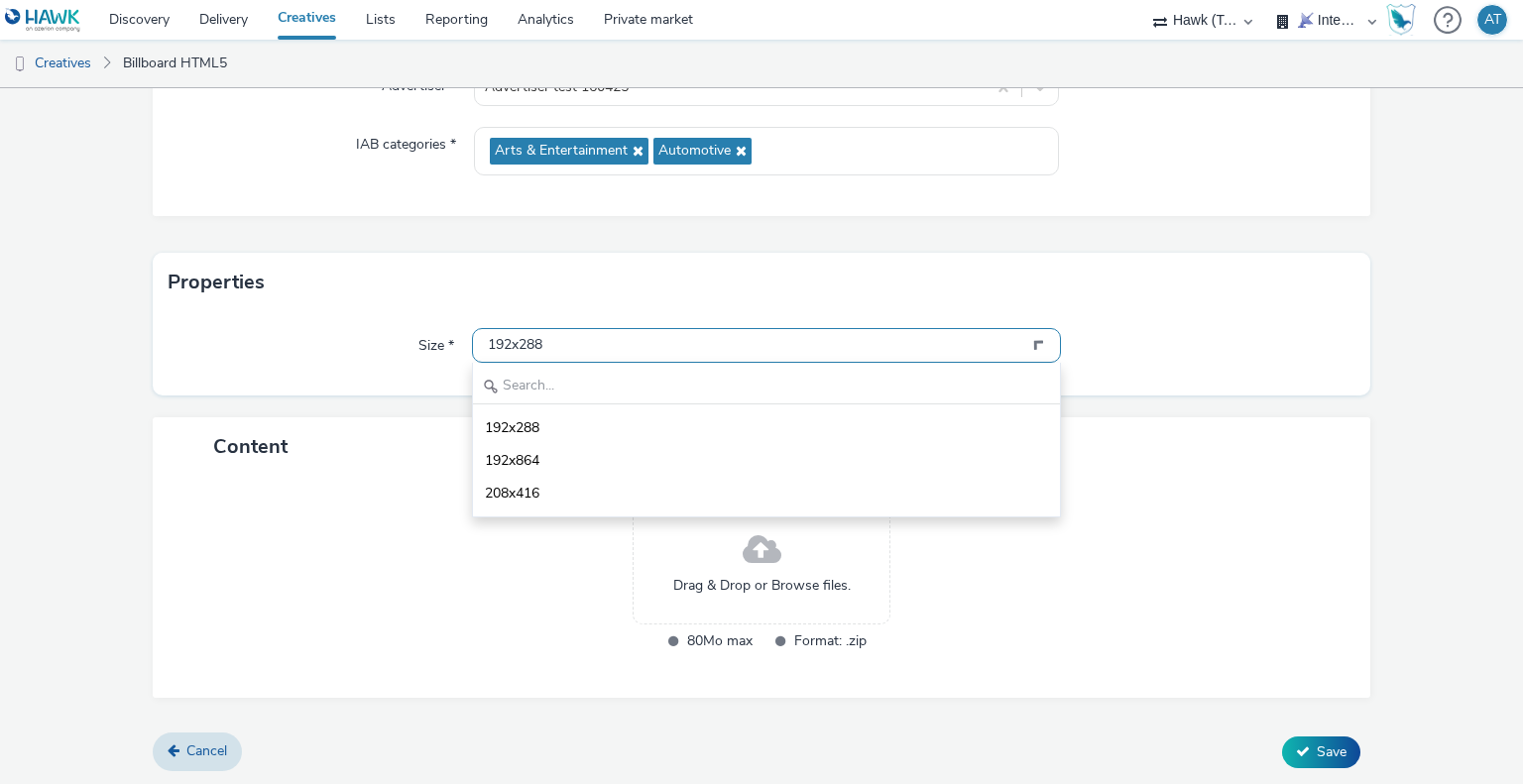 click on "192x288" at bounding box center [765, 345] 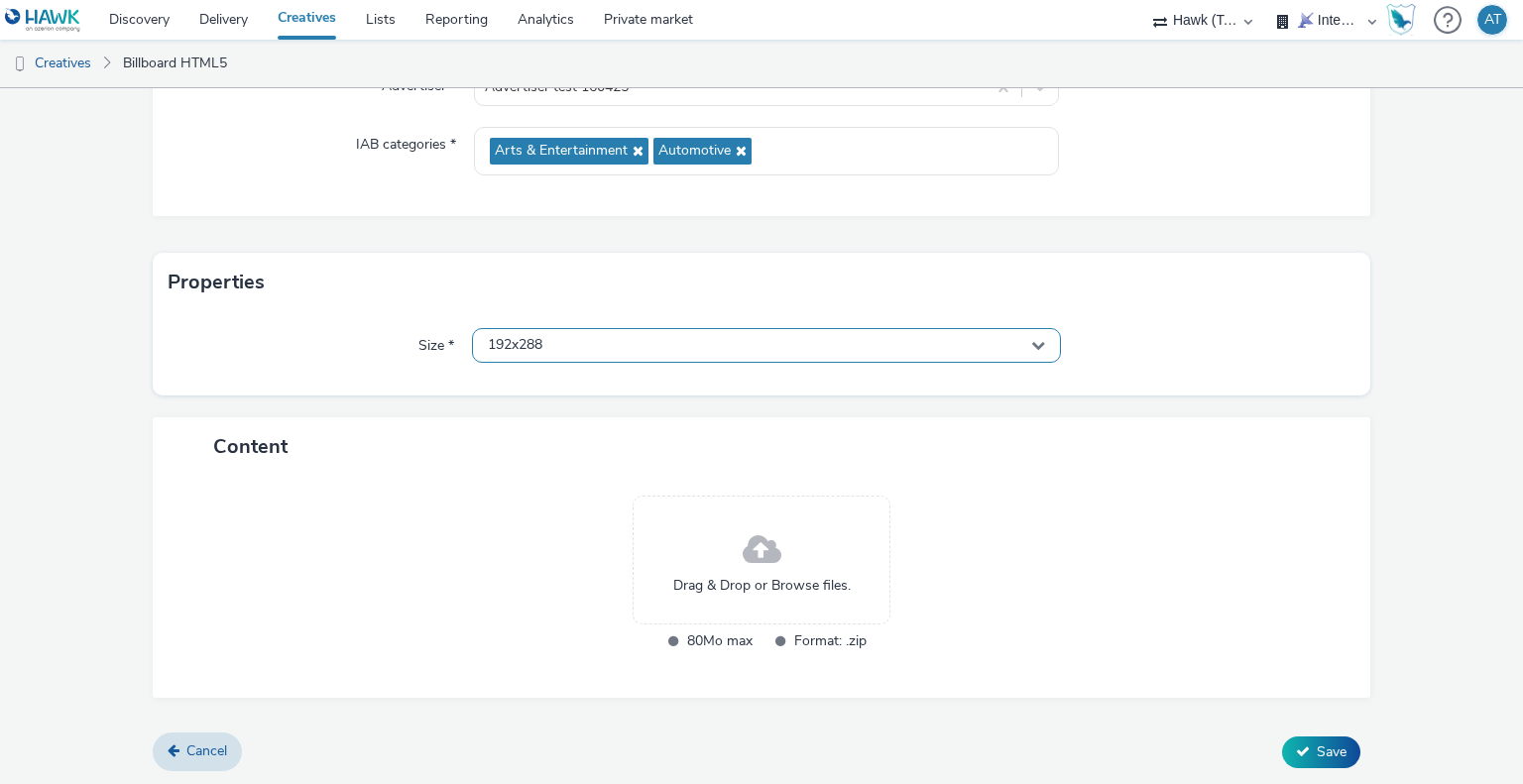 click on "192x288" at bounding box center (765, 345) 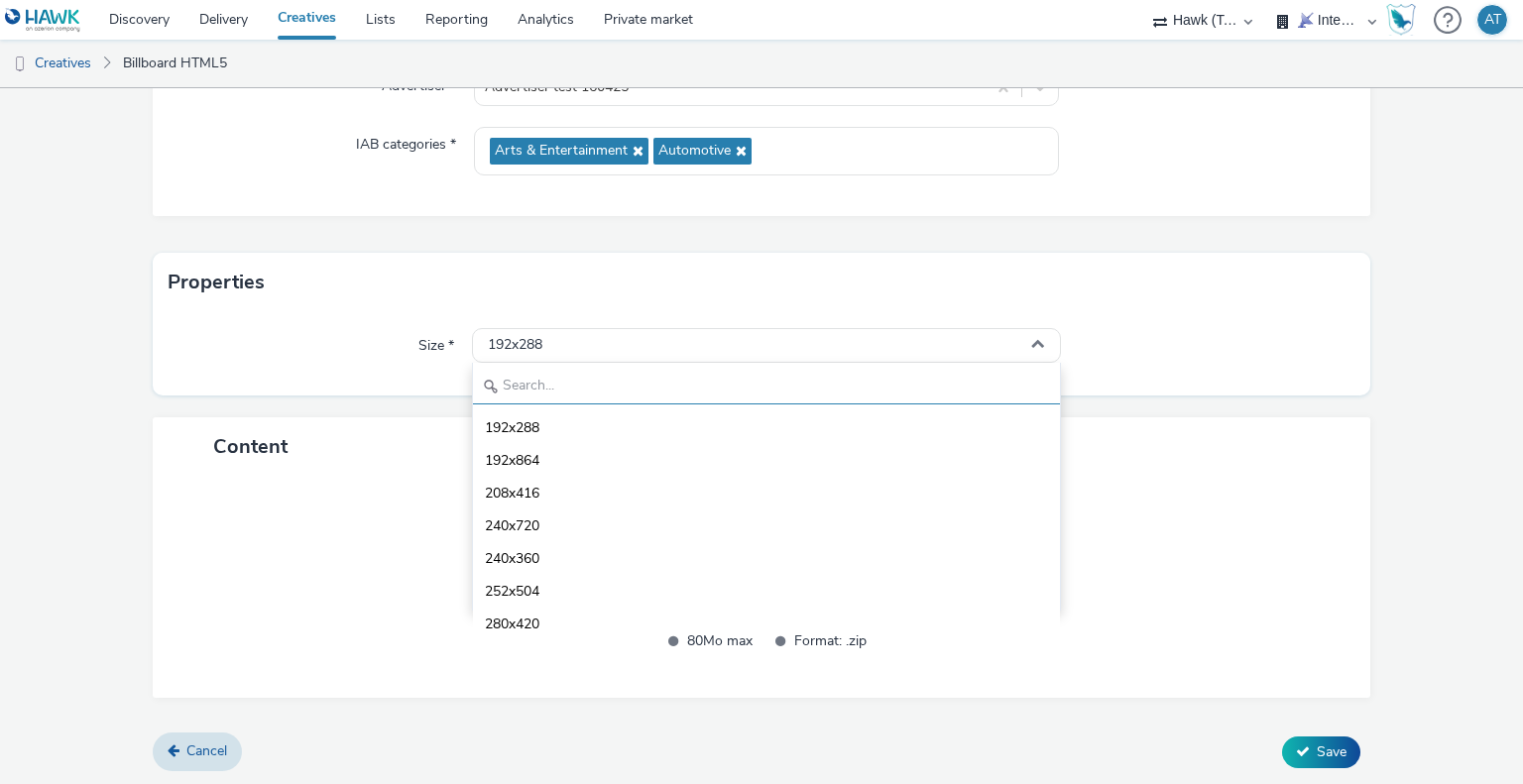 click at bounding box center [765, 387] 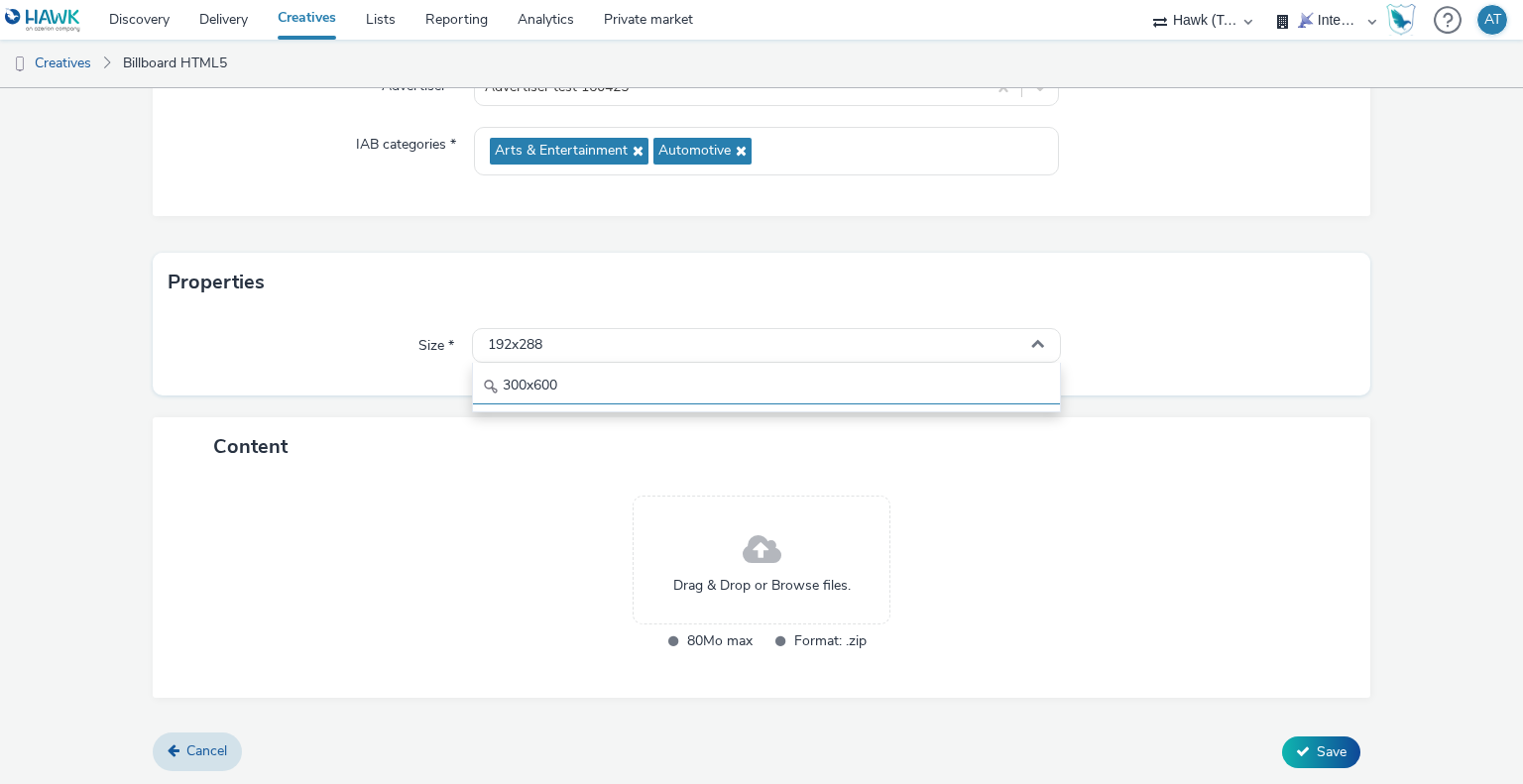 type on "300x600" 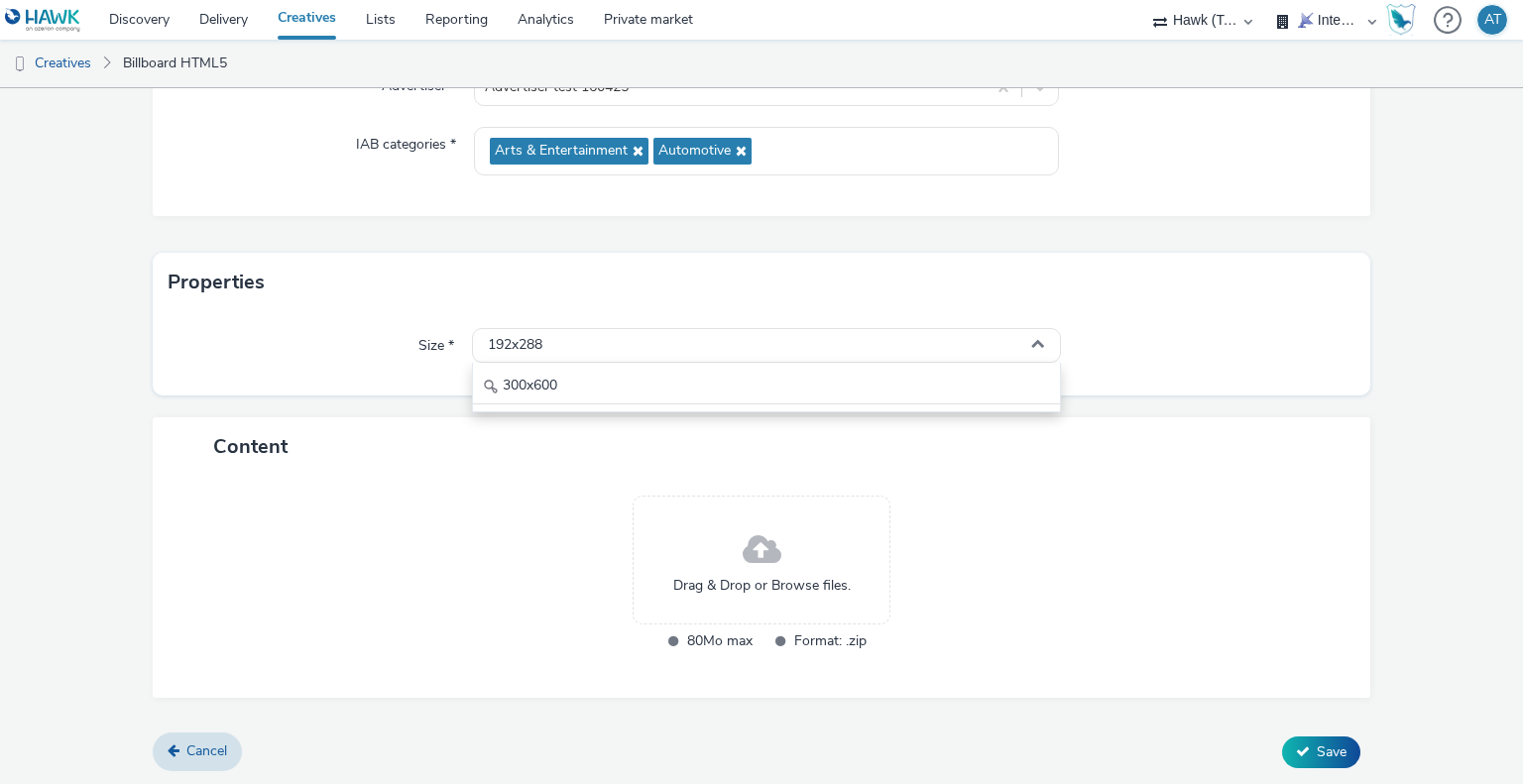 click on "Size * 192x288 300x600" at bounding box center [762, 354] 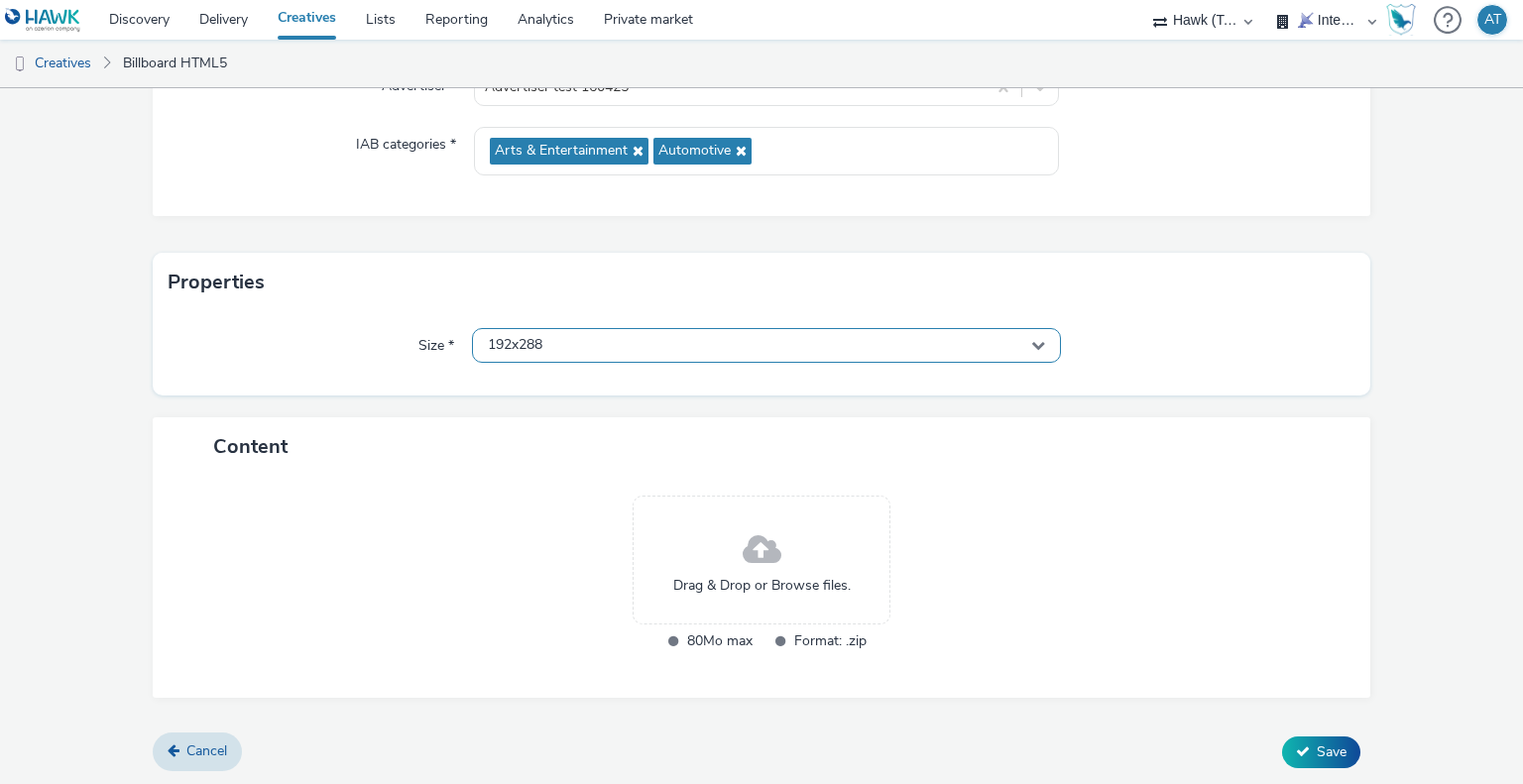 click on "192x288" at bounding box center [765, 345] 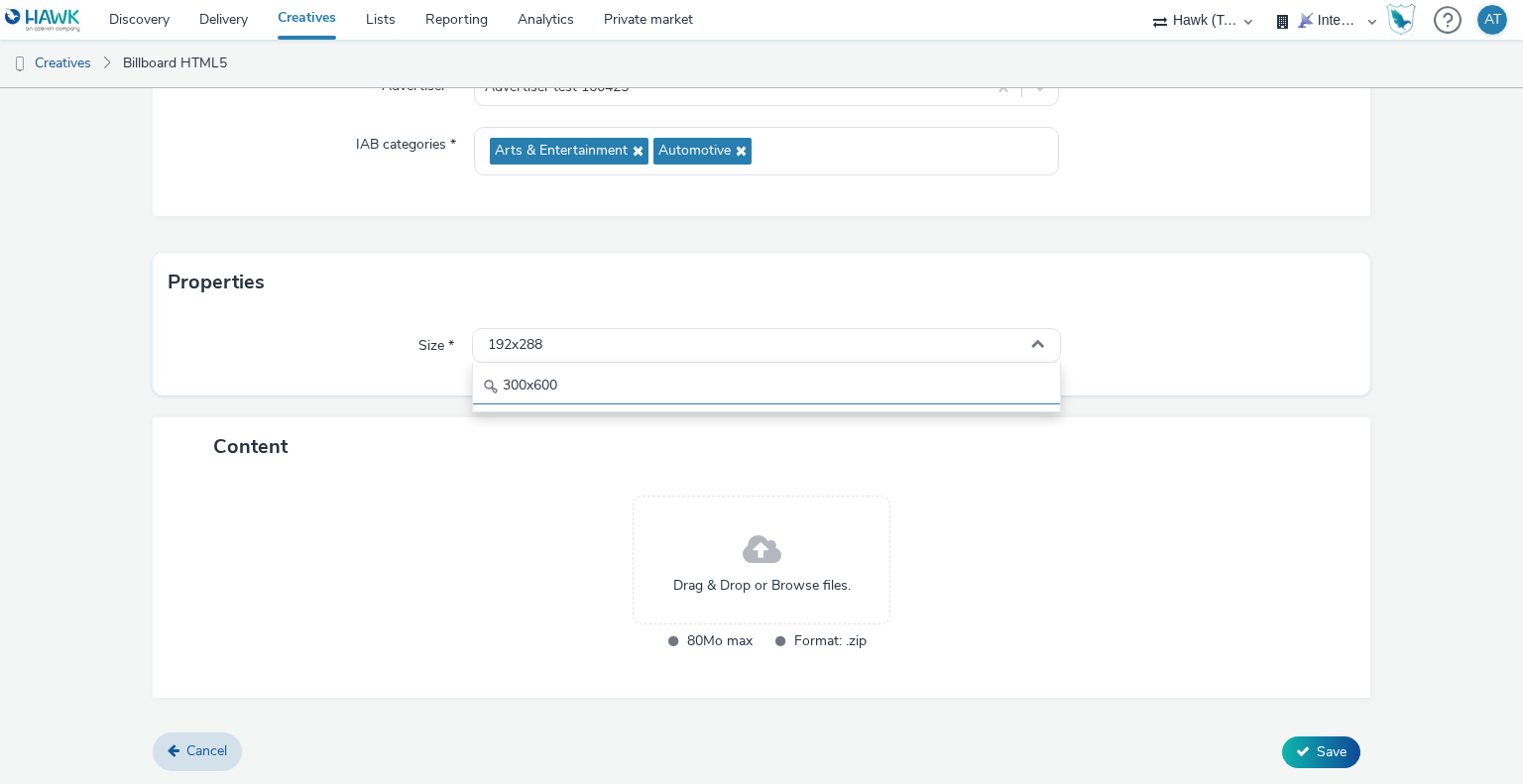click on "300x600" at bounding box center (765, 387) 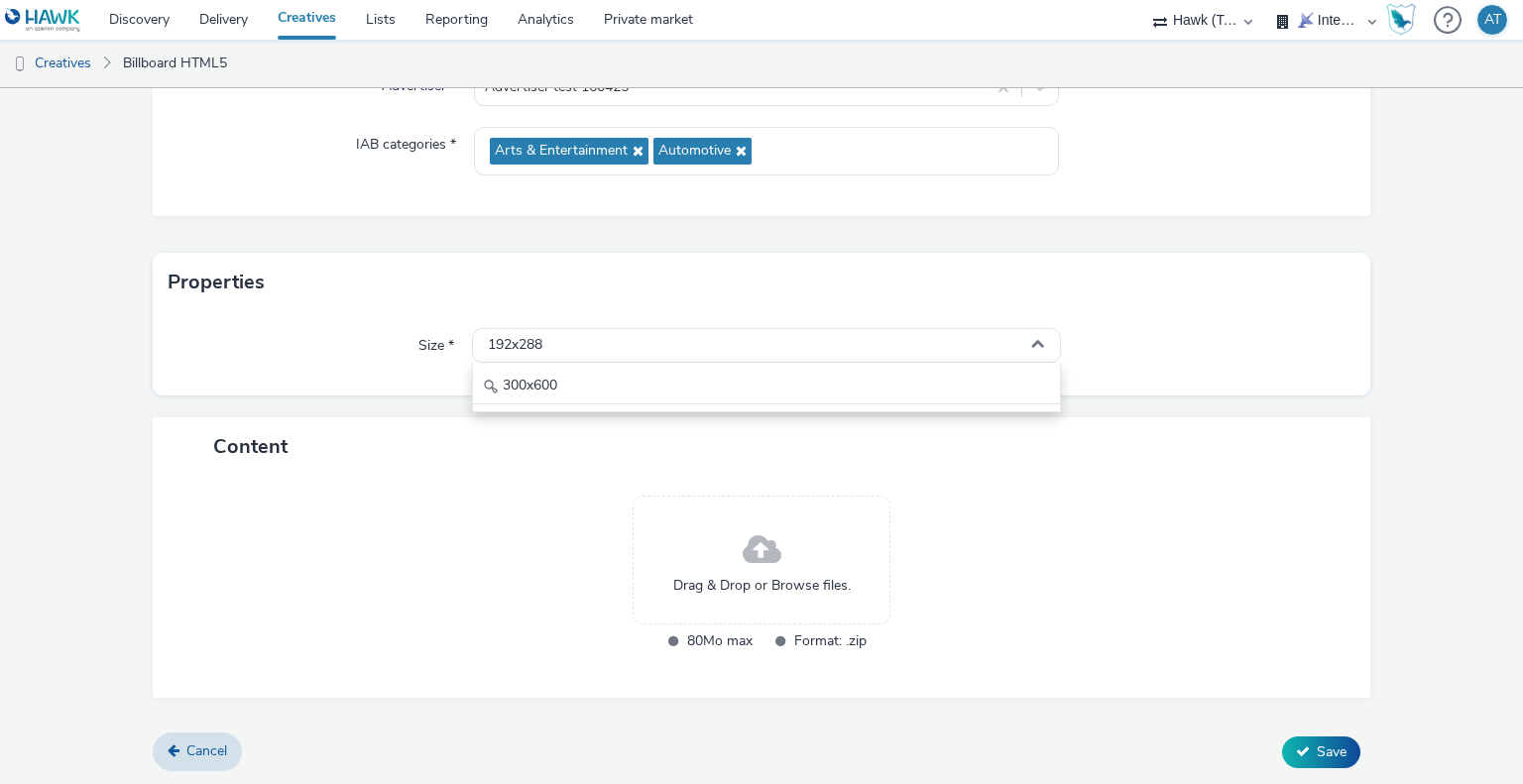click at bounding box center [1208, 346] 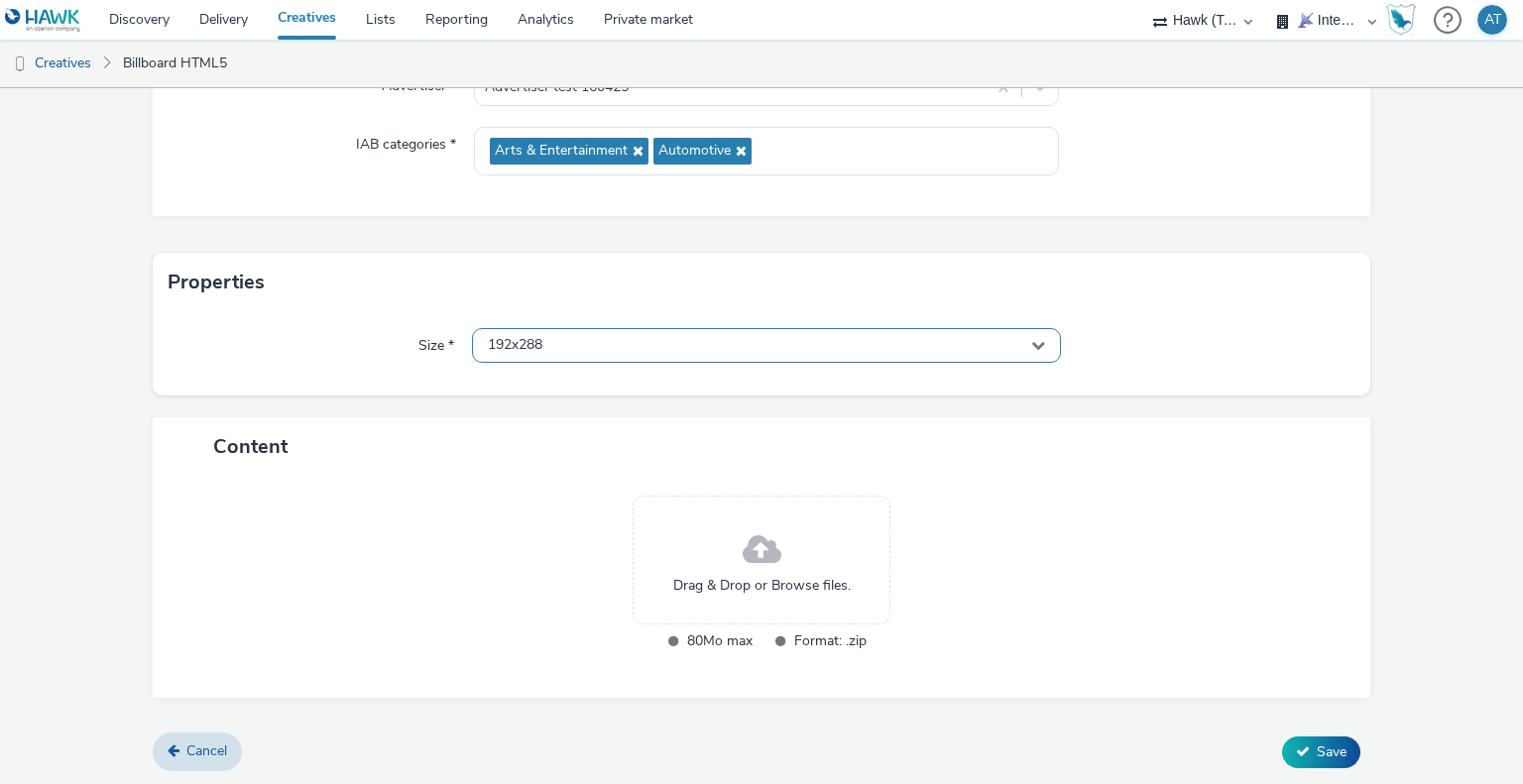 click on "192x288" at bounding box center (765, 345) 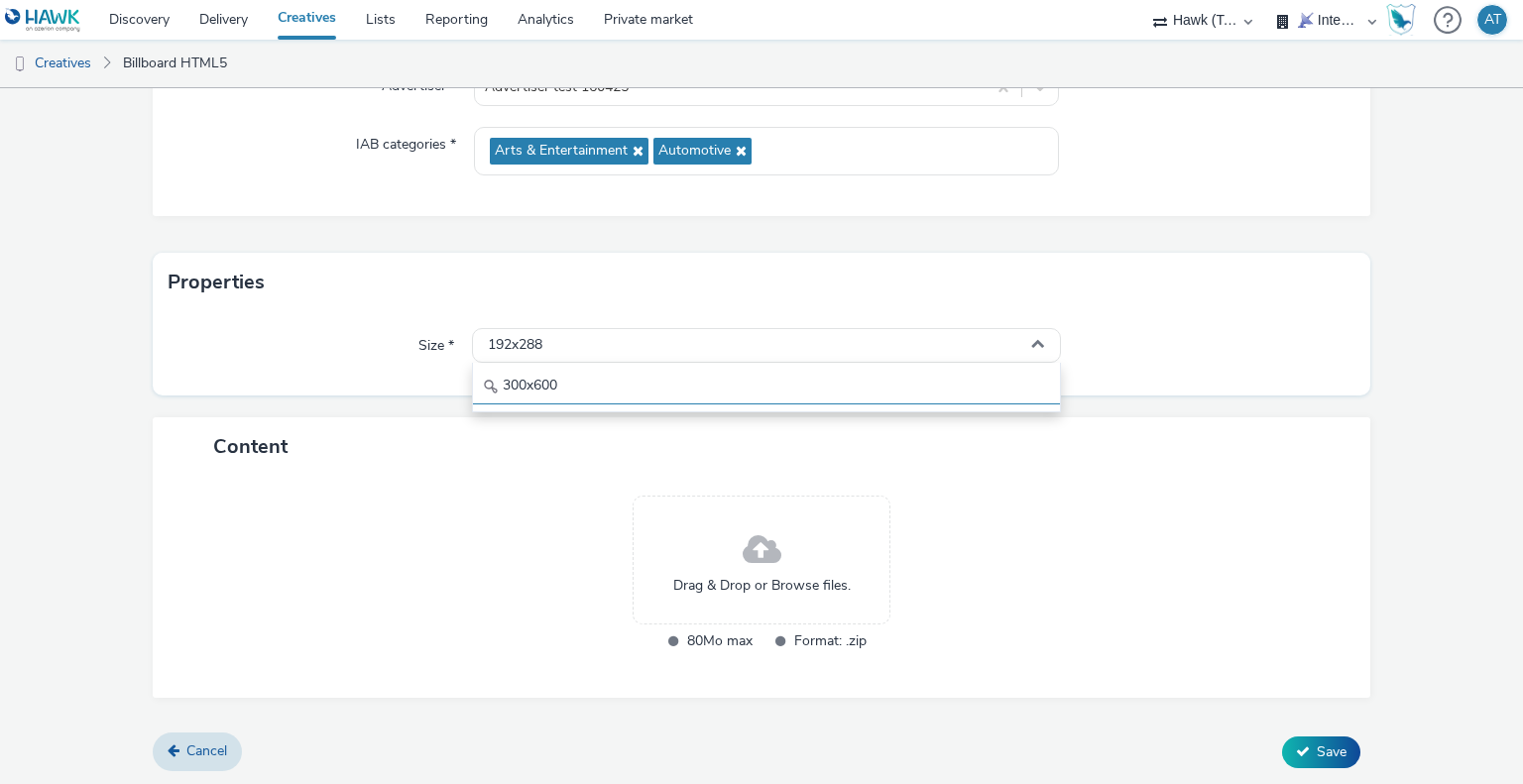 drag, startPoint x: 578, startPoint y: 383, endPoint x: 526, endPoint y: 384, distance: 52.009614 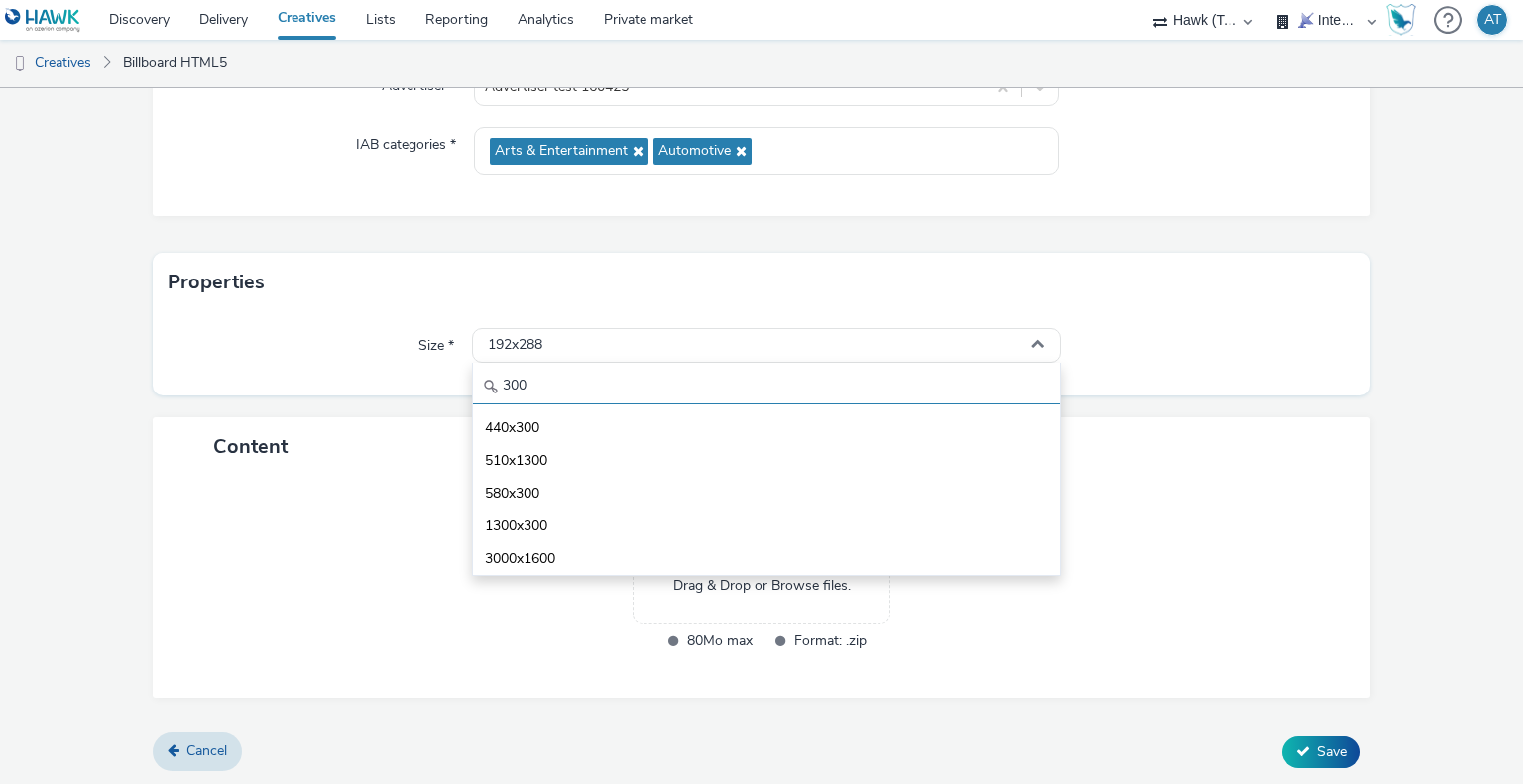 drag, startPoint x: 551, startPoint y: 378, endPoint x: 410, endPoint y: 381, distance: 141.0319 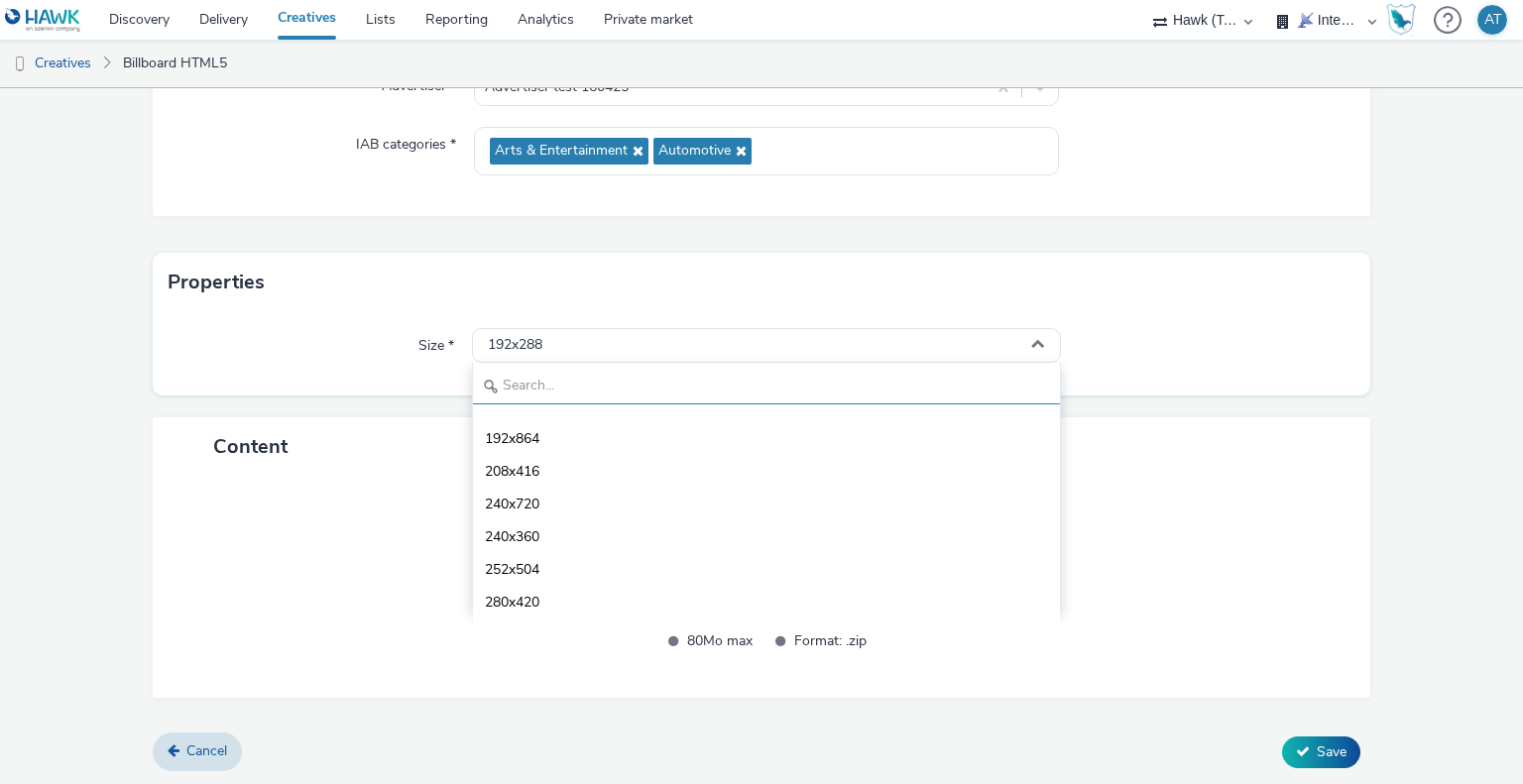 scroll, scrollTop: 0, scrollLeft: 0, axis: both 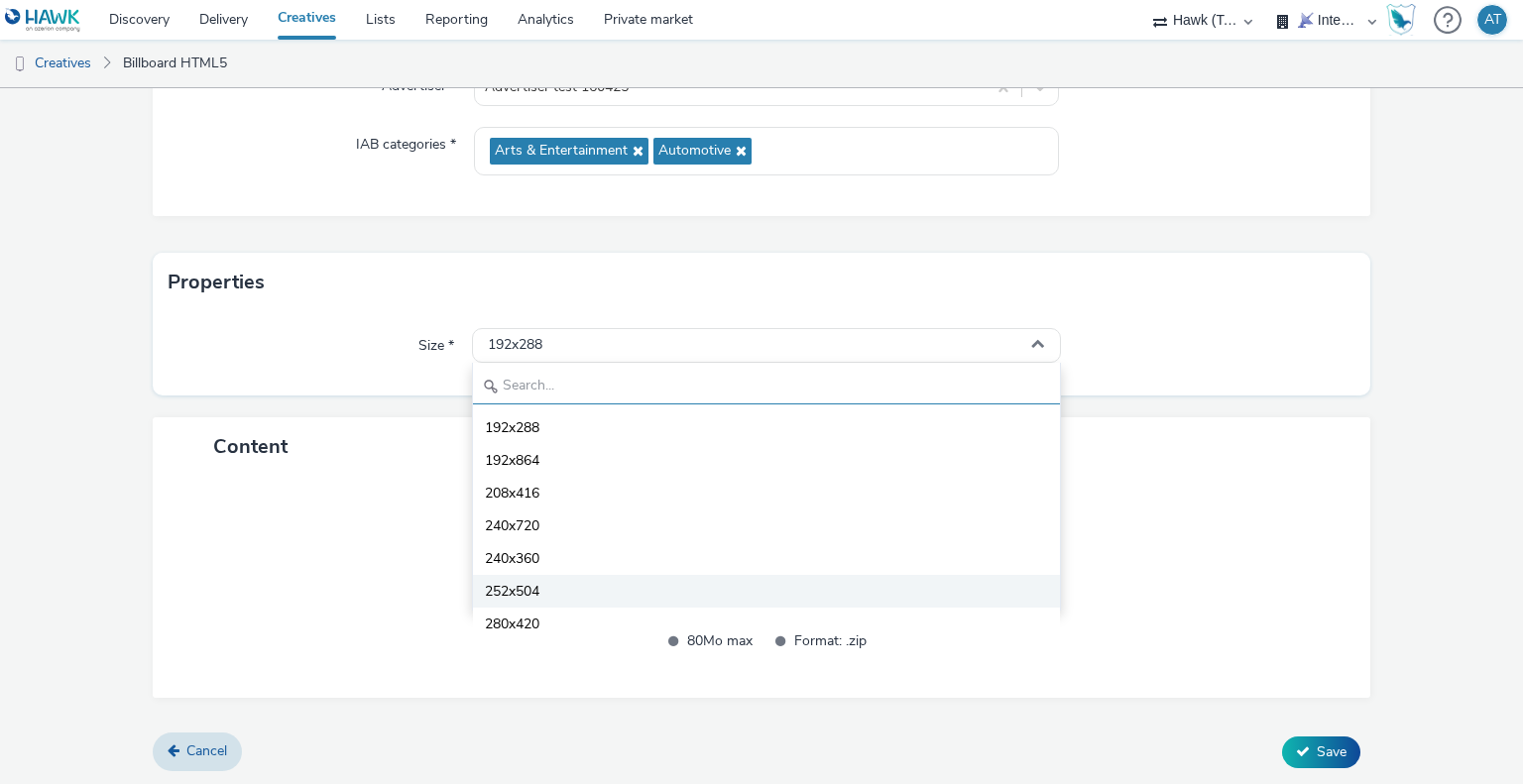 type 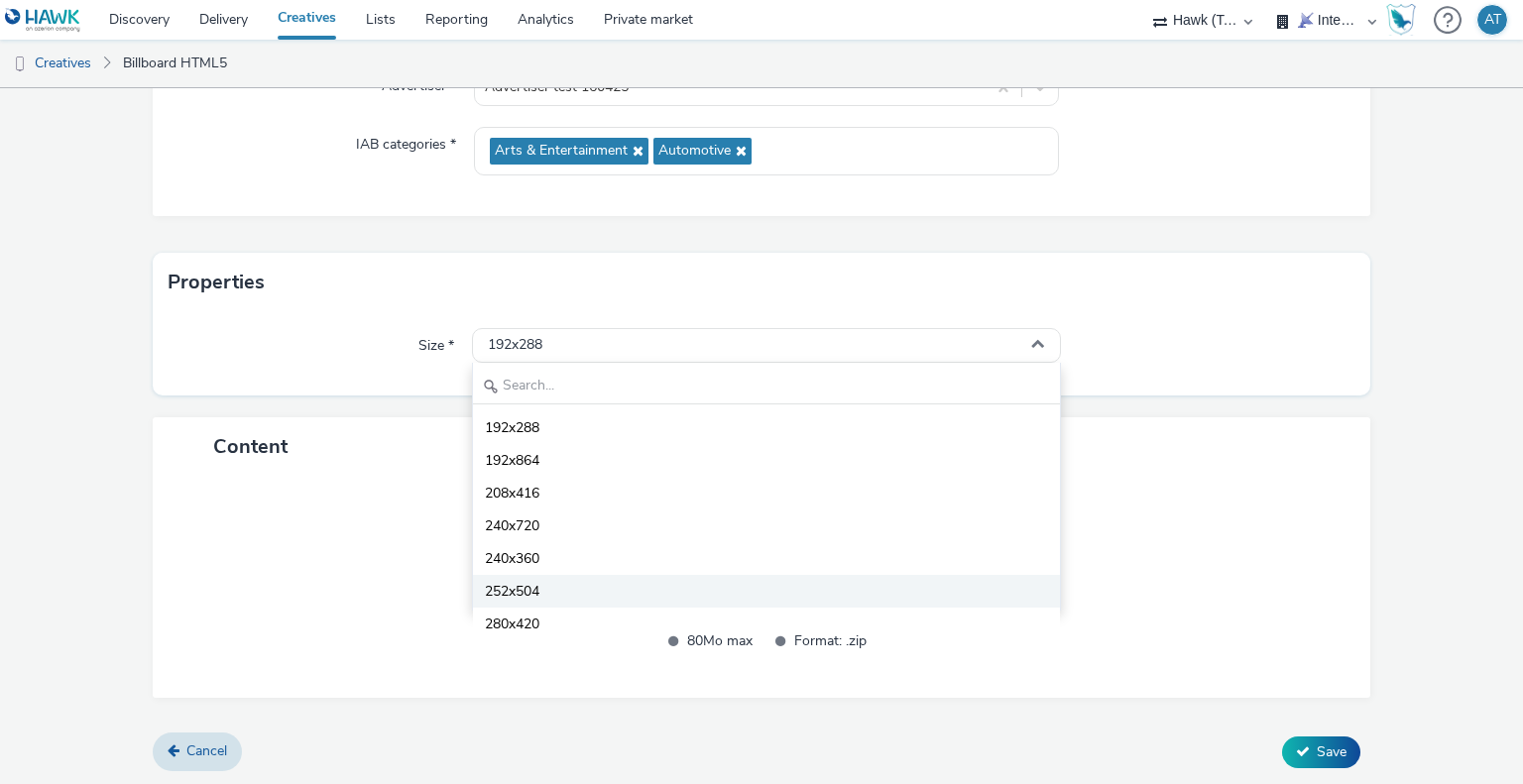 click on "252x504" at bounding box center (512, 592) 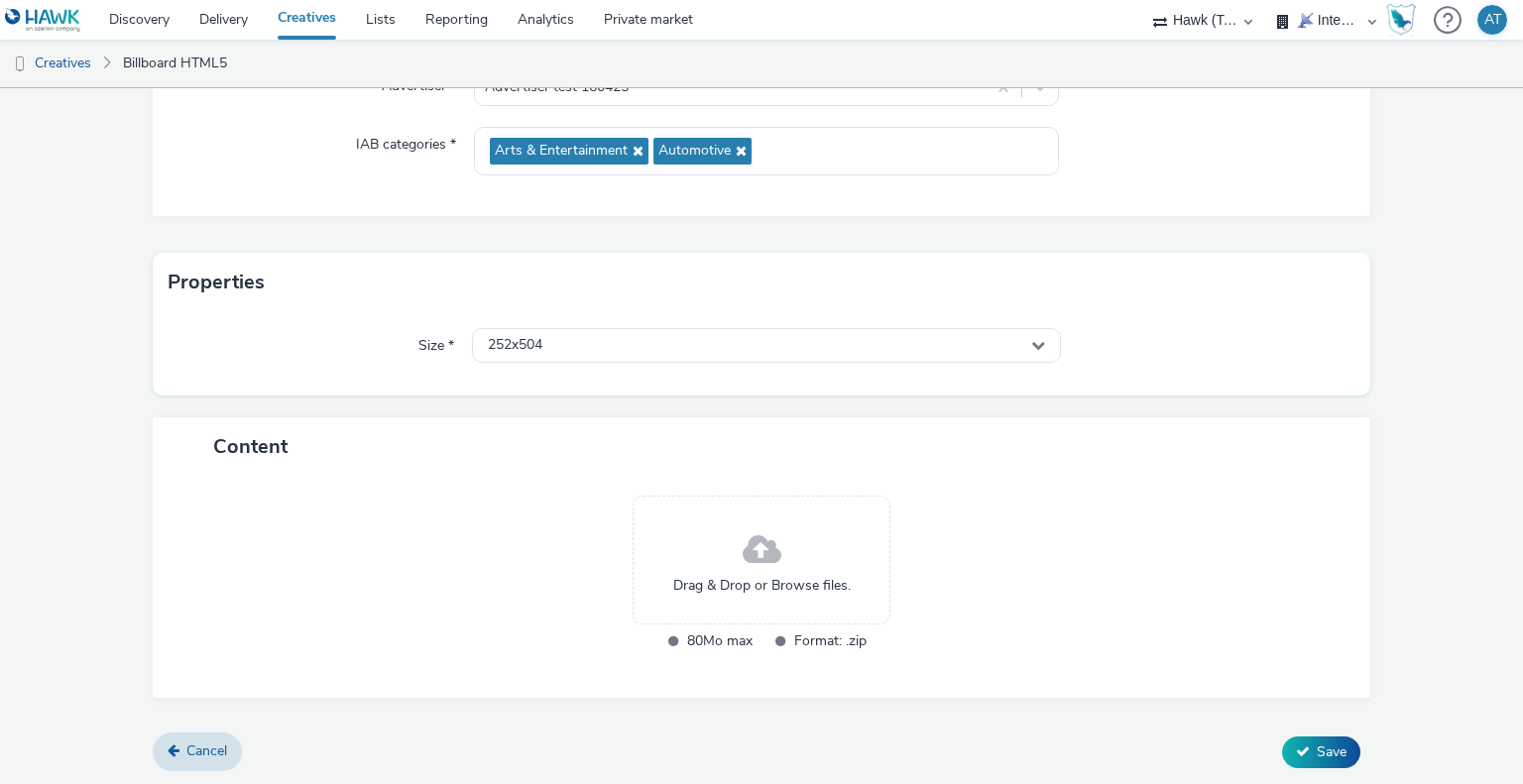 click on "Size * 252x504" at bounding box center (762, 354) 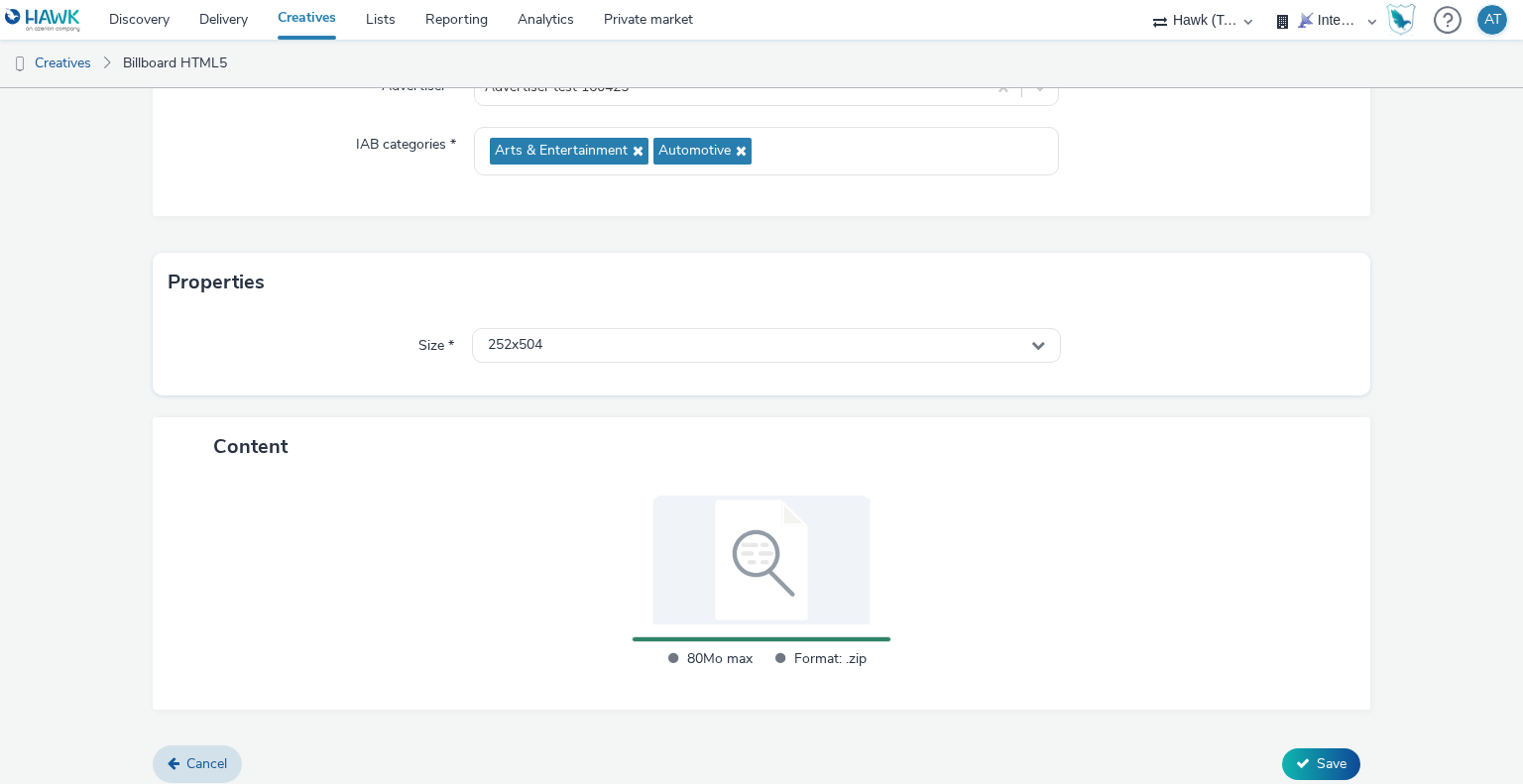 scroll, scrollTop: 262, scrollLeft: 0, axis: vertical 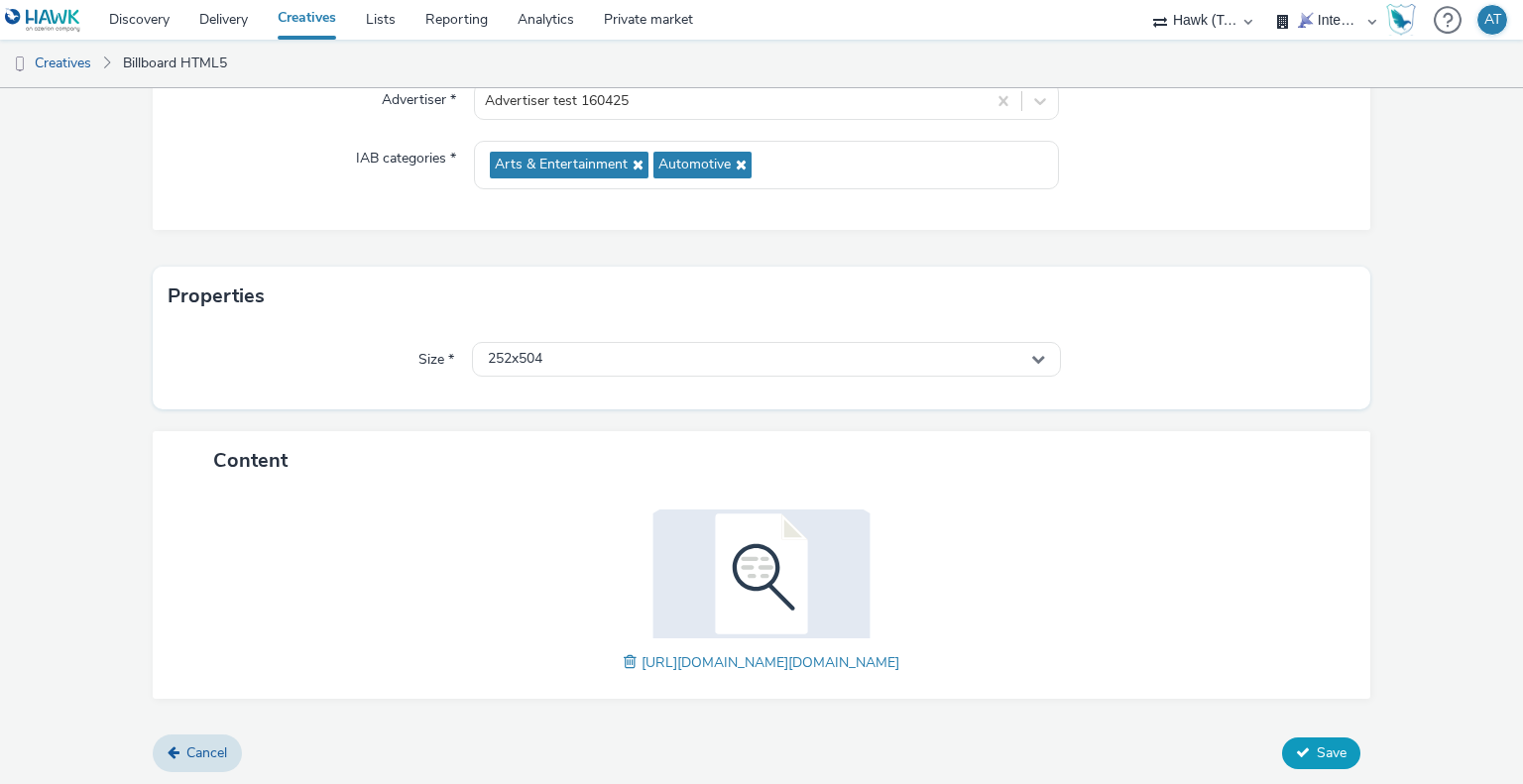 click on "Save" at bounding box center [1332, 752] 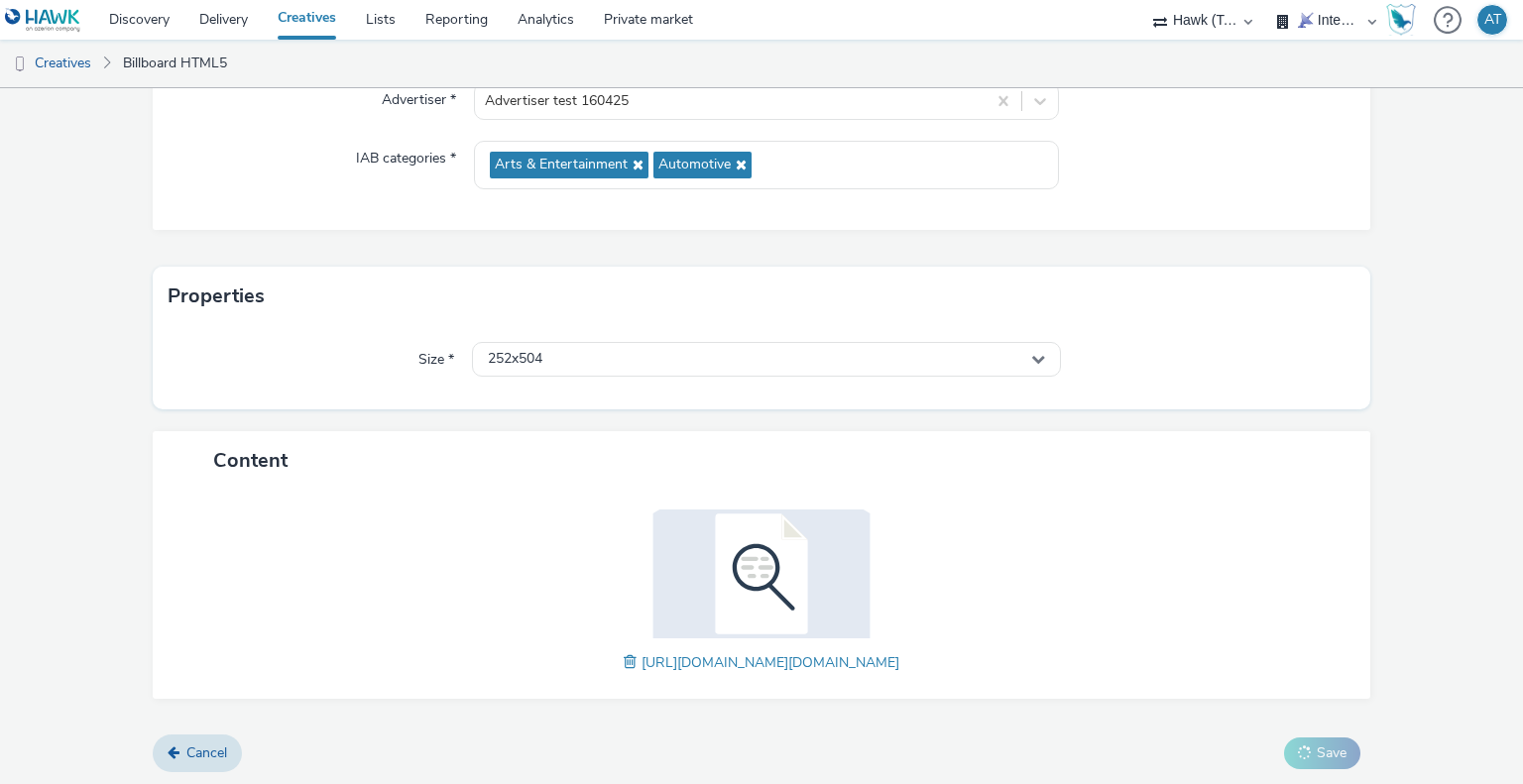 scroll, scrollTop: 0, scrollLeft: 0, axis: both 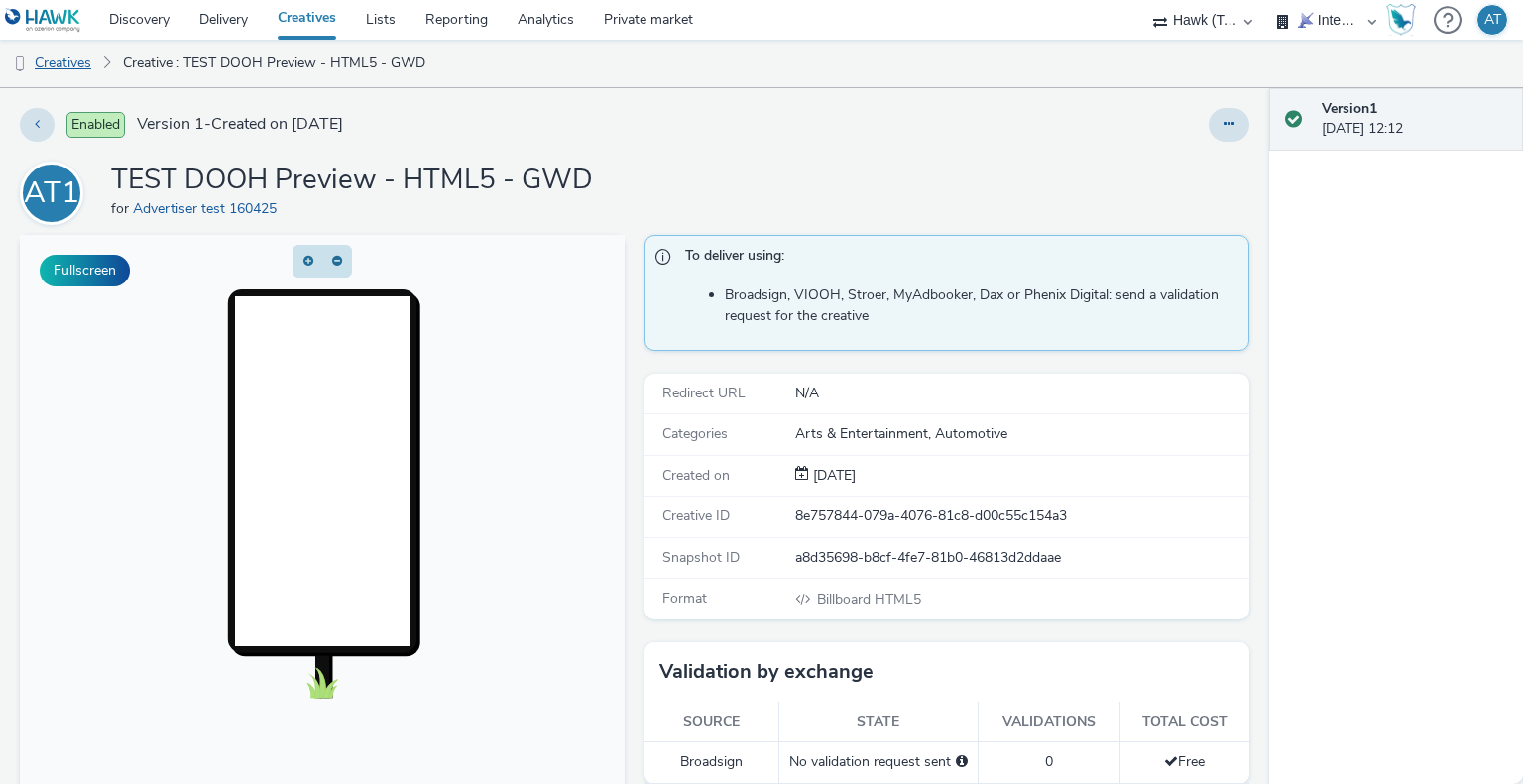 click on "Creatives" at bounding box center (51, 63) 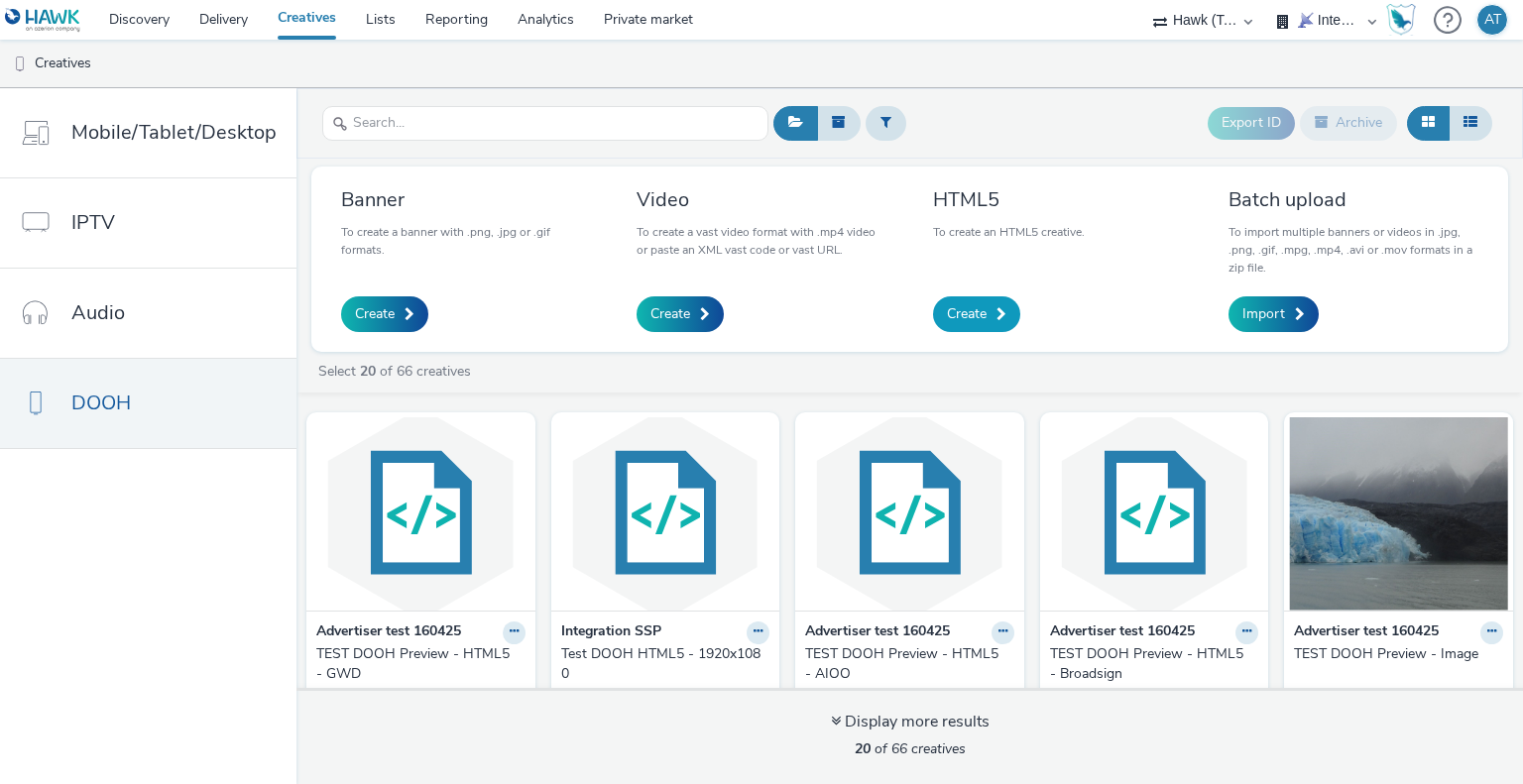 click at bounding box center [1001, 314] 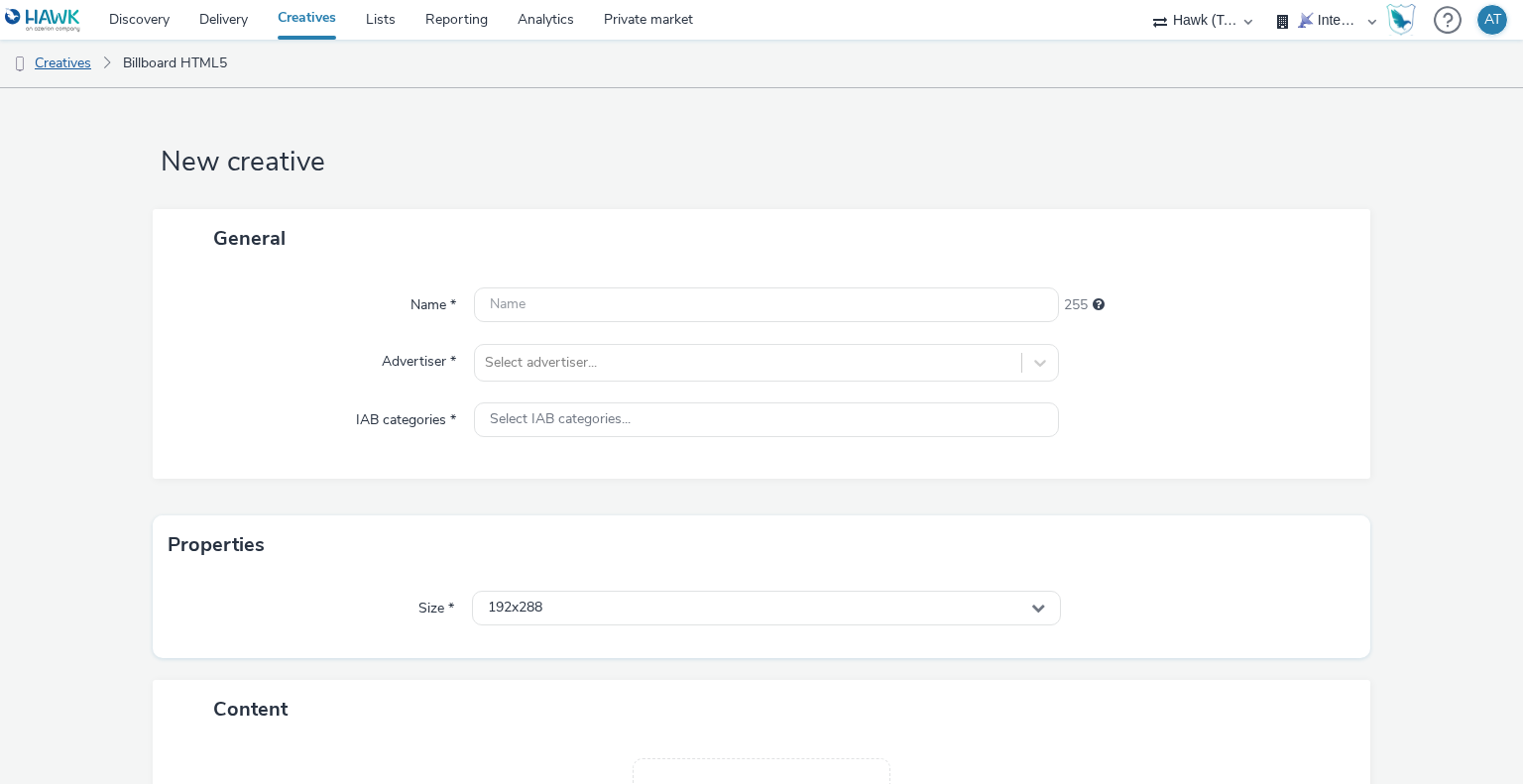 click on "Creatives" at bounding box center (51, 63) 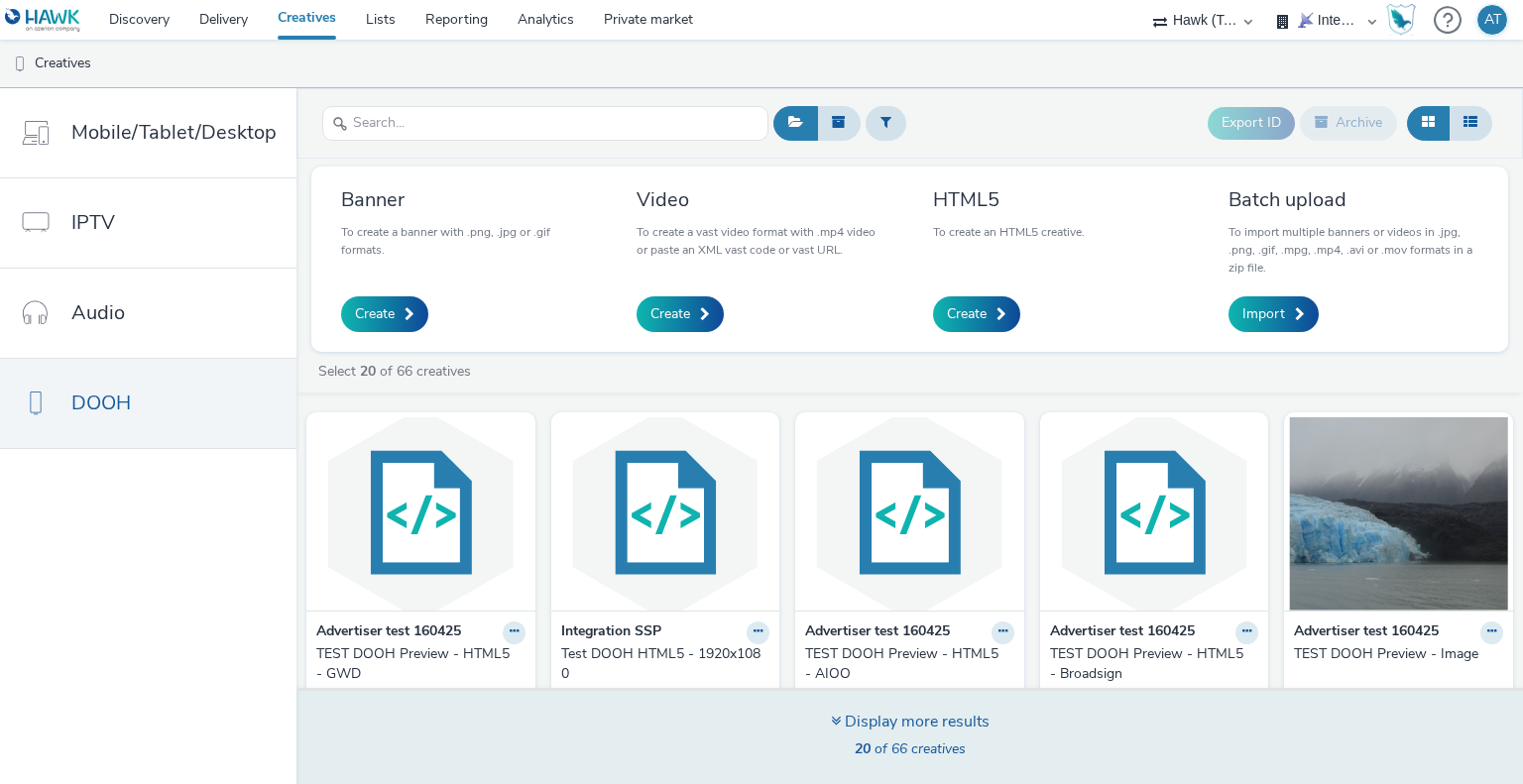 drag, startPoint x: 373, startPoint y: 656, endPoint x: 393, endPoint y: 700, distance: 48.332184 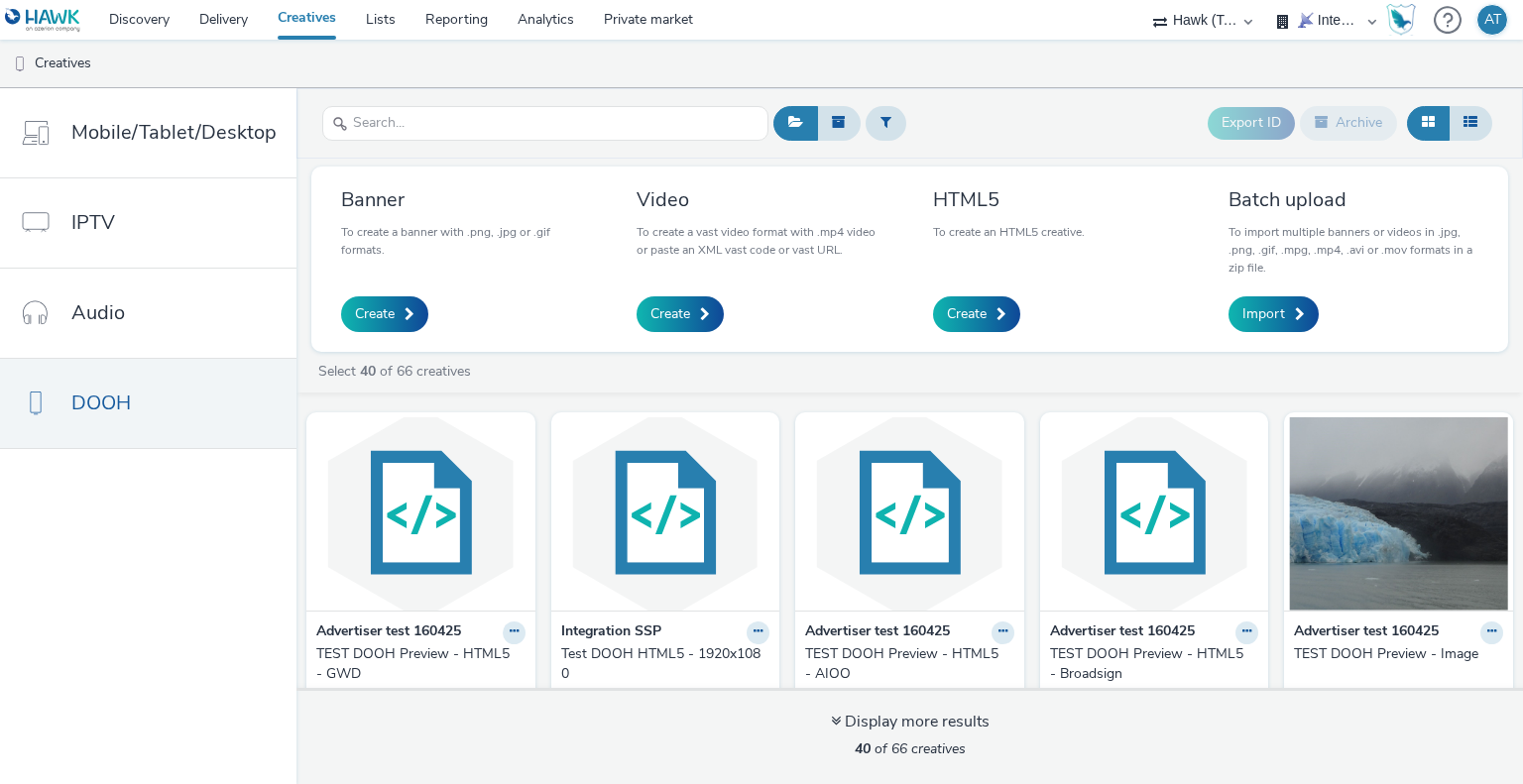 click on "Export ID Archive" at bounding box center (909, 123) 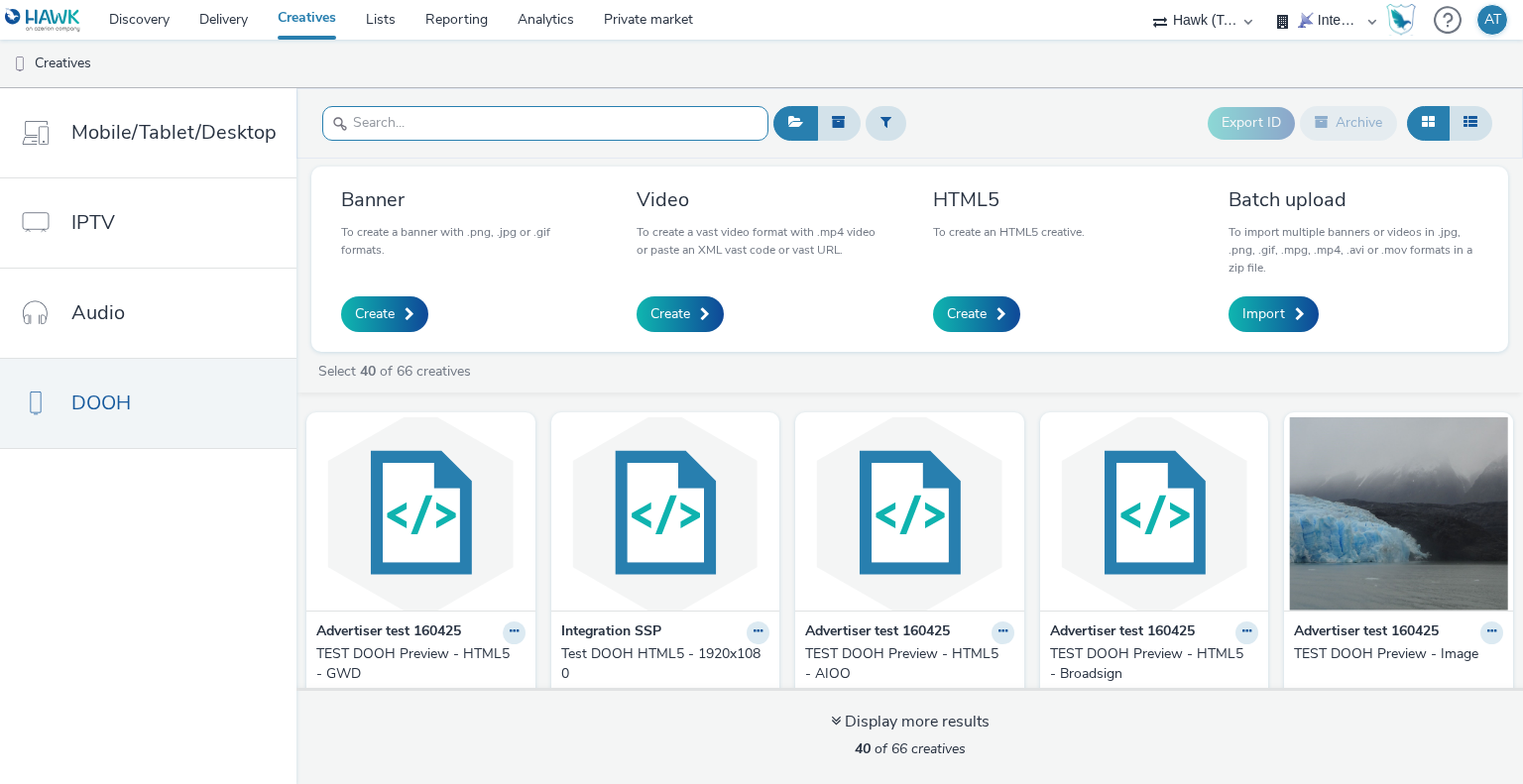 click at bounding box center (545, 123) 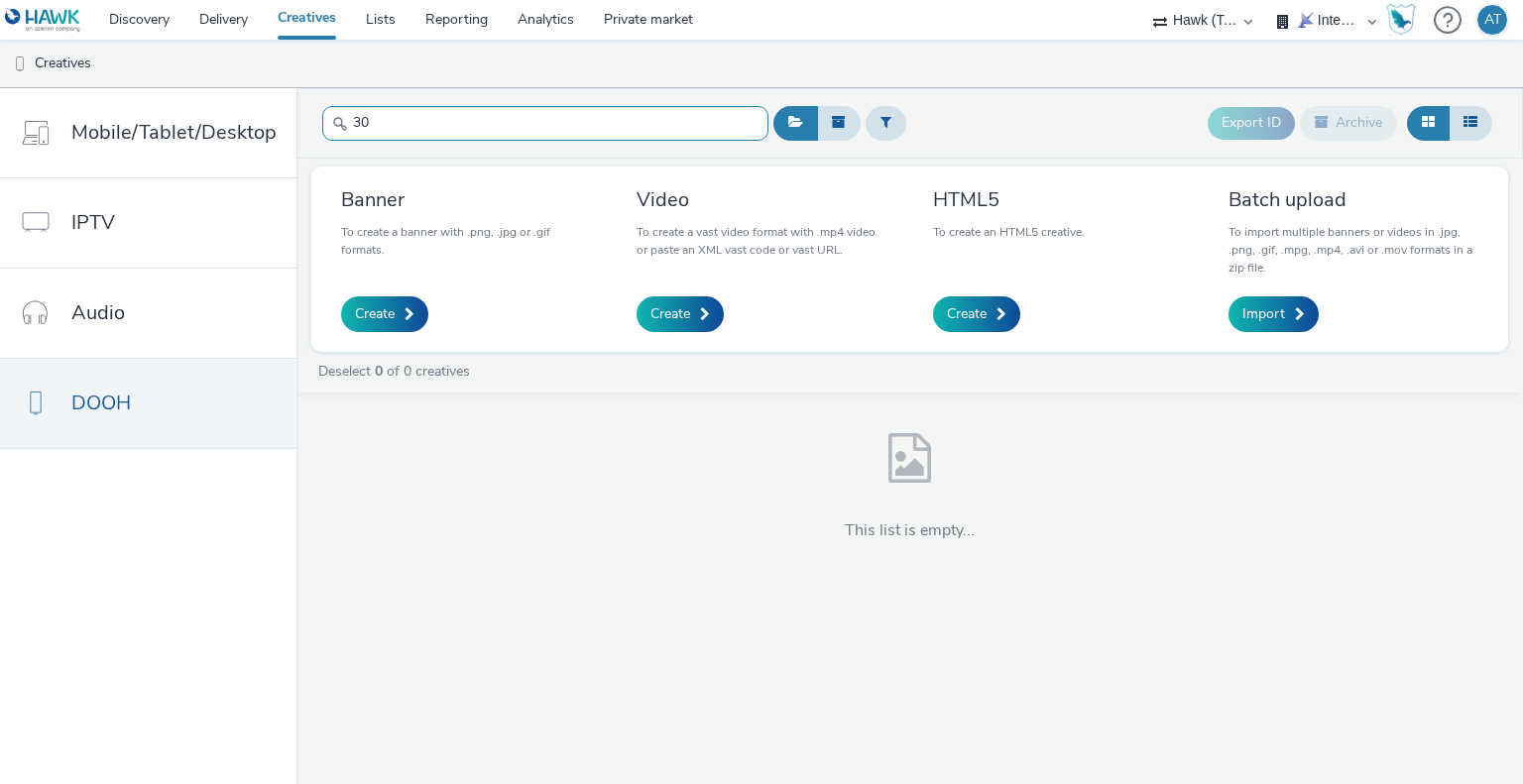 type on "3" 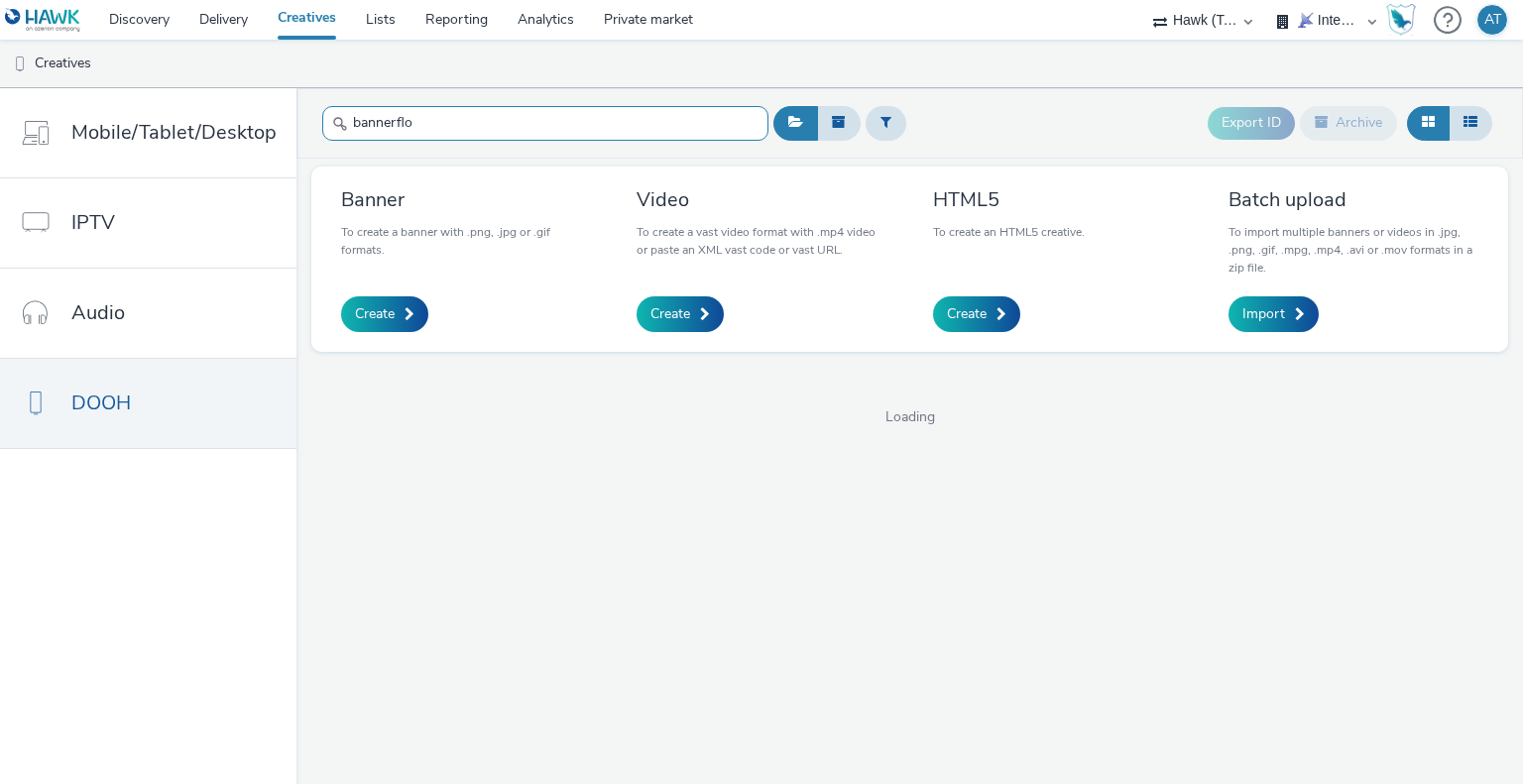 type on "bannerflow" 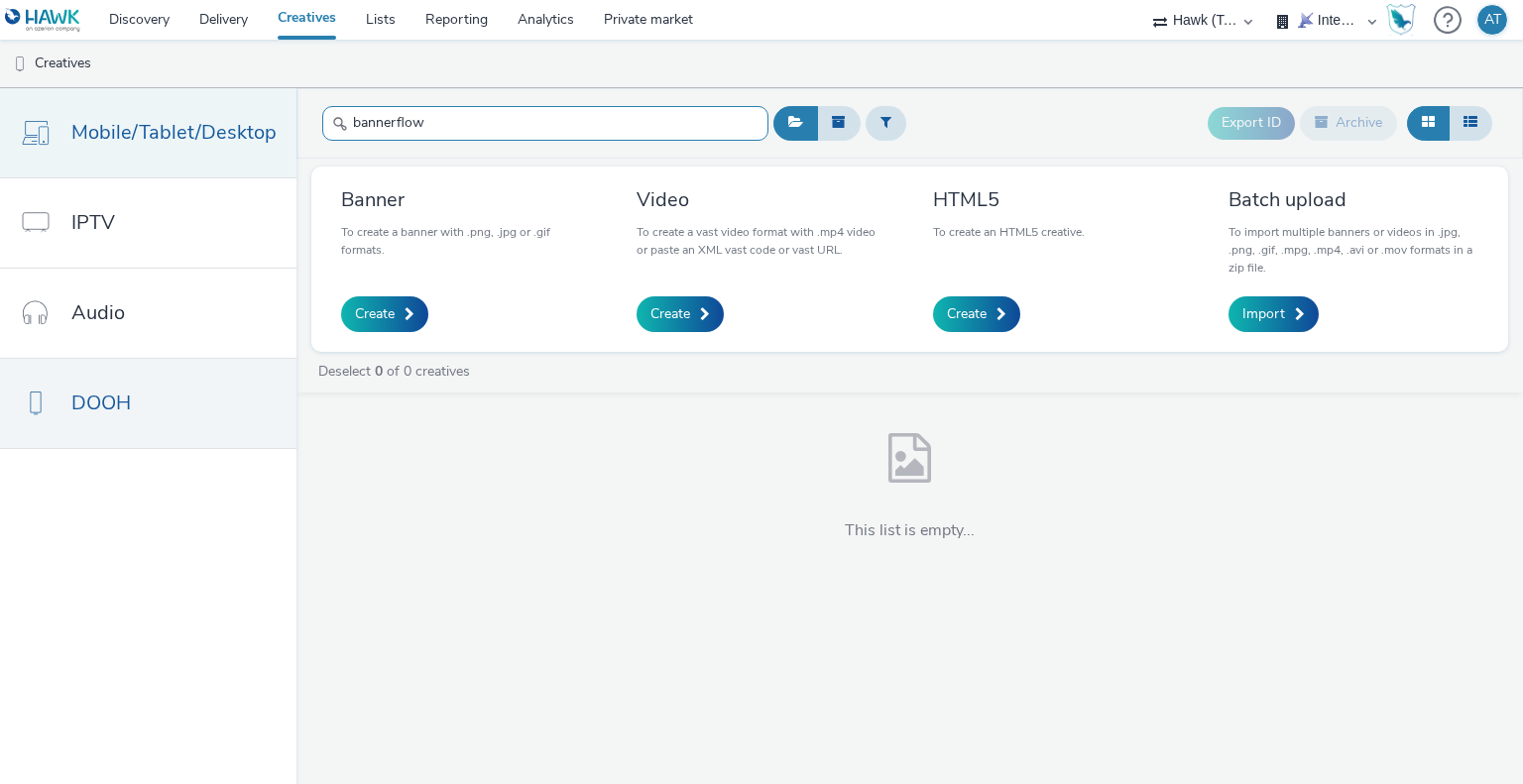 drag, startPoint x: 690, startPoint y: 137, endPoint x: 169, endPoint y: 117, distance: 521.38374 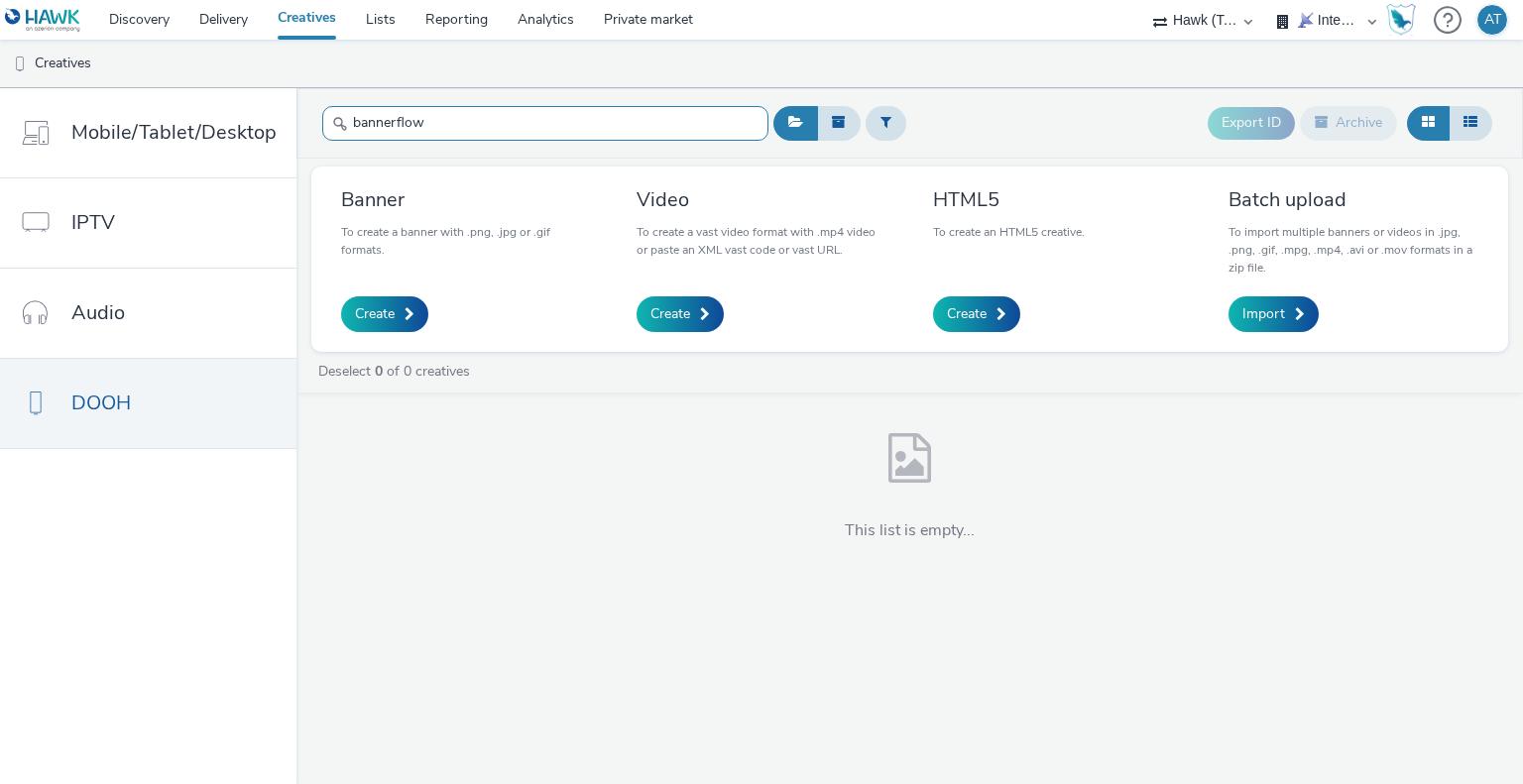type 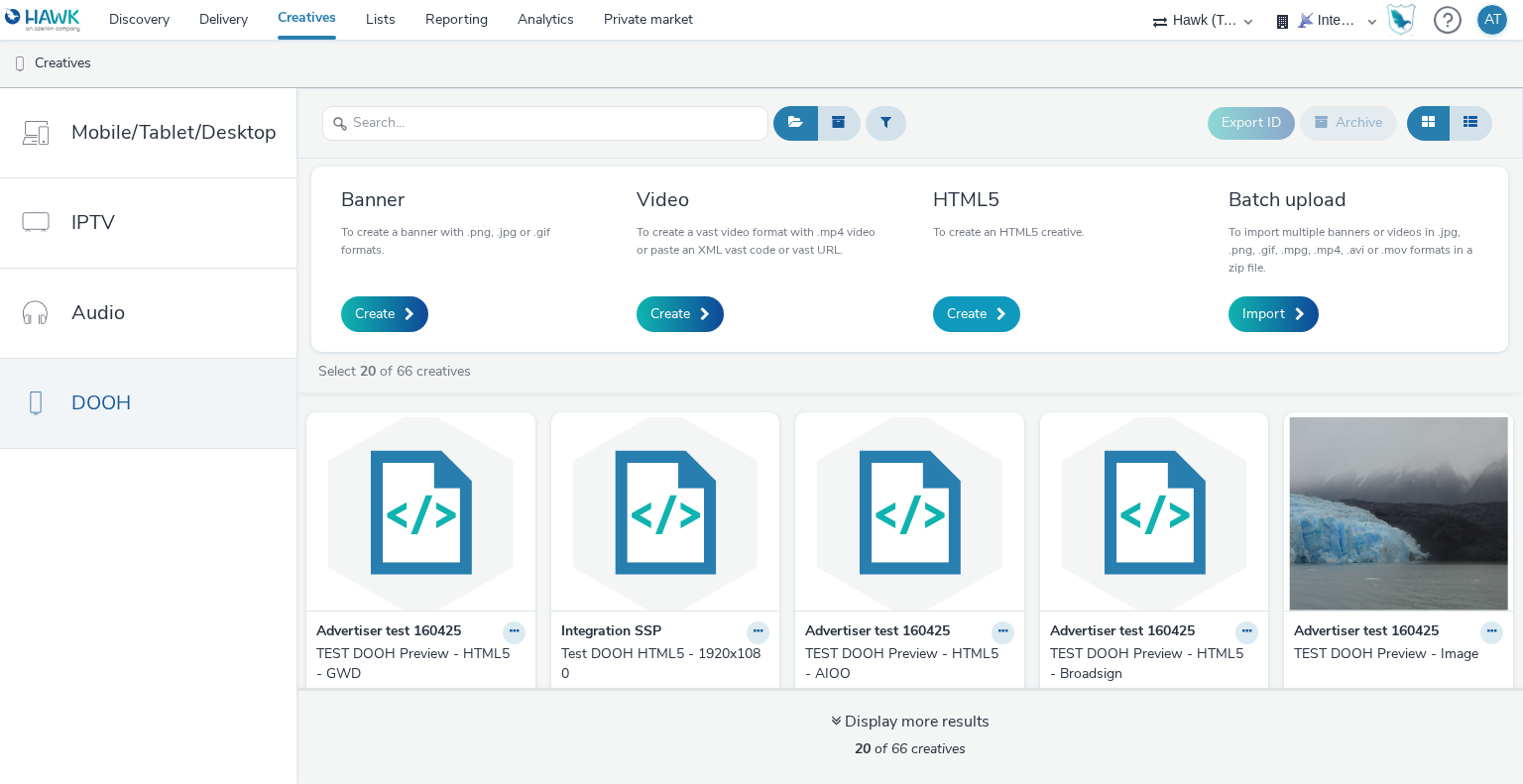 click at bounding box center [1001, 314] 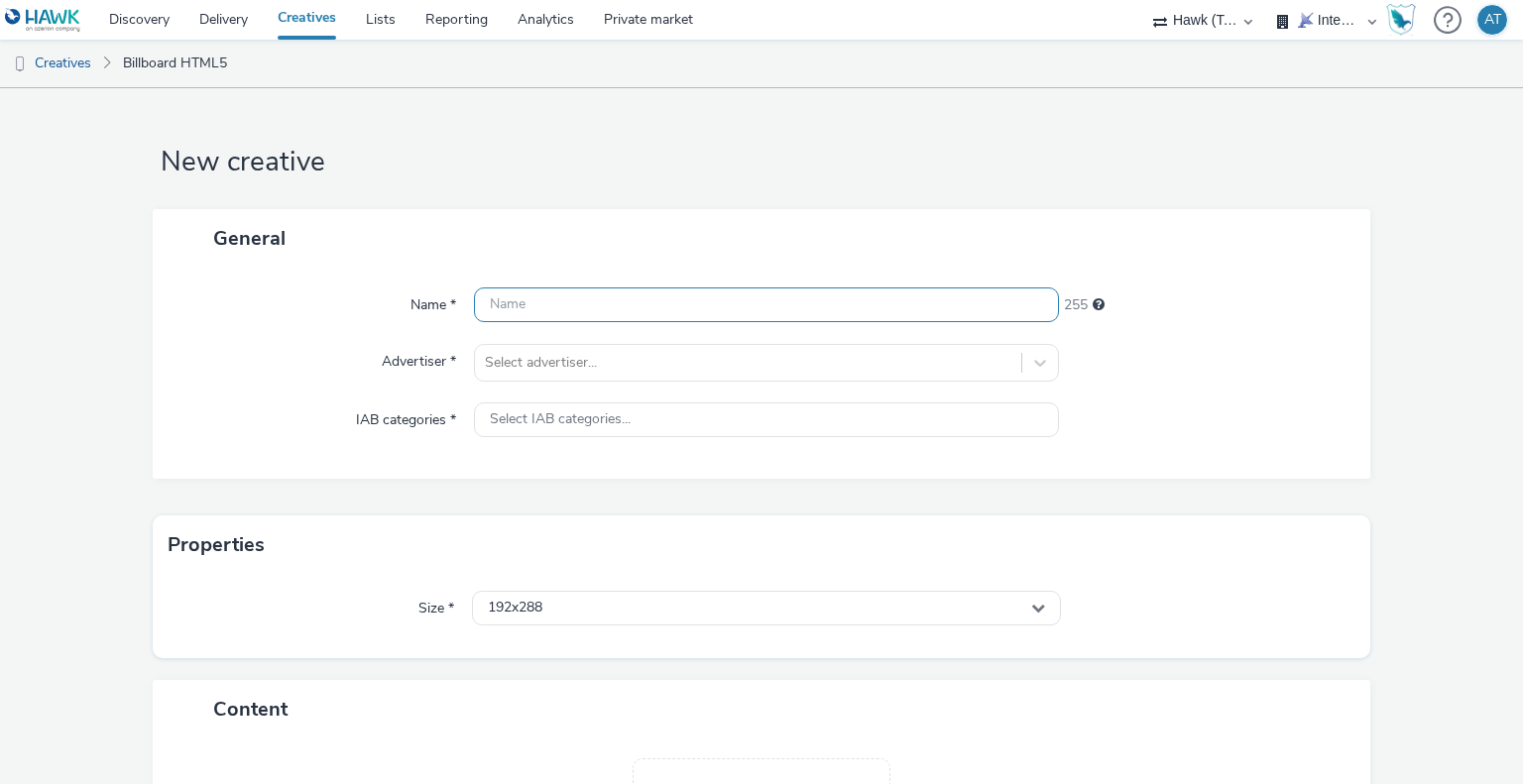 click at bounding box center (765, 304) 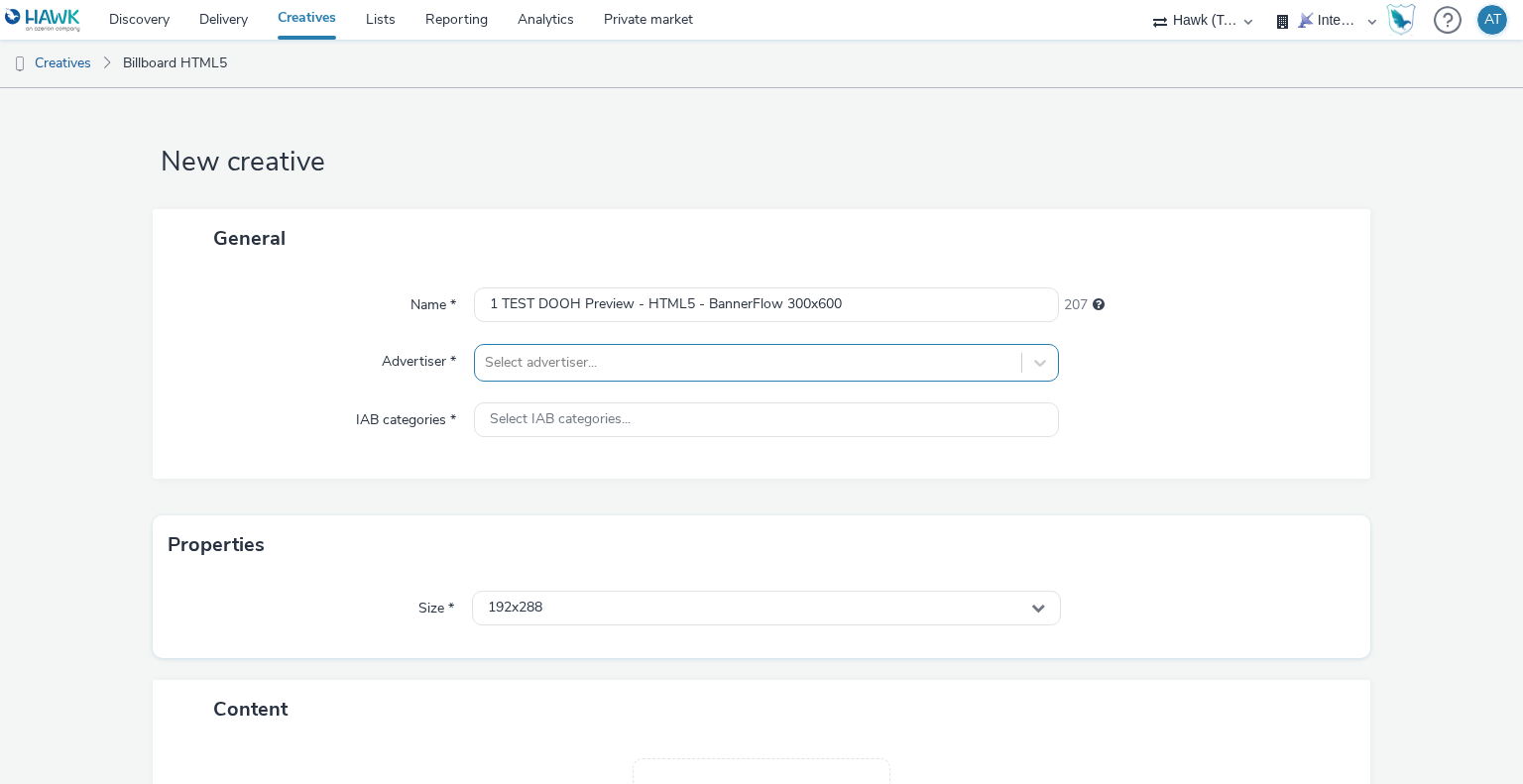 click at bounding box center (748, 363) 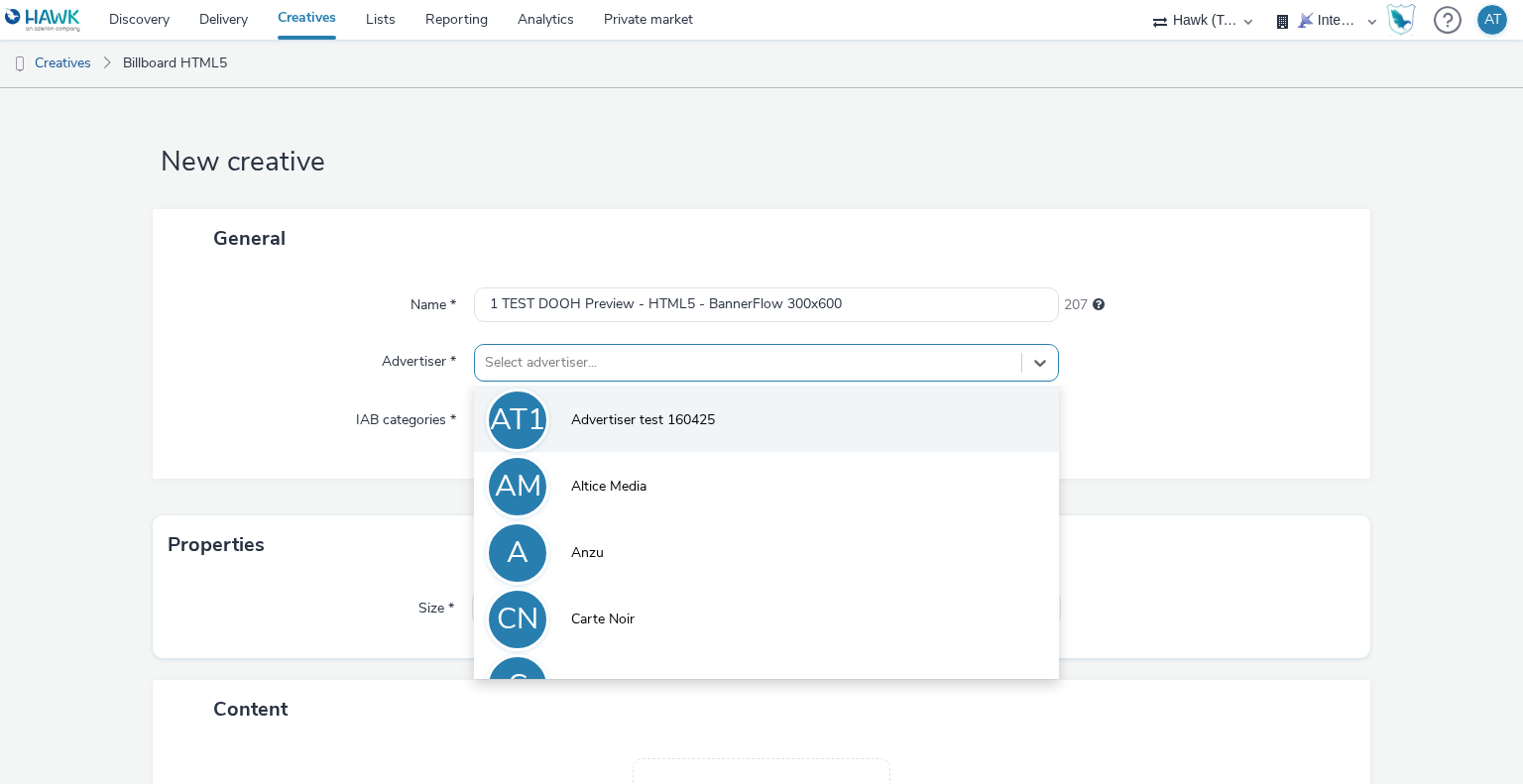click on "Advertiser test 160425" at bounding box center [643, 420] 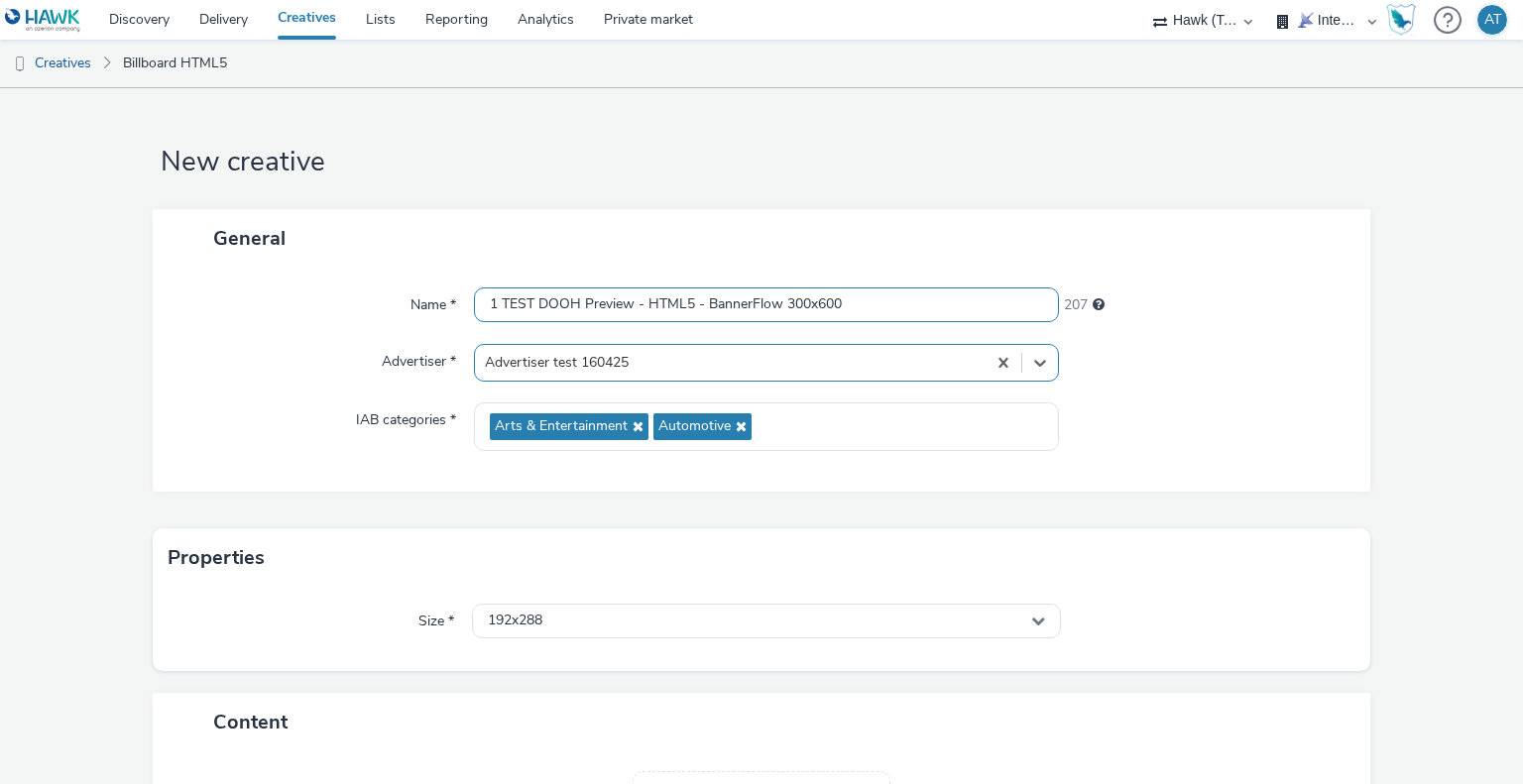 click on "1 TEST DOOH Preview - HTML5 - BannerFlow 300x600" at bounding box center (765, 304) 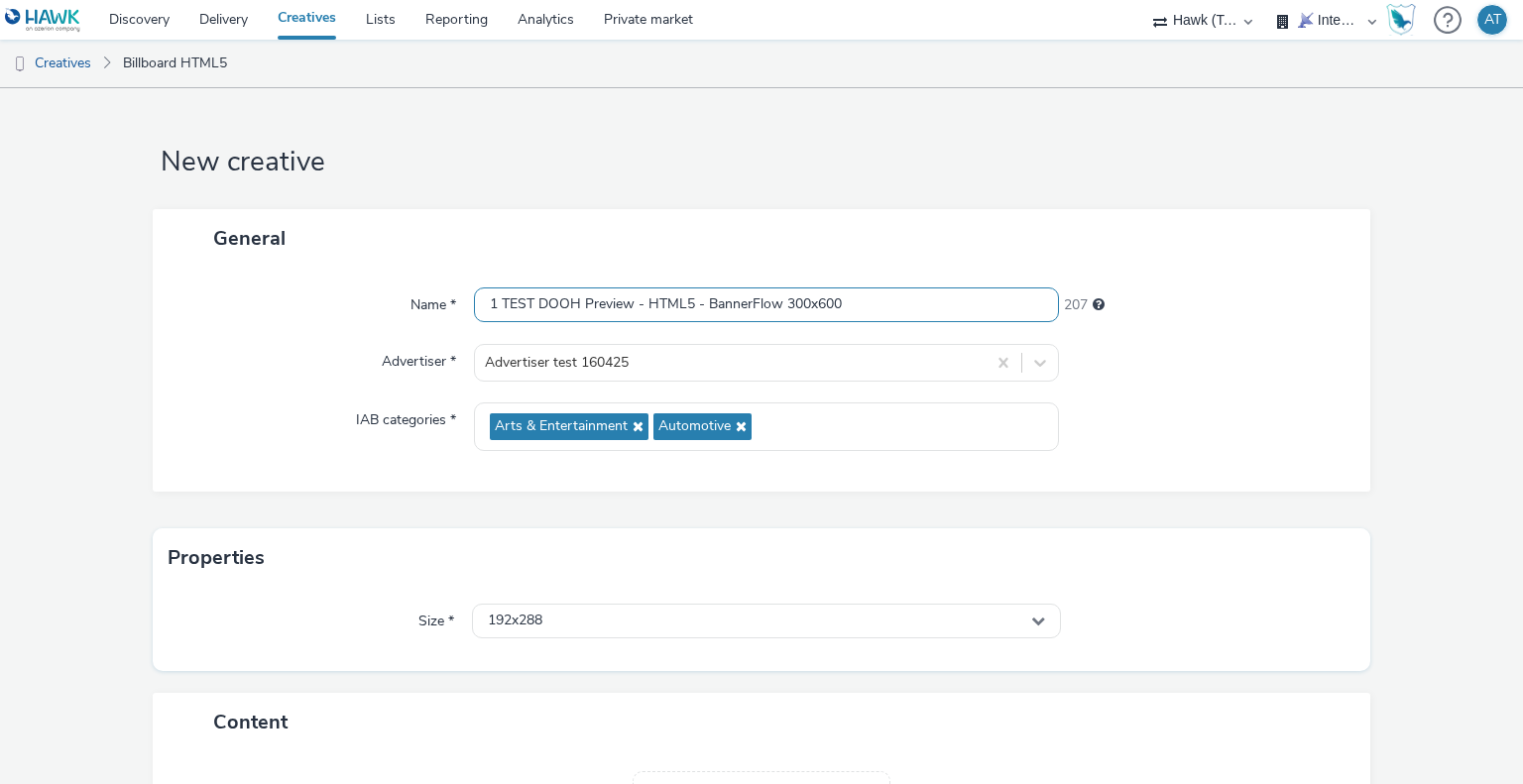 drag, startPoint x: 555, startPoint y: 299, endPoint x: 336, endPoint y: 300, distance: 219.00228 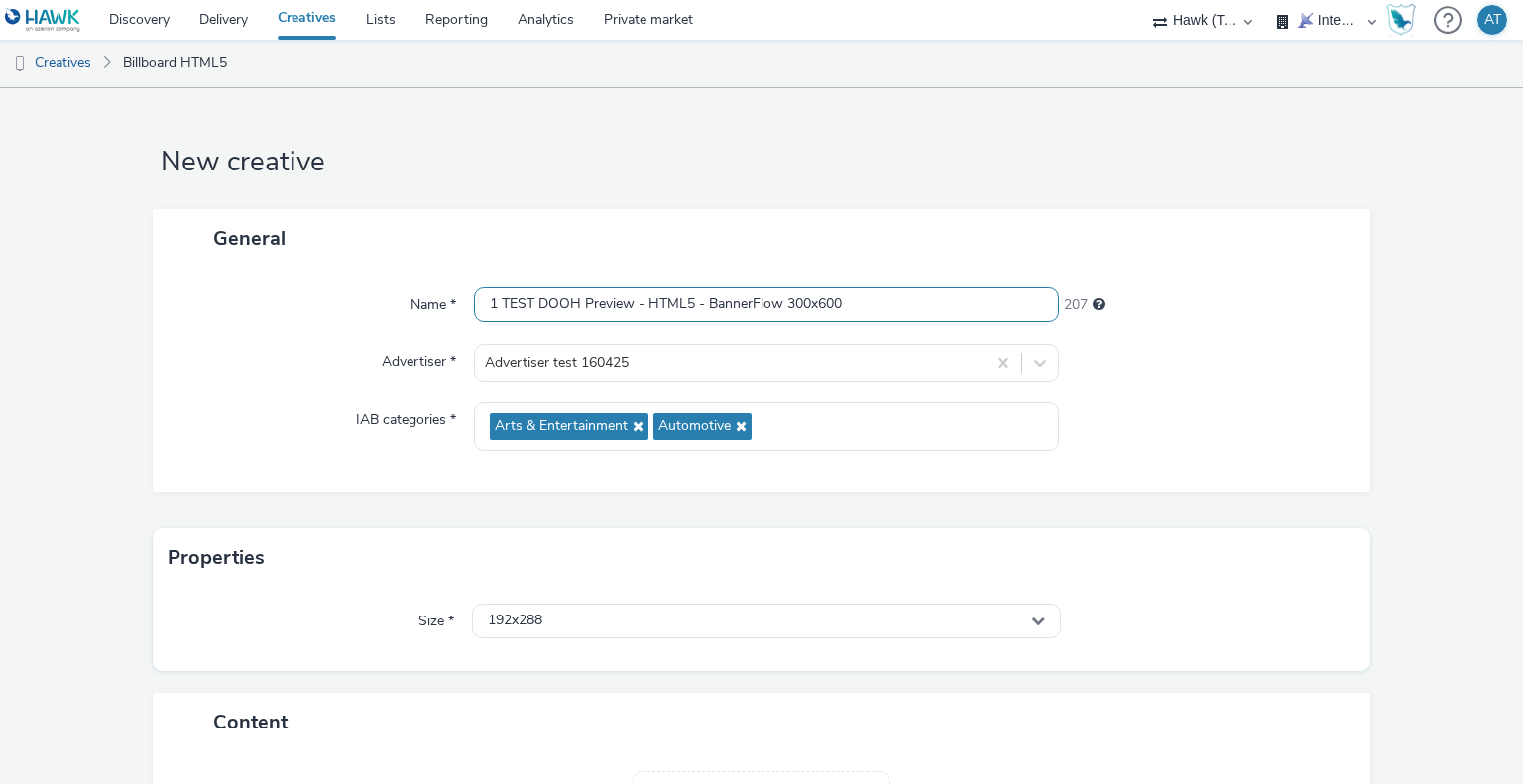 click on "1 TEST DOOH Preview - HTML5 - BannerFlow 300x600" at bounding box center (765, 304) 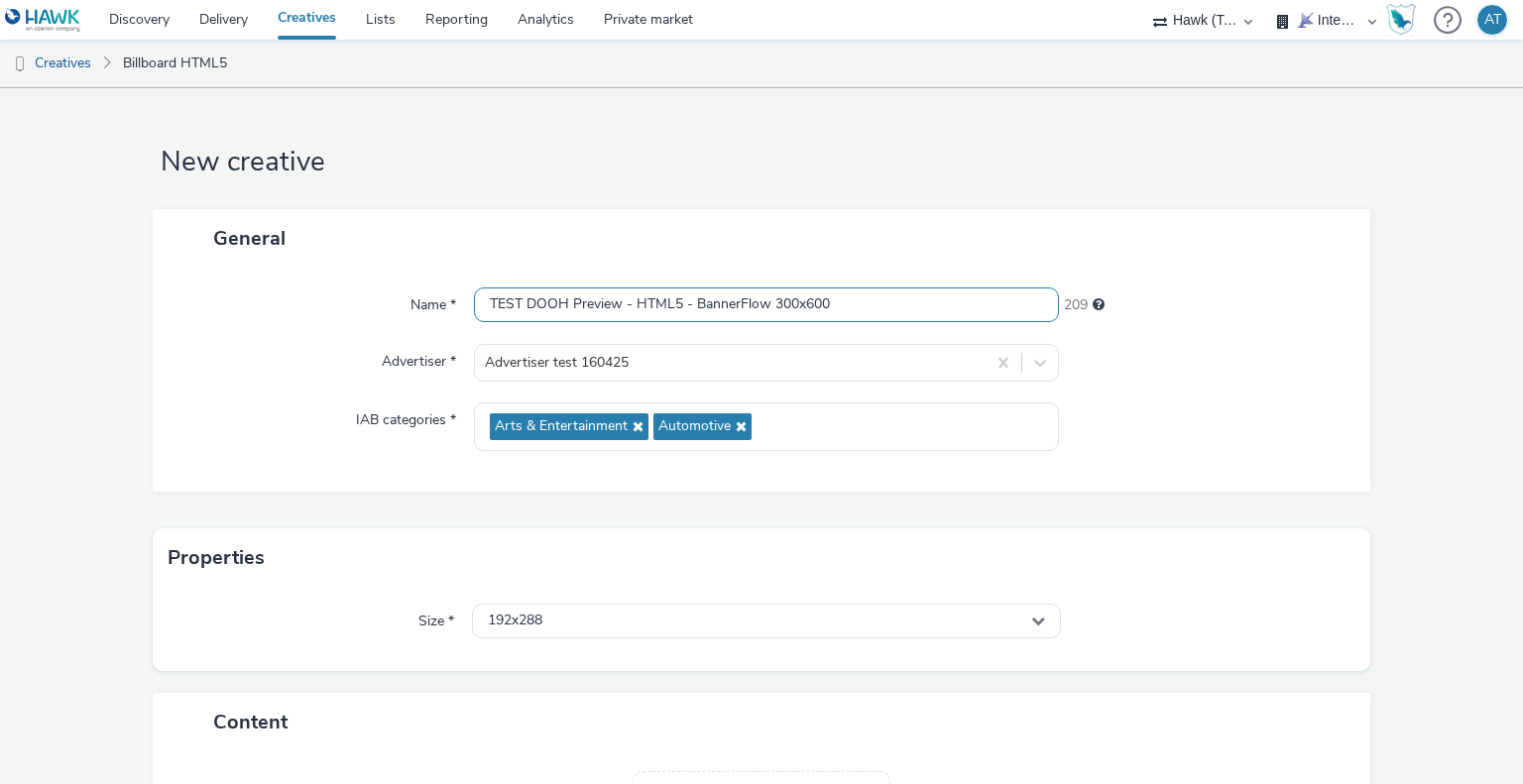 drag, startPoint x: 802, startPoint y: 305, endPoint x: 847, endPoint y: 305, distance: 45 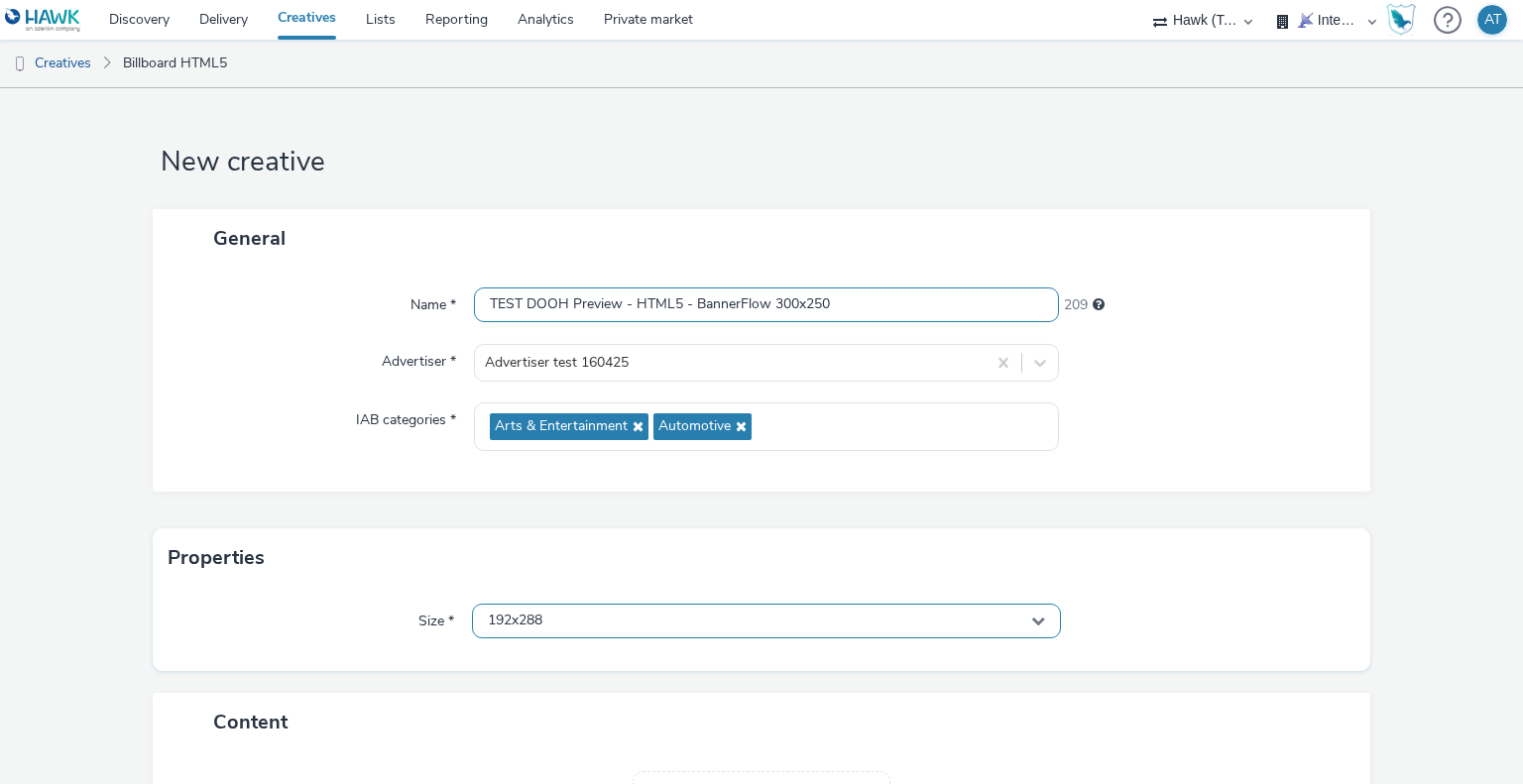 type on "TEST DOOH Preview - HTML5 - BannerFlow 300x250" 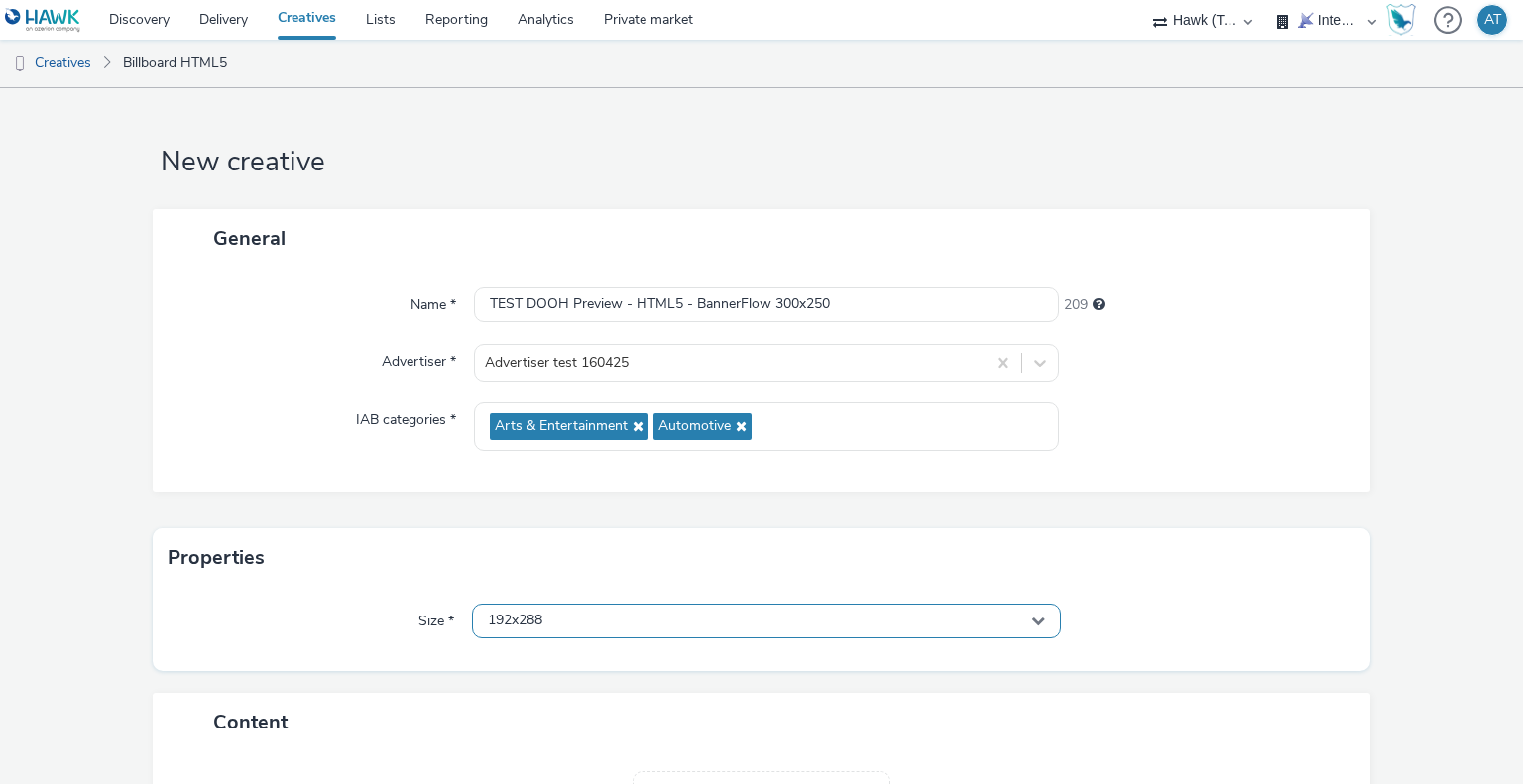 click on "192x288" at bounding box center [765, 620] 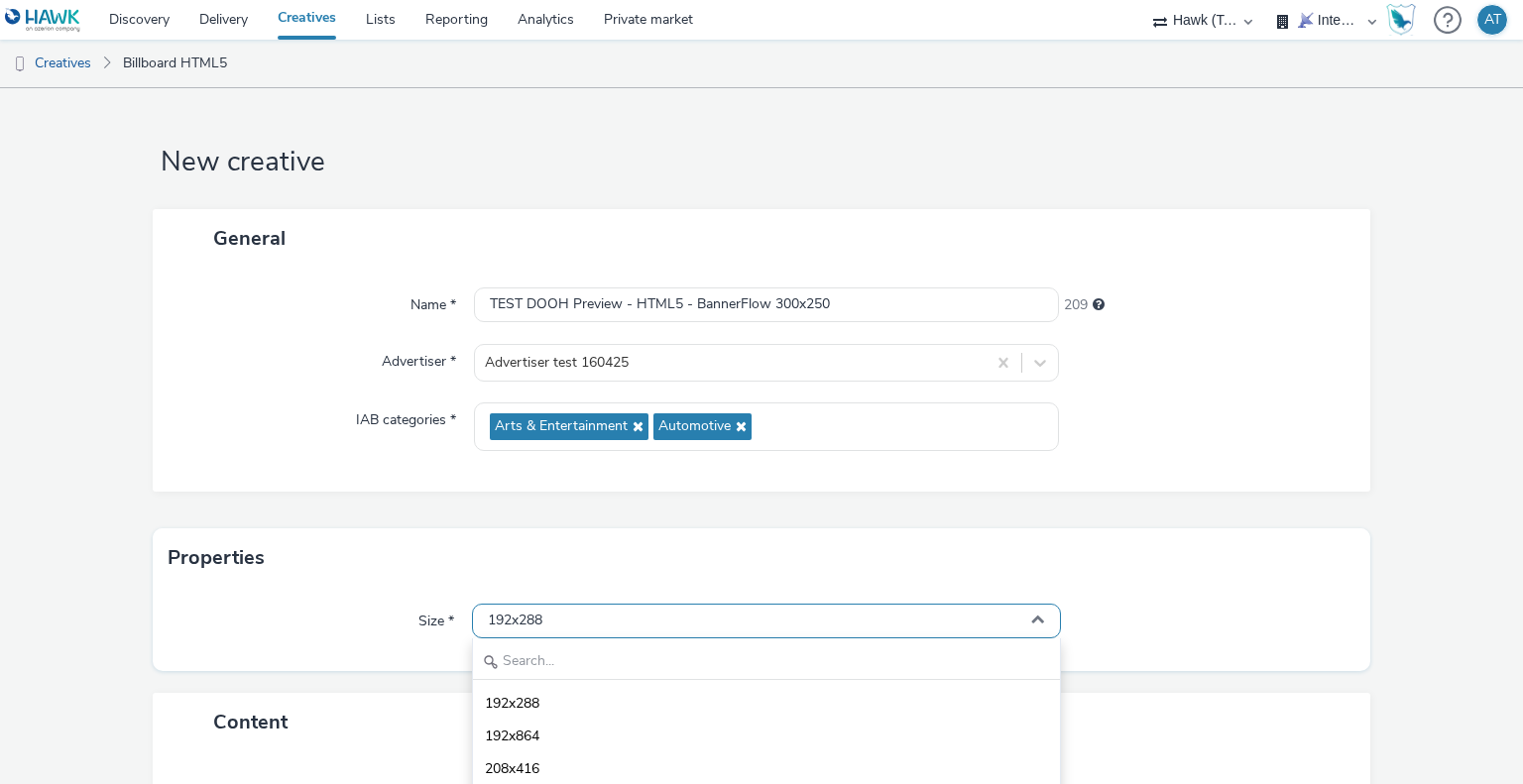 scroll, scrollTop: 198, scrollLeft: 0, axis: vertical 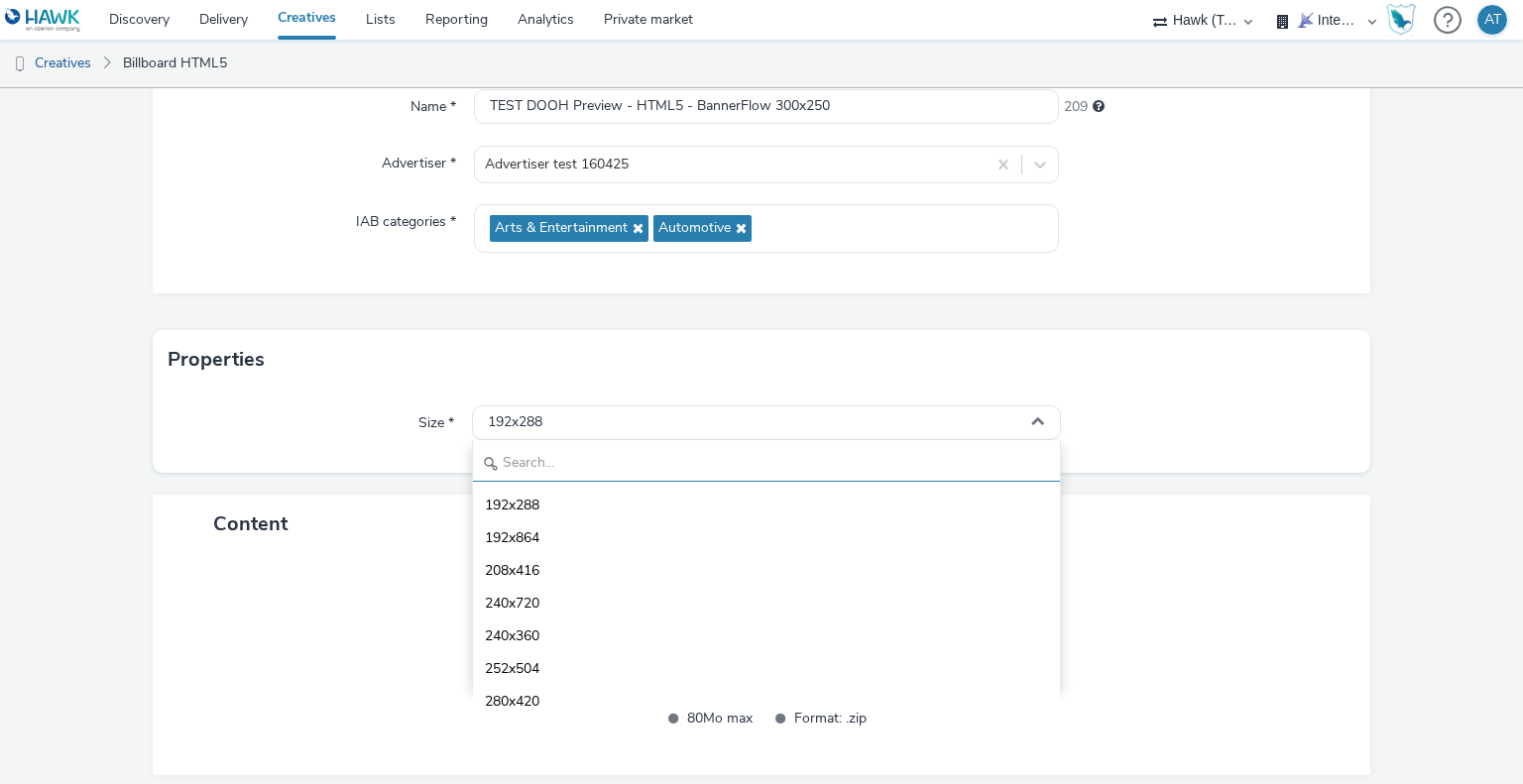 click at bounding box center [765, 464] 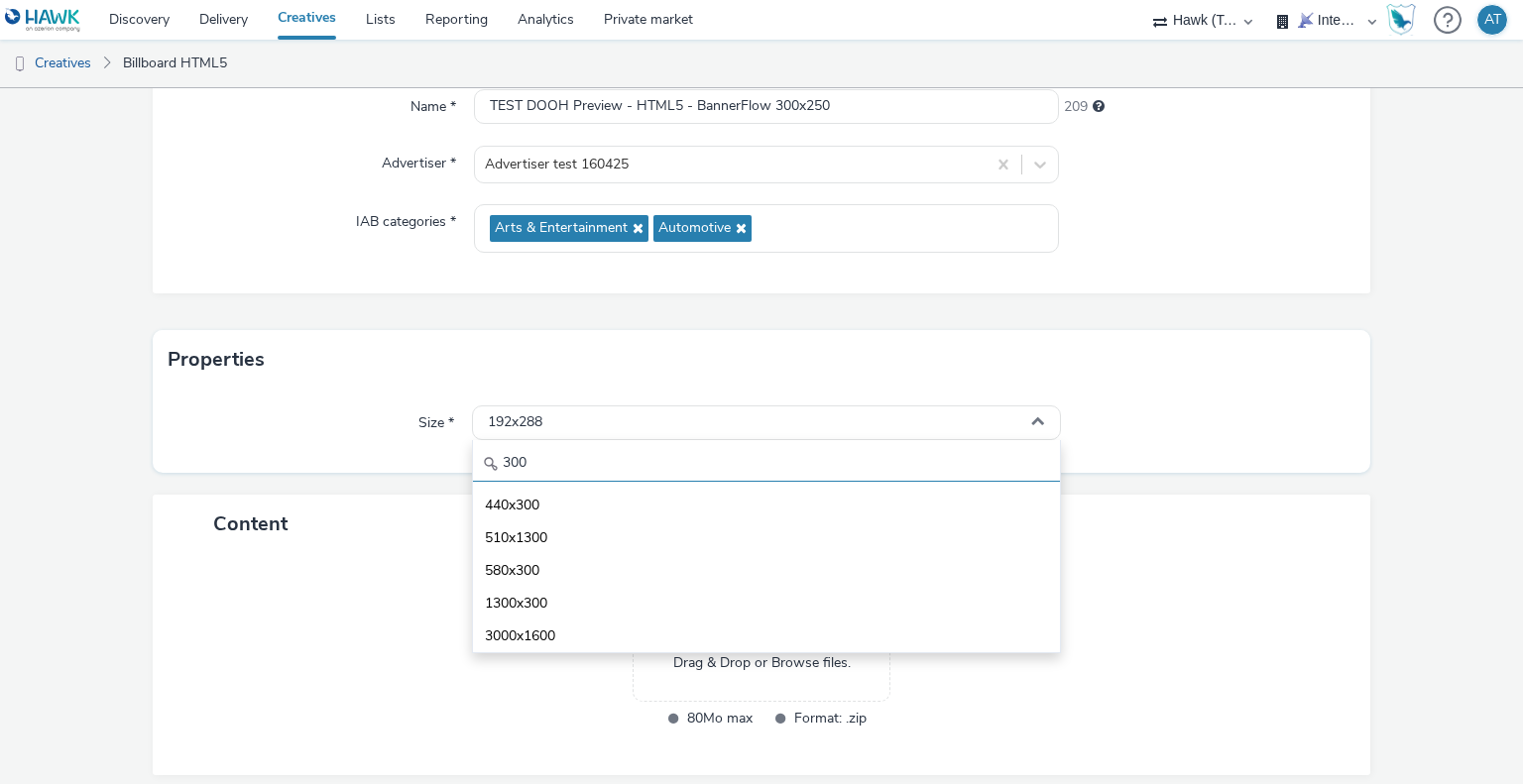 drag, startPoint x: 544, startPoint y: 461, endPoint x: 461, endPoint y: 459, distance: 83.0241 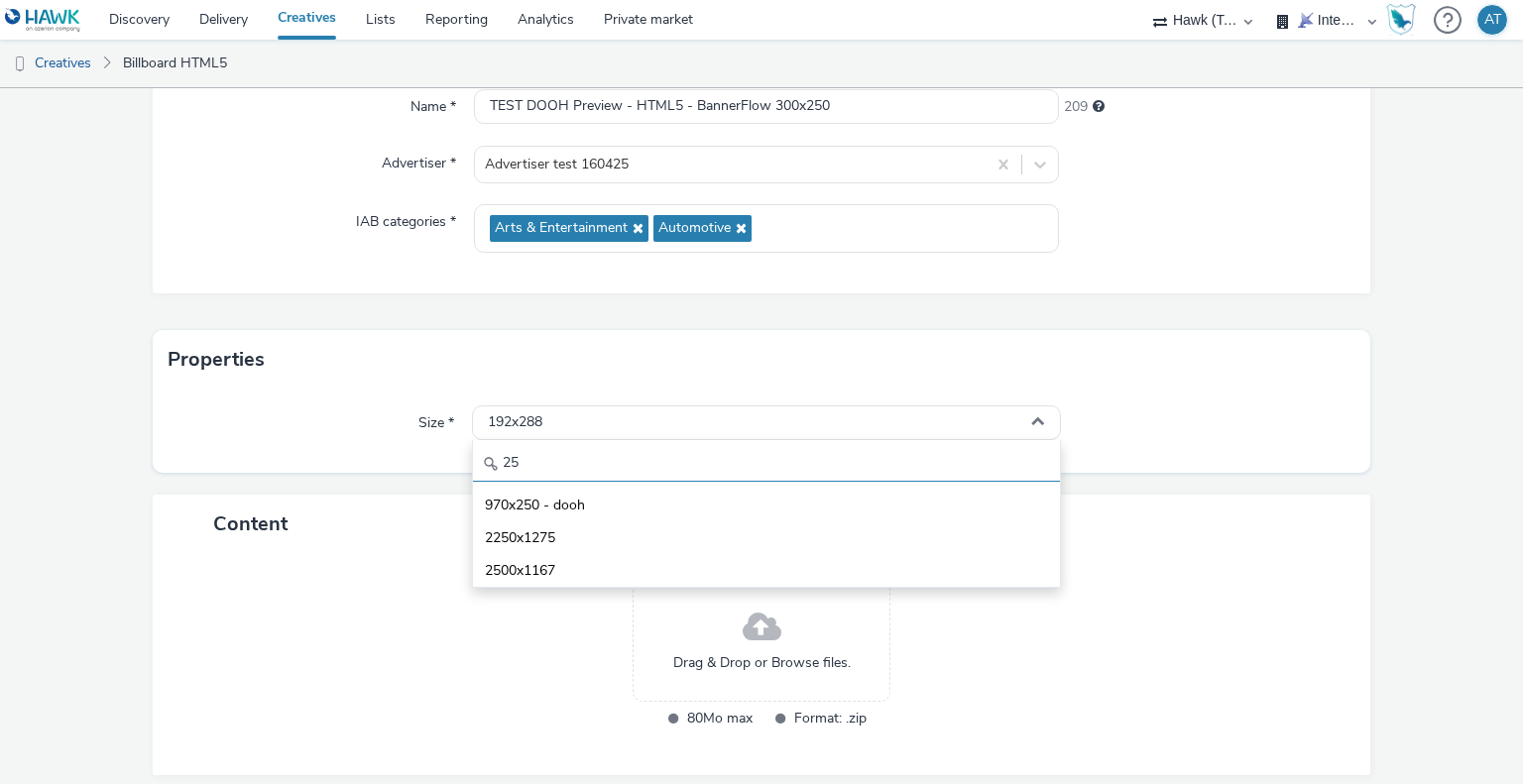 type on "2" 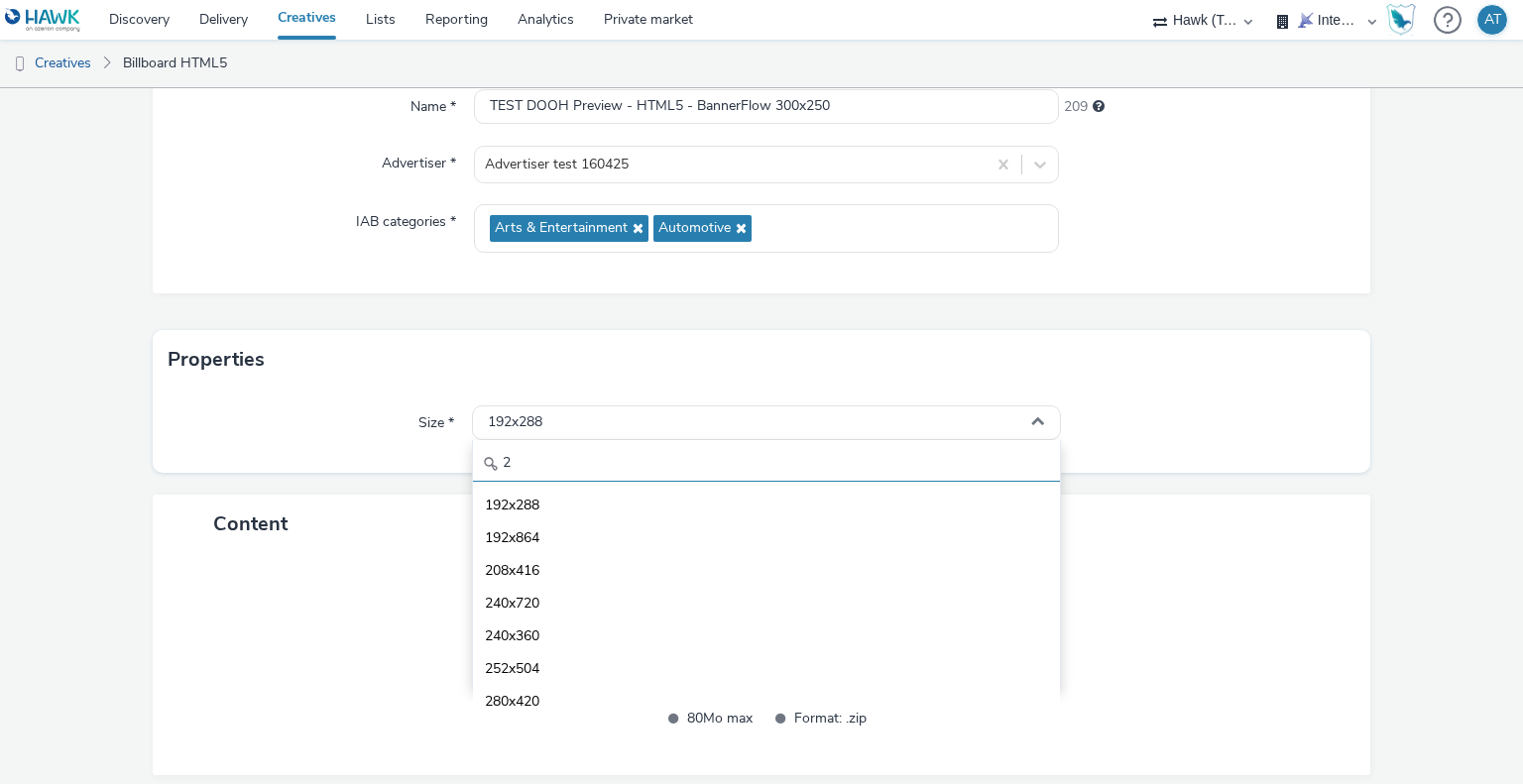 type 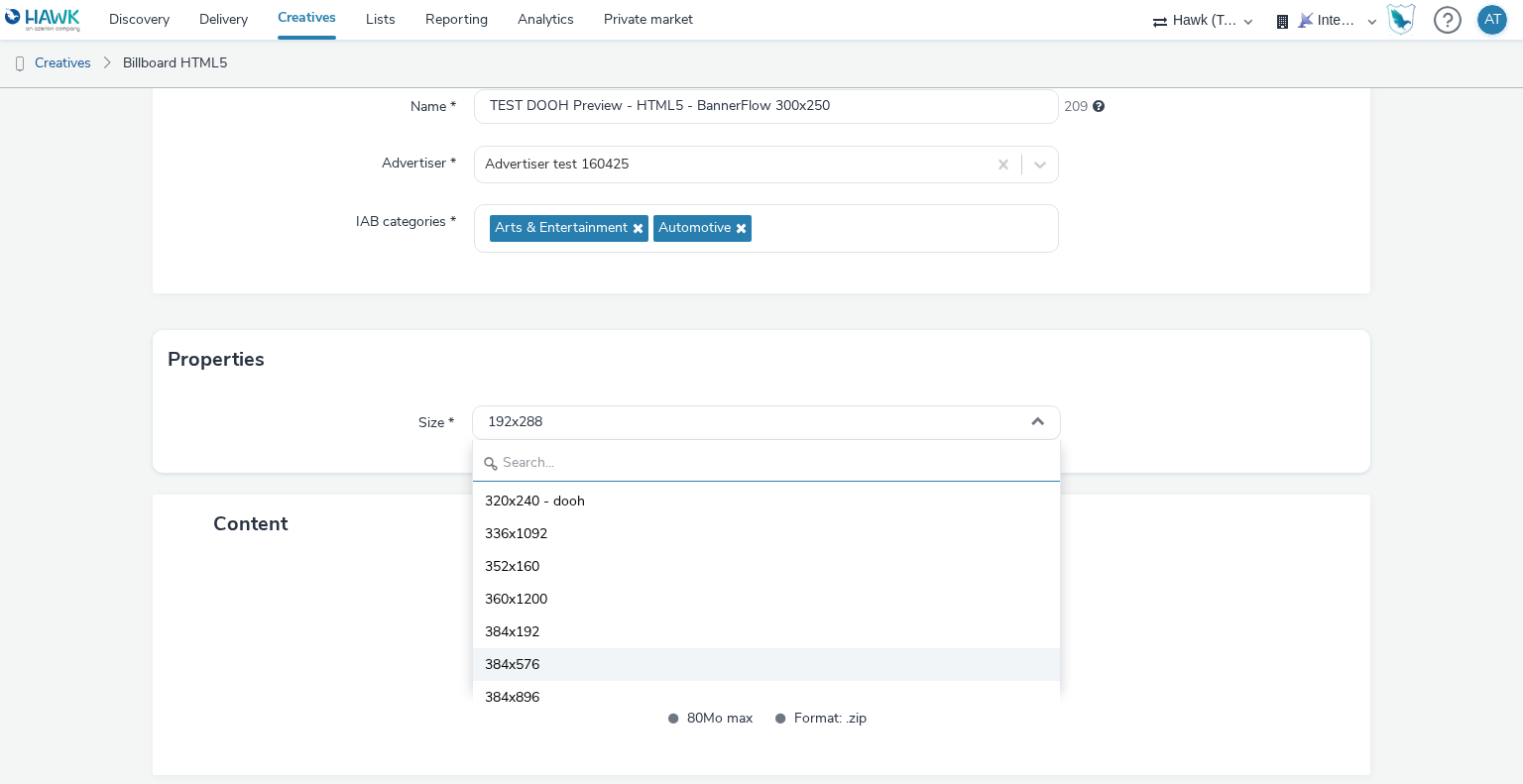 scroll, scrollTop: 496, scrollLeft: 0, axis: vertical 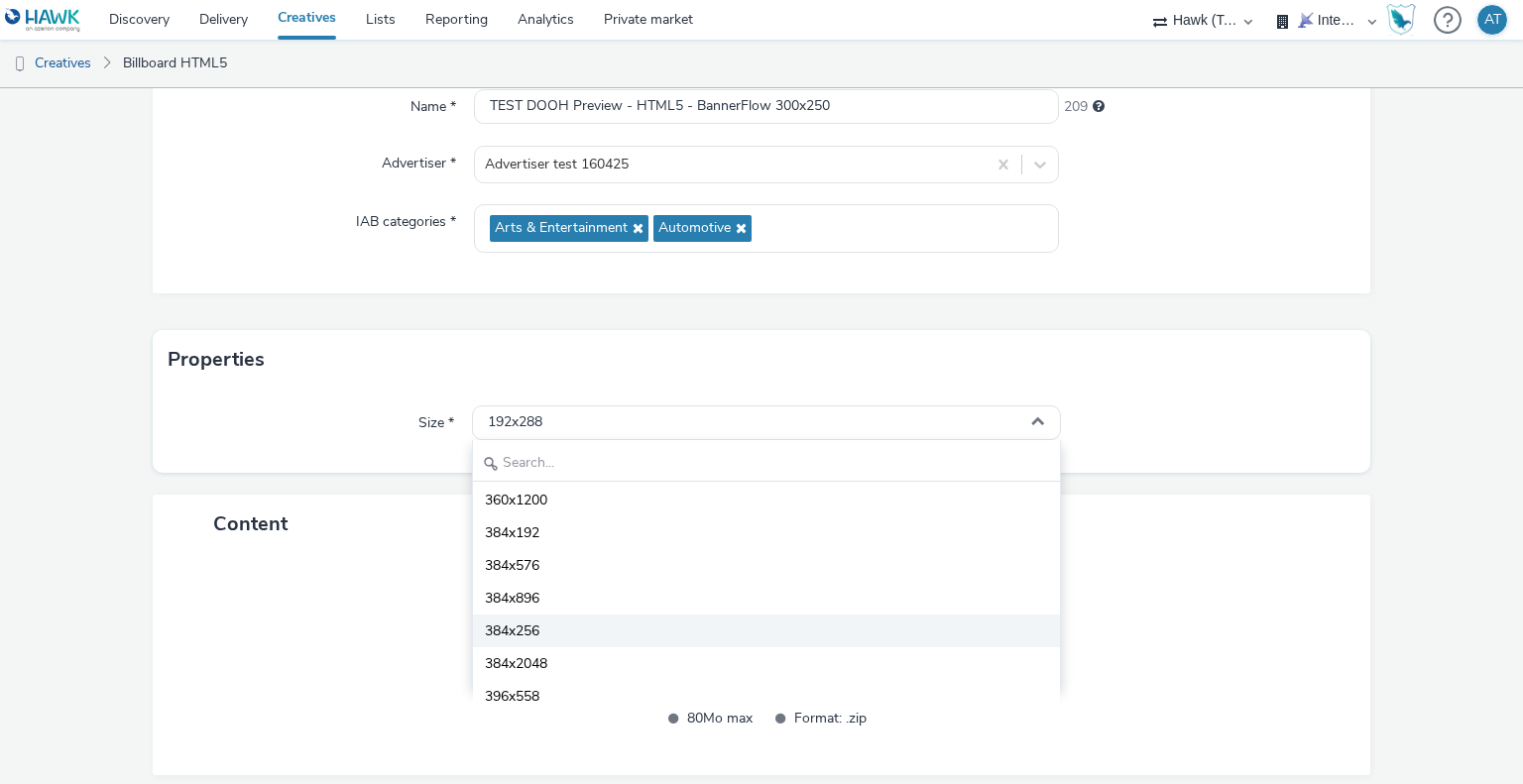 click on "384x256" at bounding box center (765, 630) 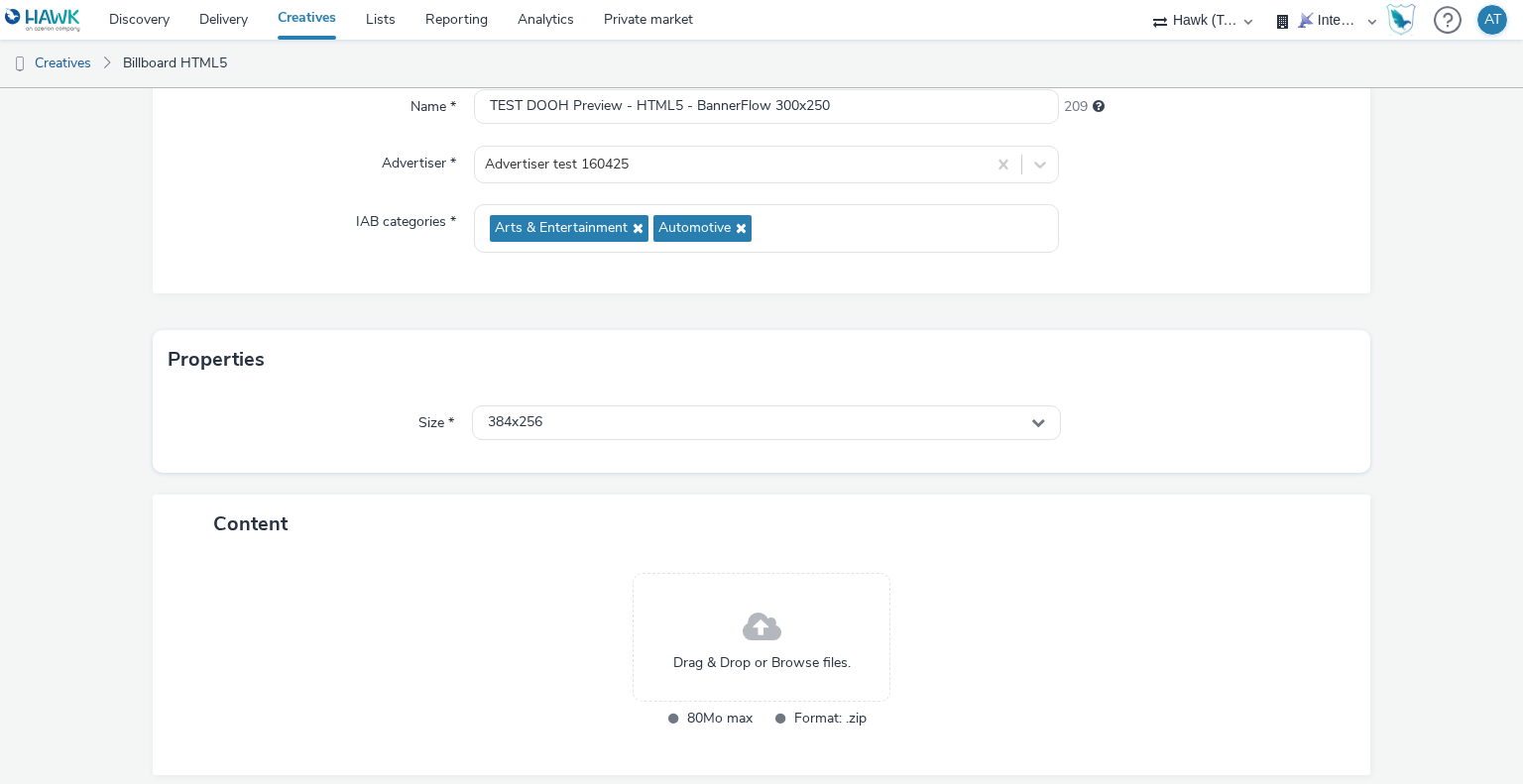 click on "Properties" at bounding box center [762, 360] 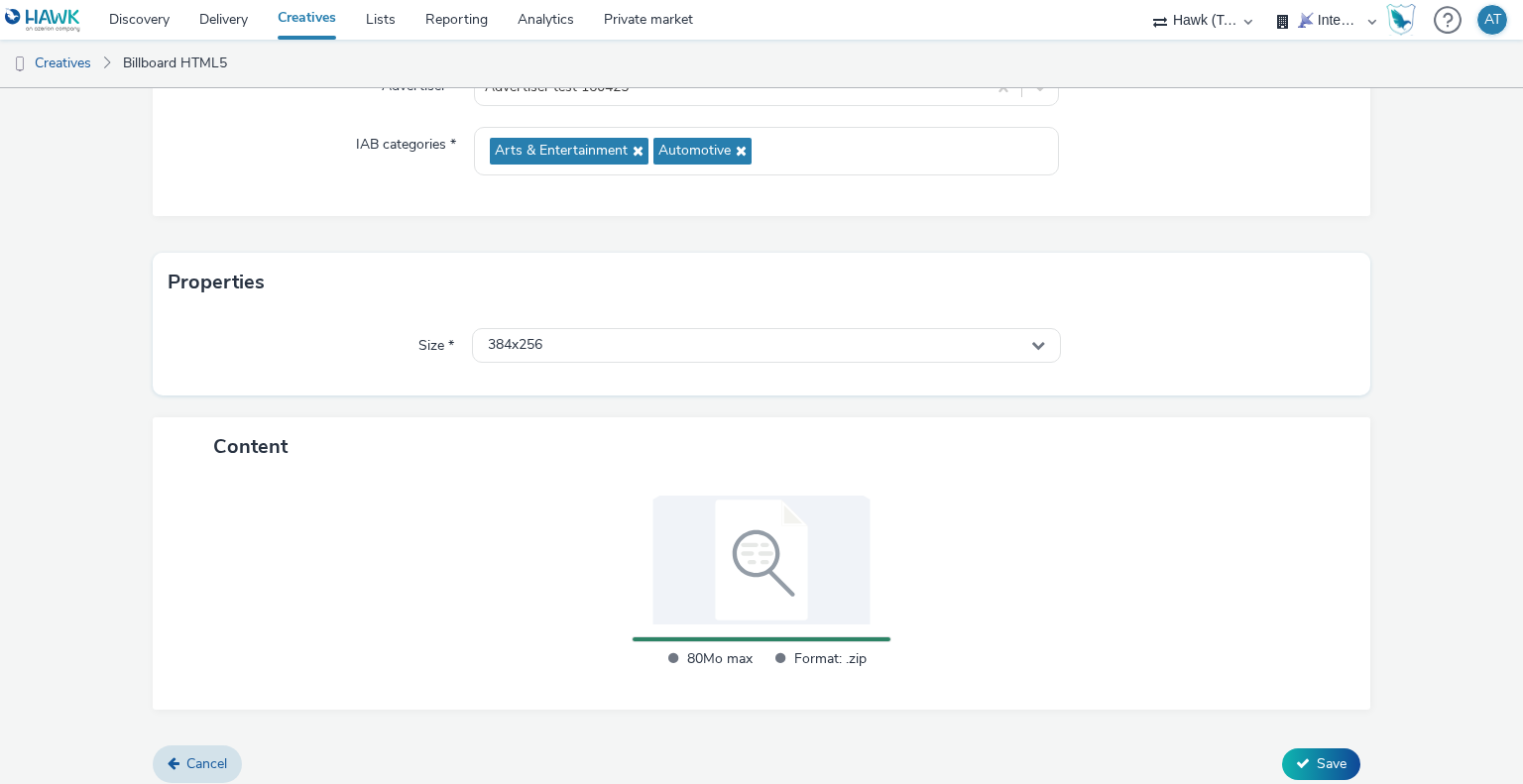 scroll, scrollTop: 262, scrollLeft: 0, axis: vertical 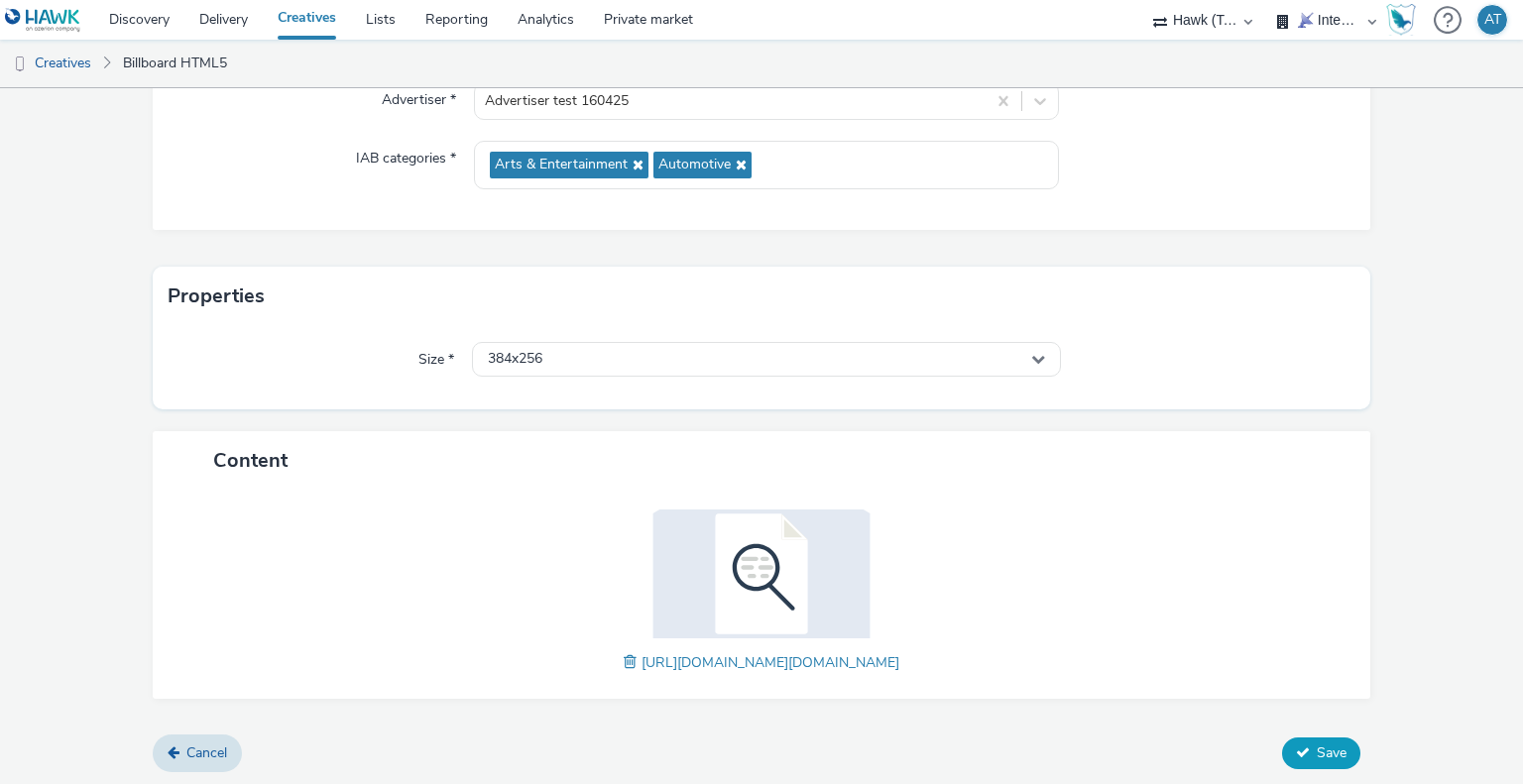 click on "Save" at bounding box center [1332, 752] 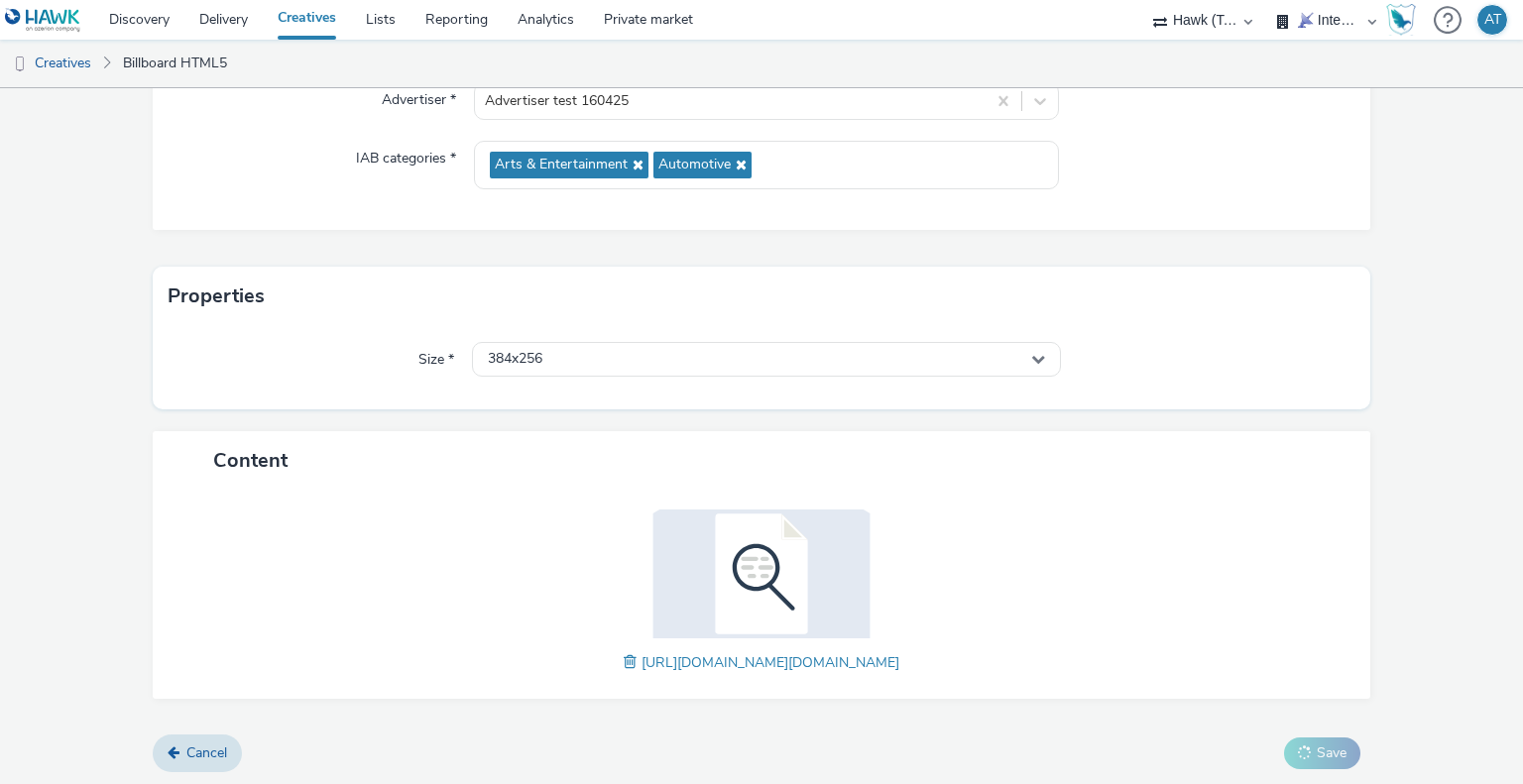 scroll, scrollTop: 0, scrollLeft: 0, axis: both 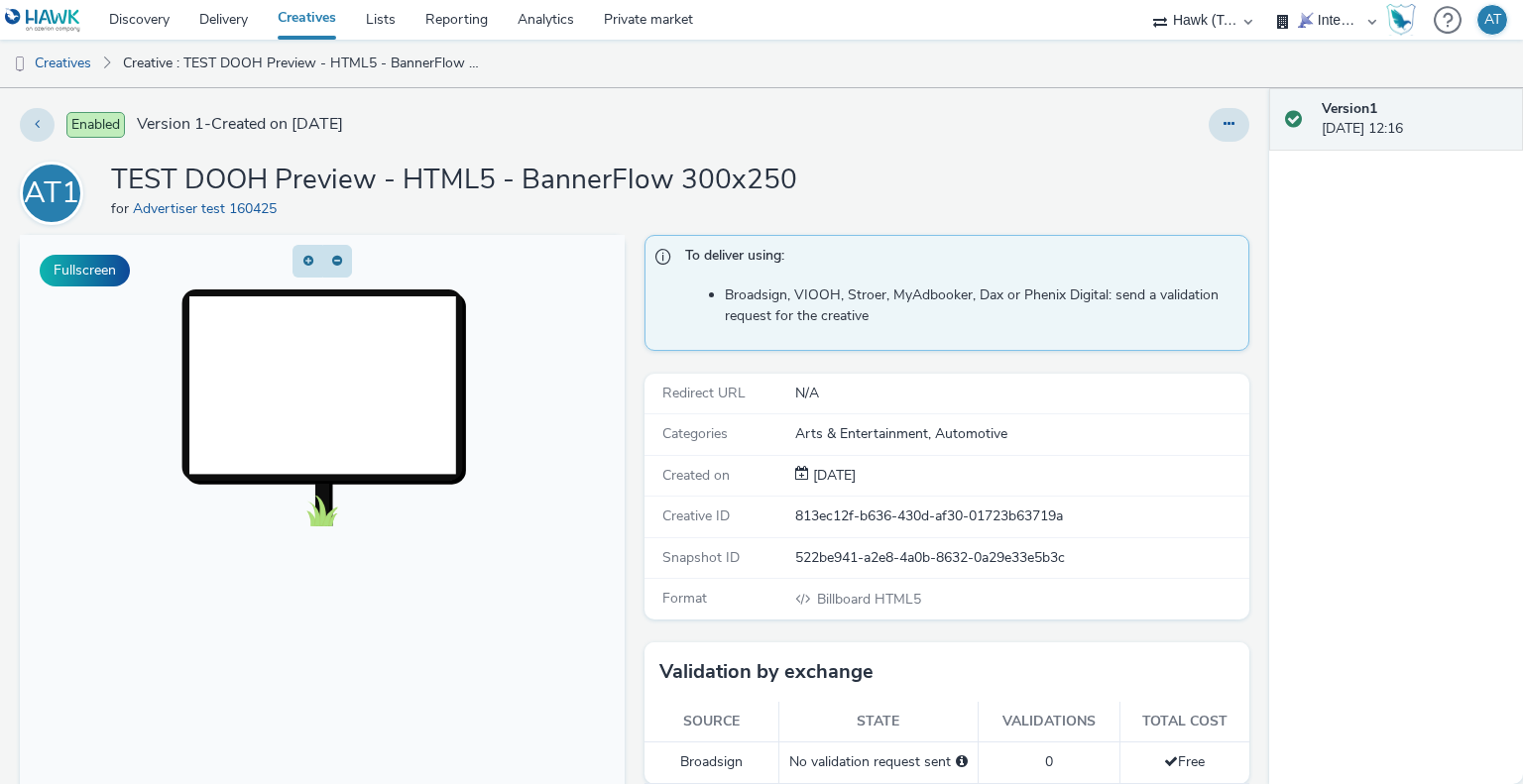 click 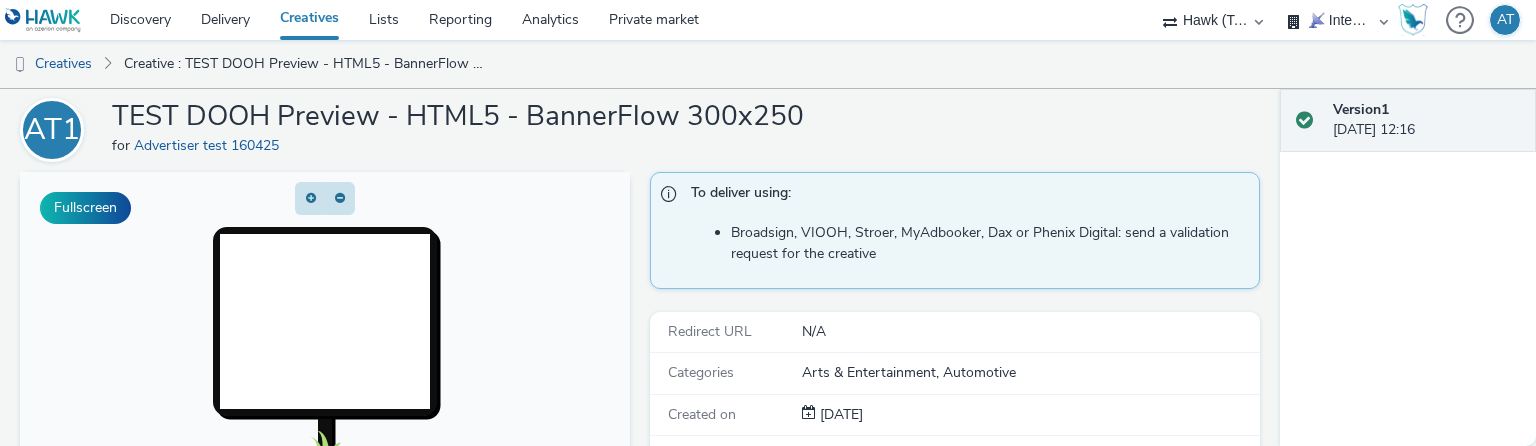 scroll, scrollTop: 100, scrollLeft: 0, axis: vertical 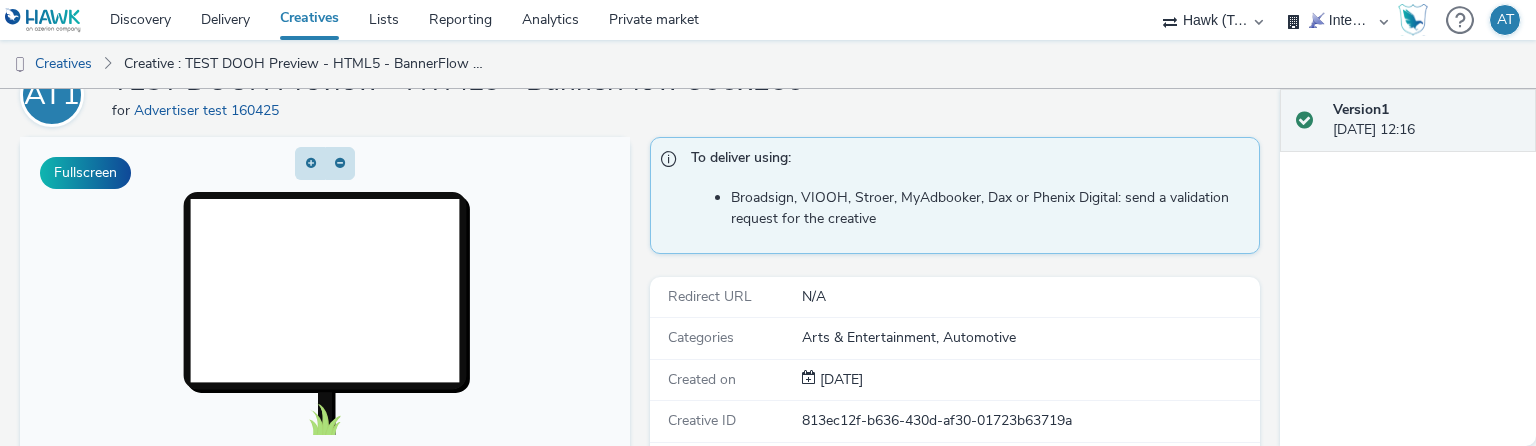click at bounding box center [325, 547] 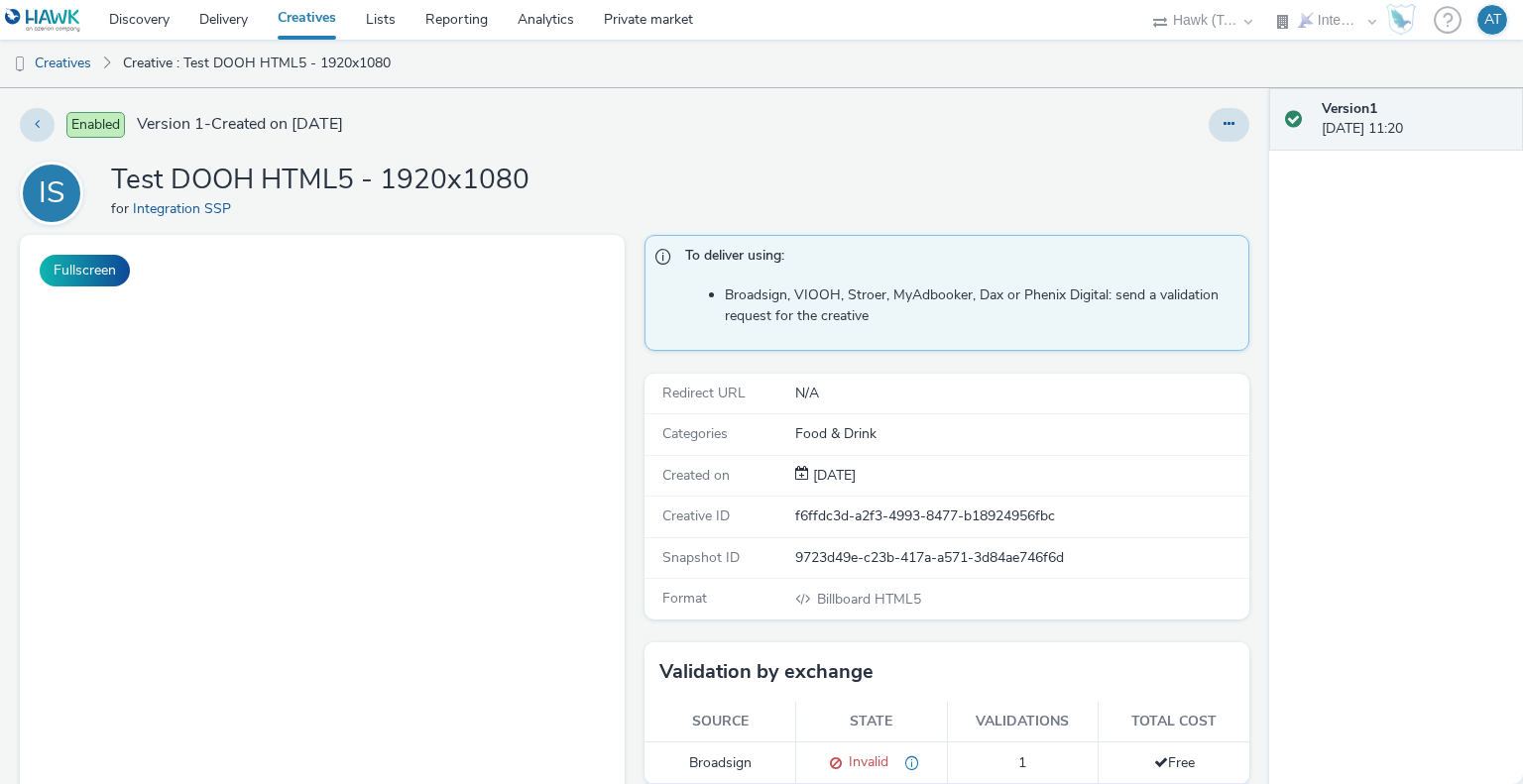 select on "2fc77e36-bb93-4aa3-9dff-dcb08e02eac6" 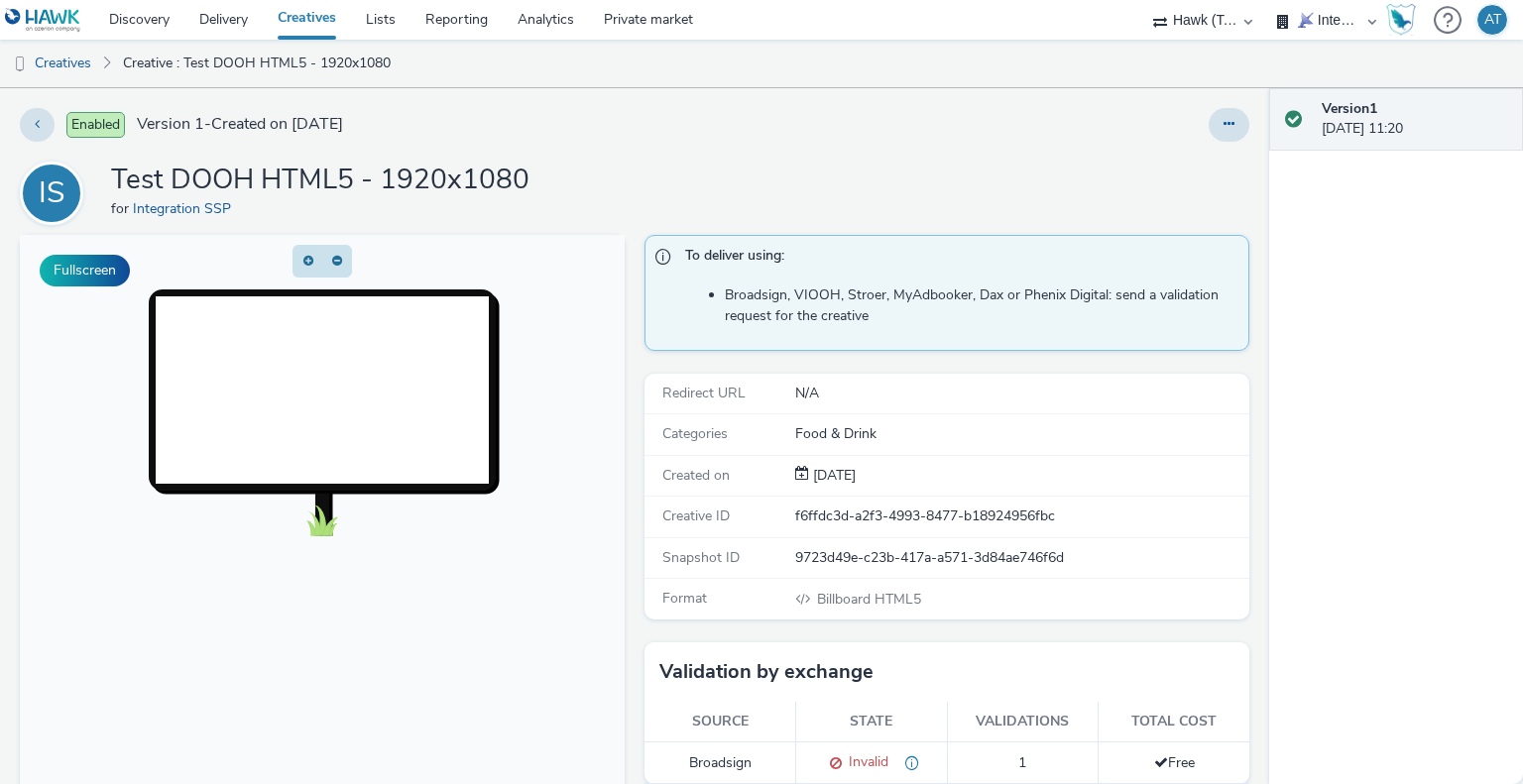 scroll, scrollTop: 0, scrollLeft: 0, axis: both 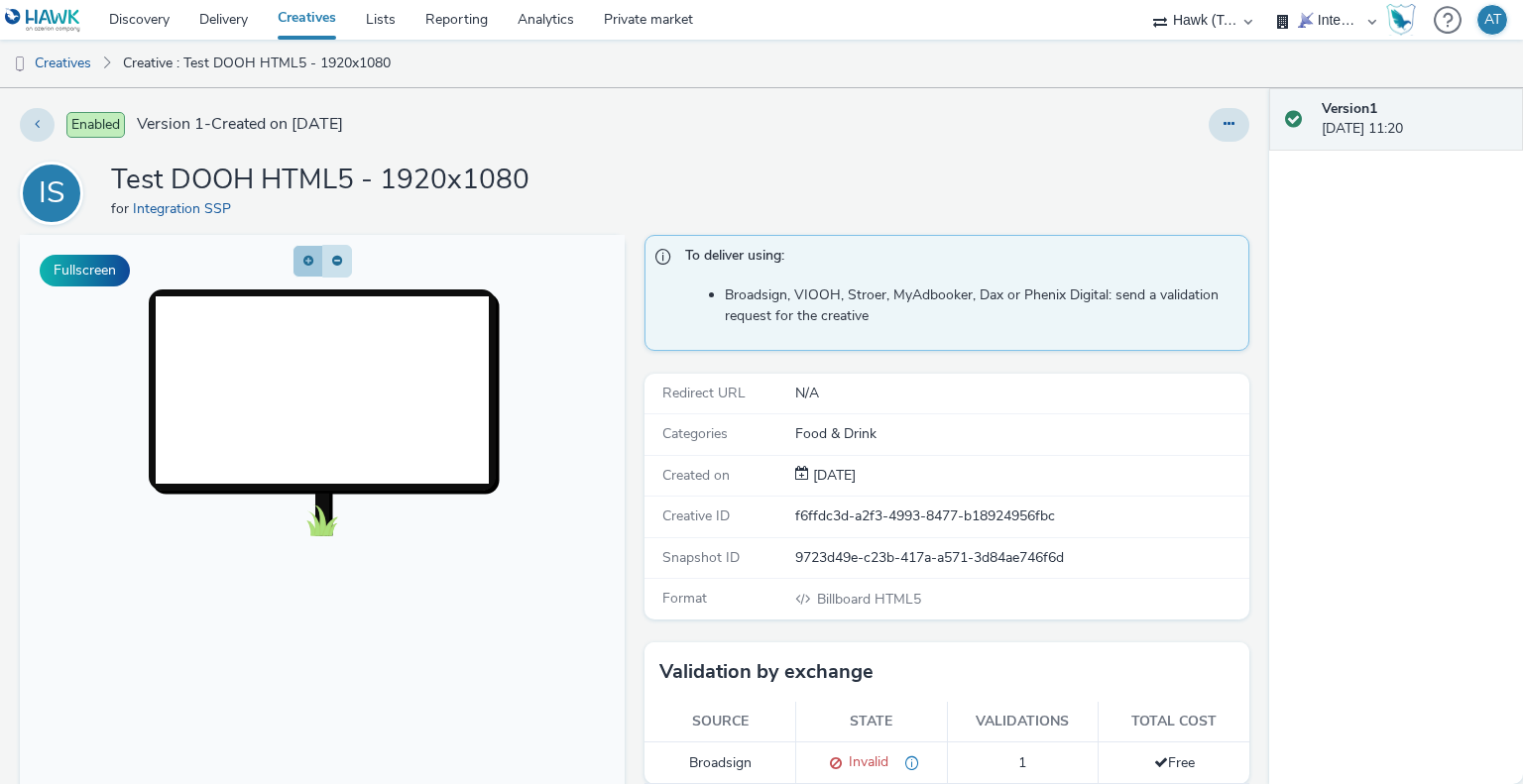 click 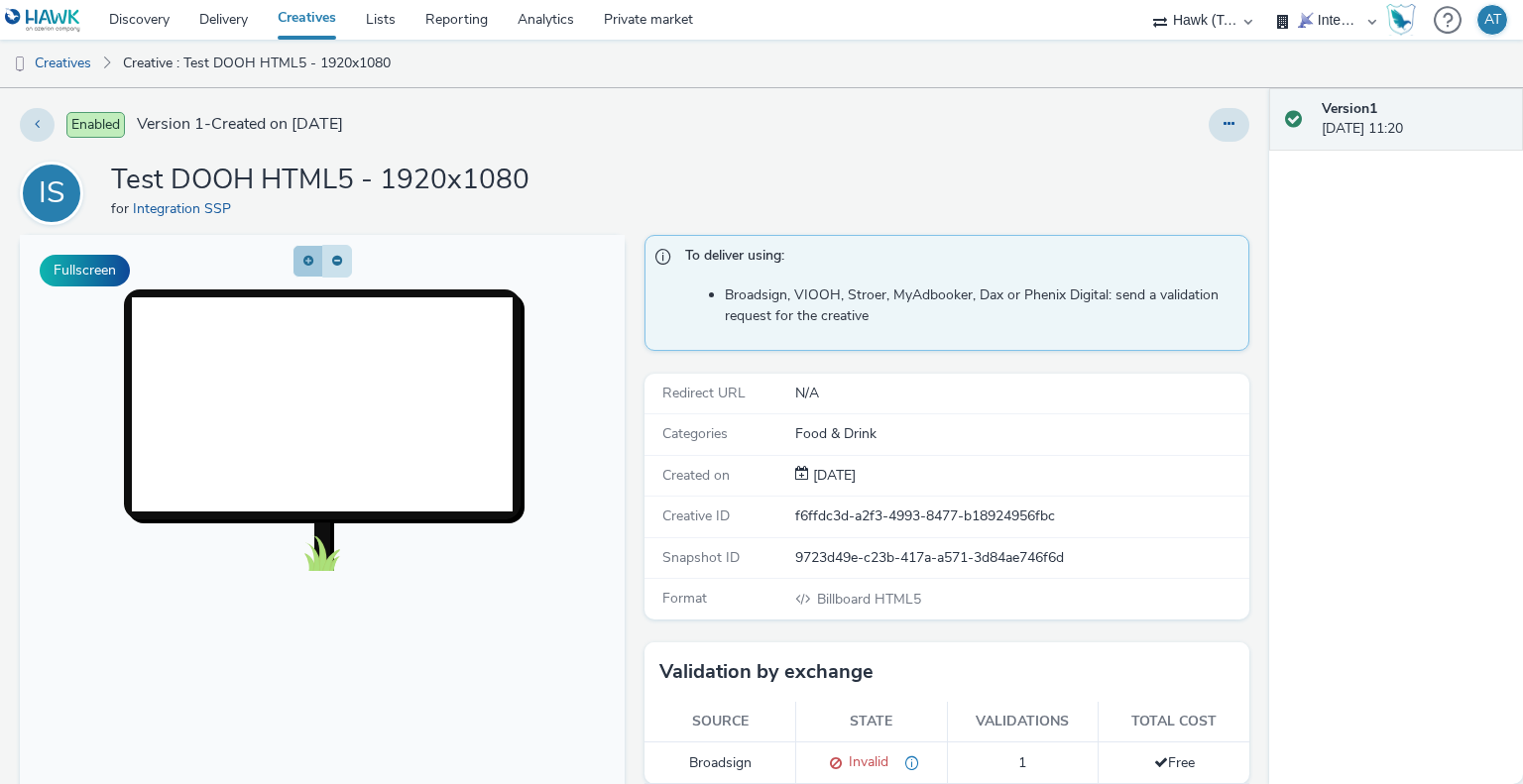 click 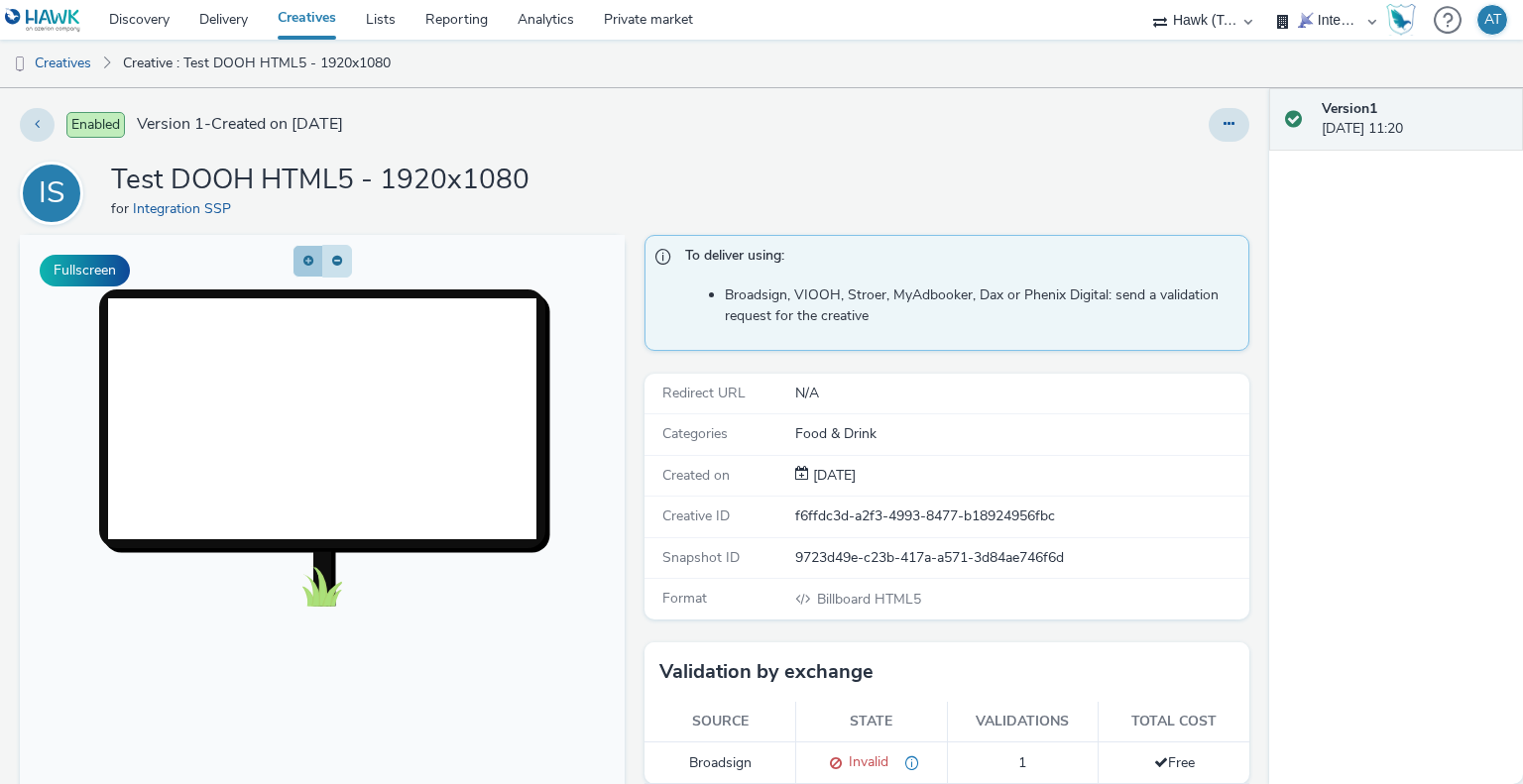 click 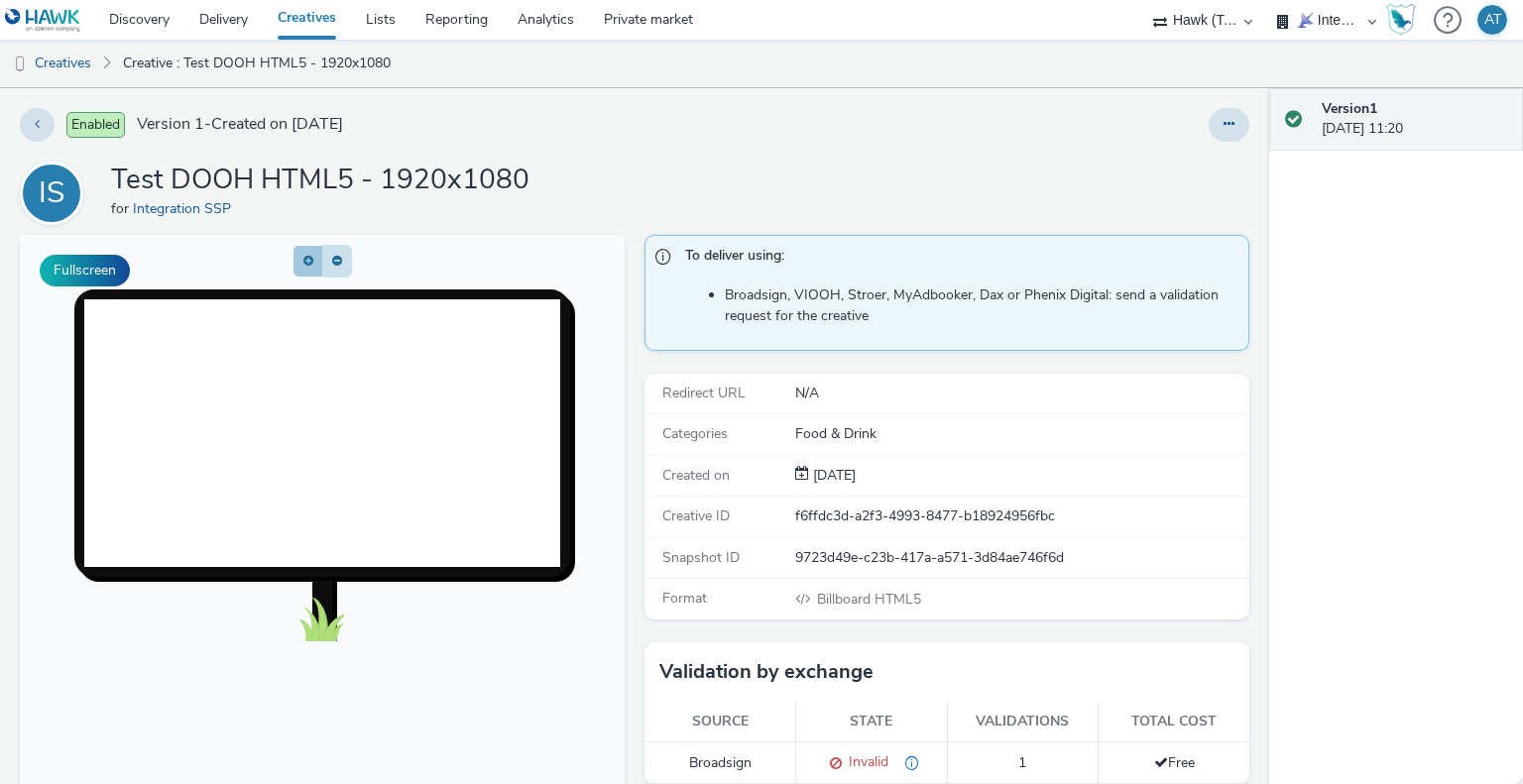click 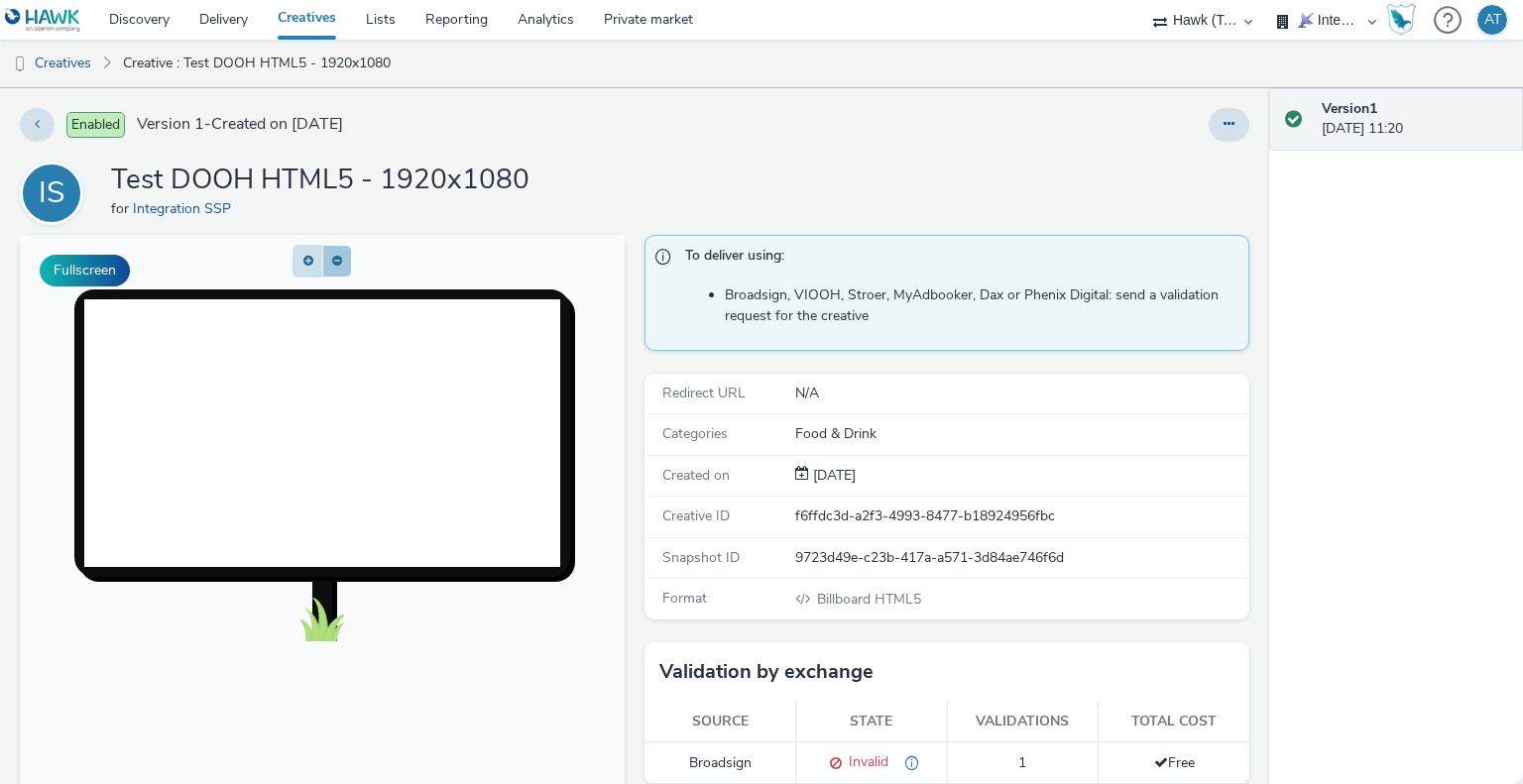click 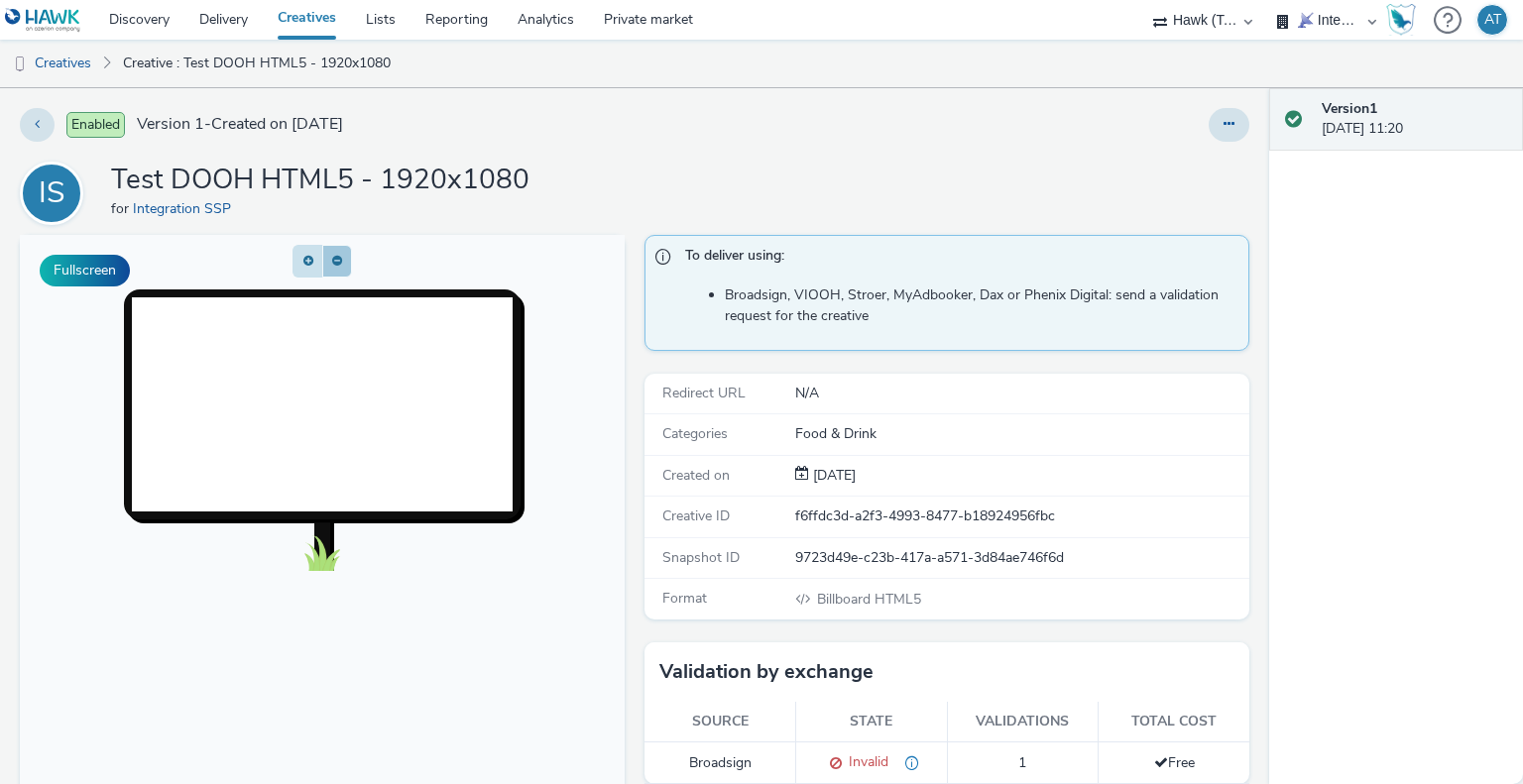 click 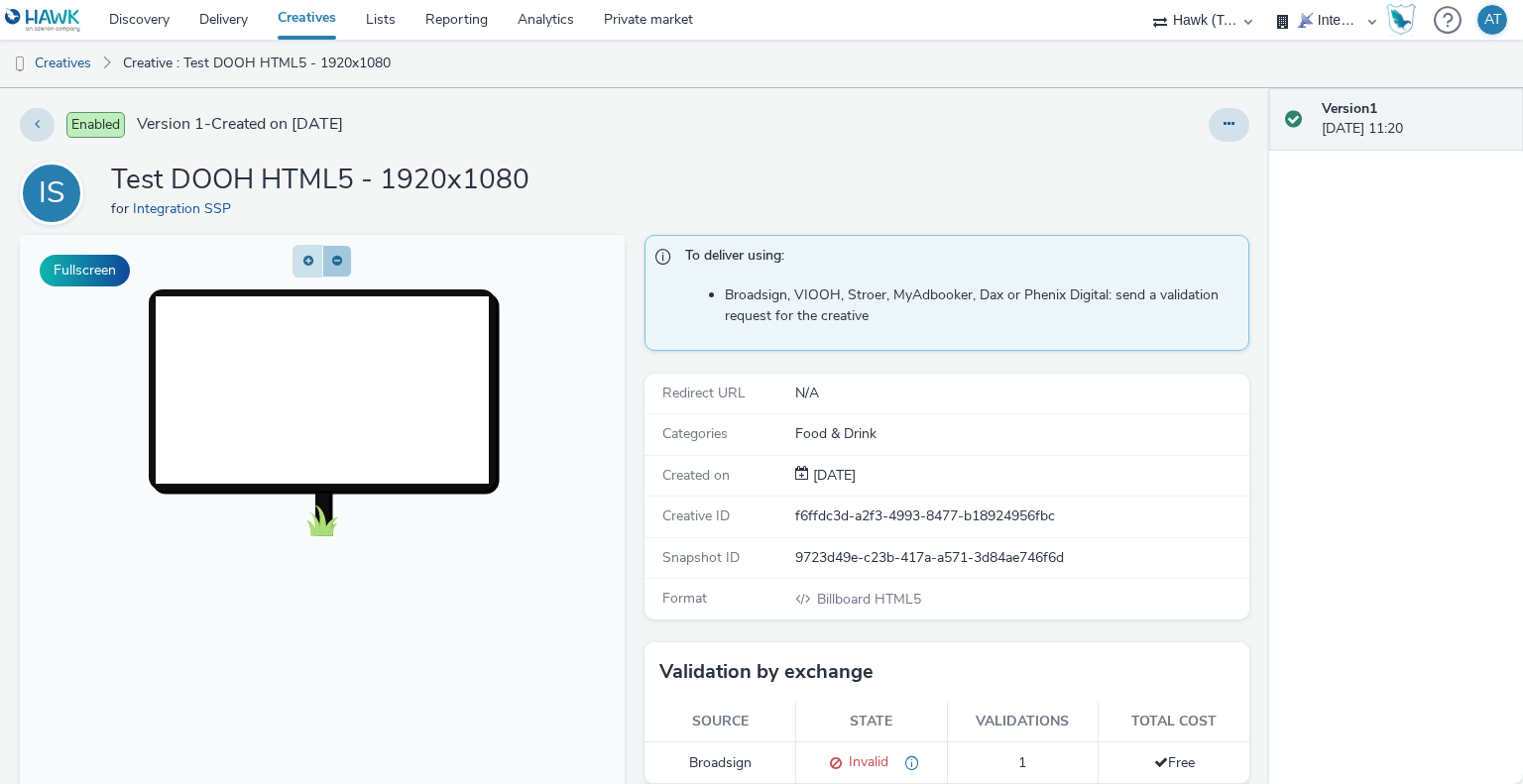 click 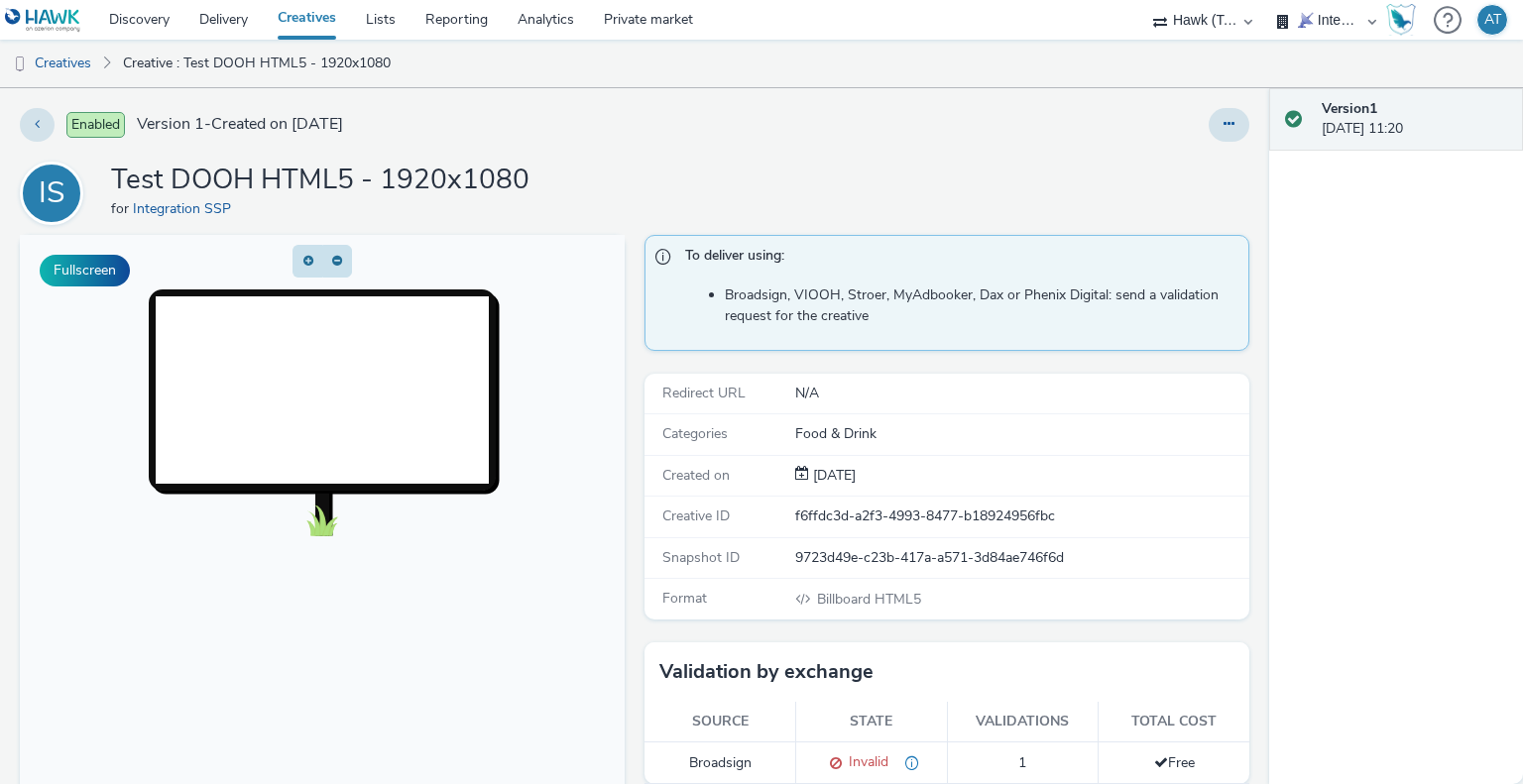 scroll, scrollTop: 0, scrollLeft: 0, axis: both 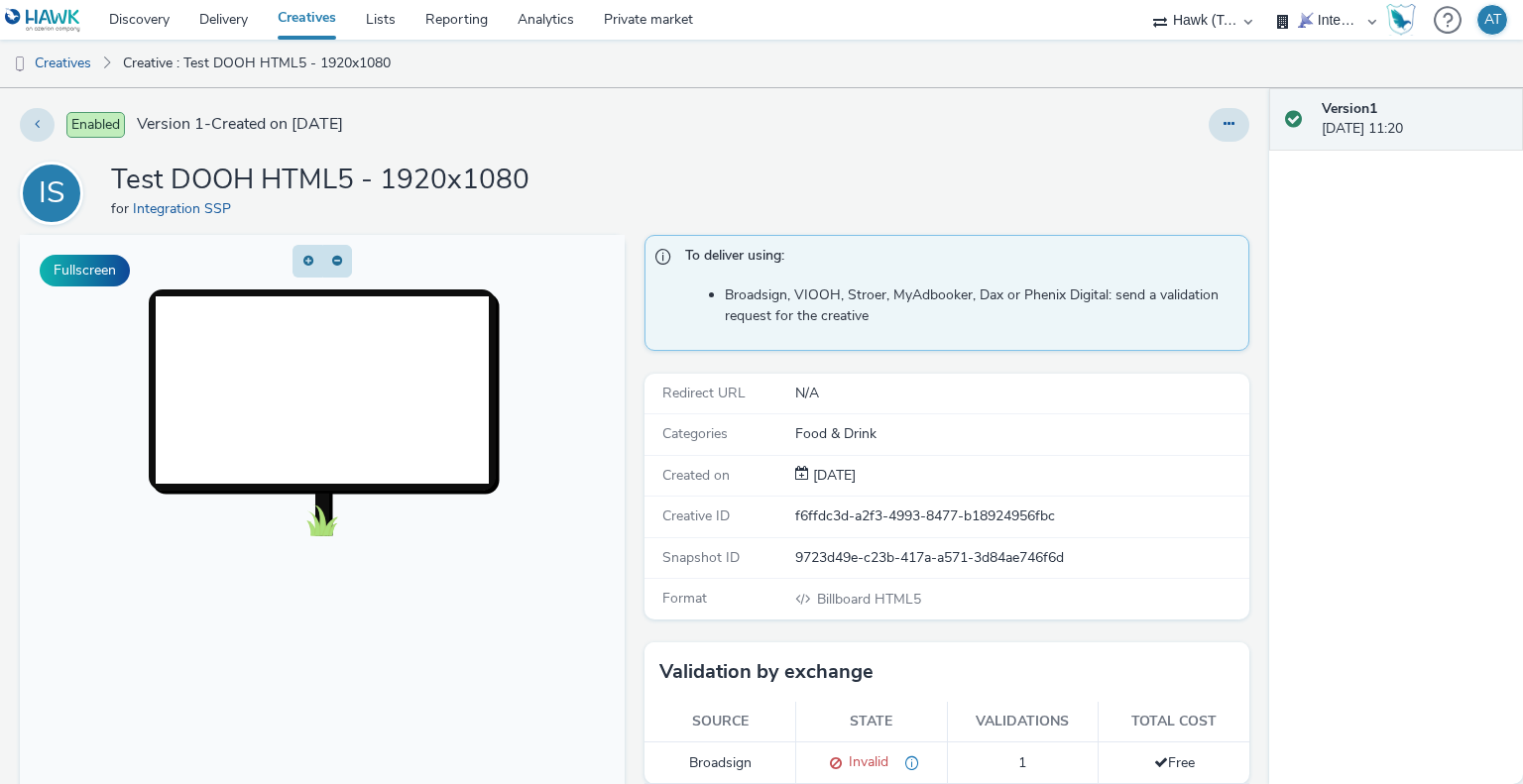click at bounding box center (322, 641) 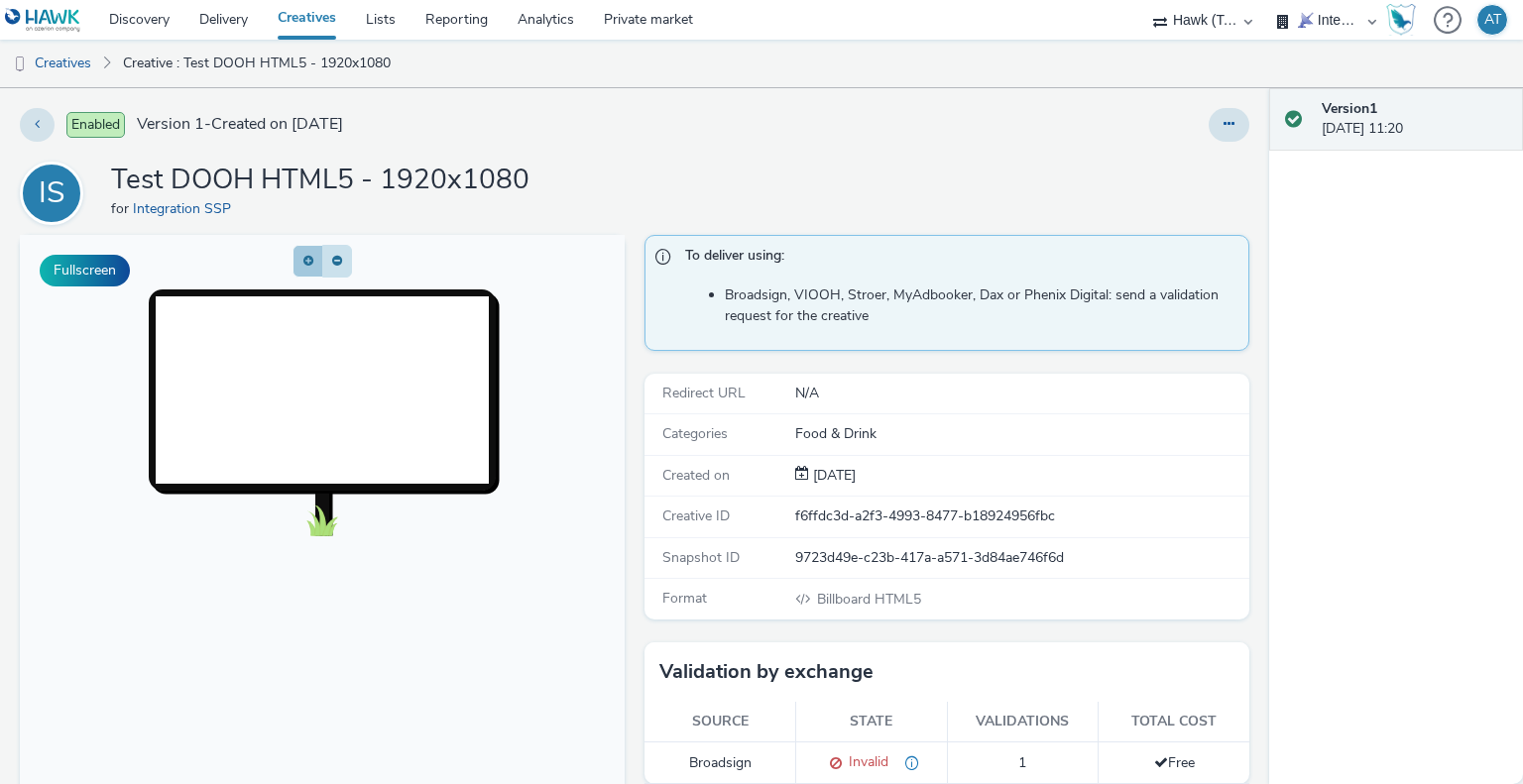 click 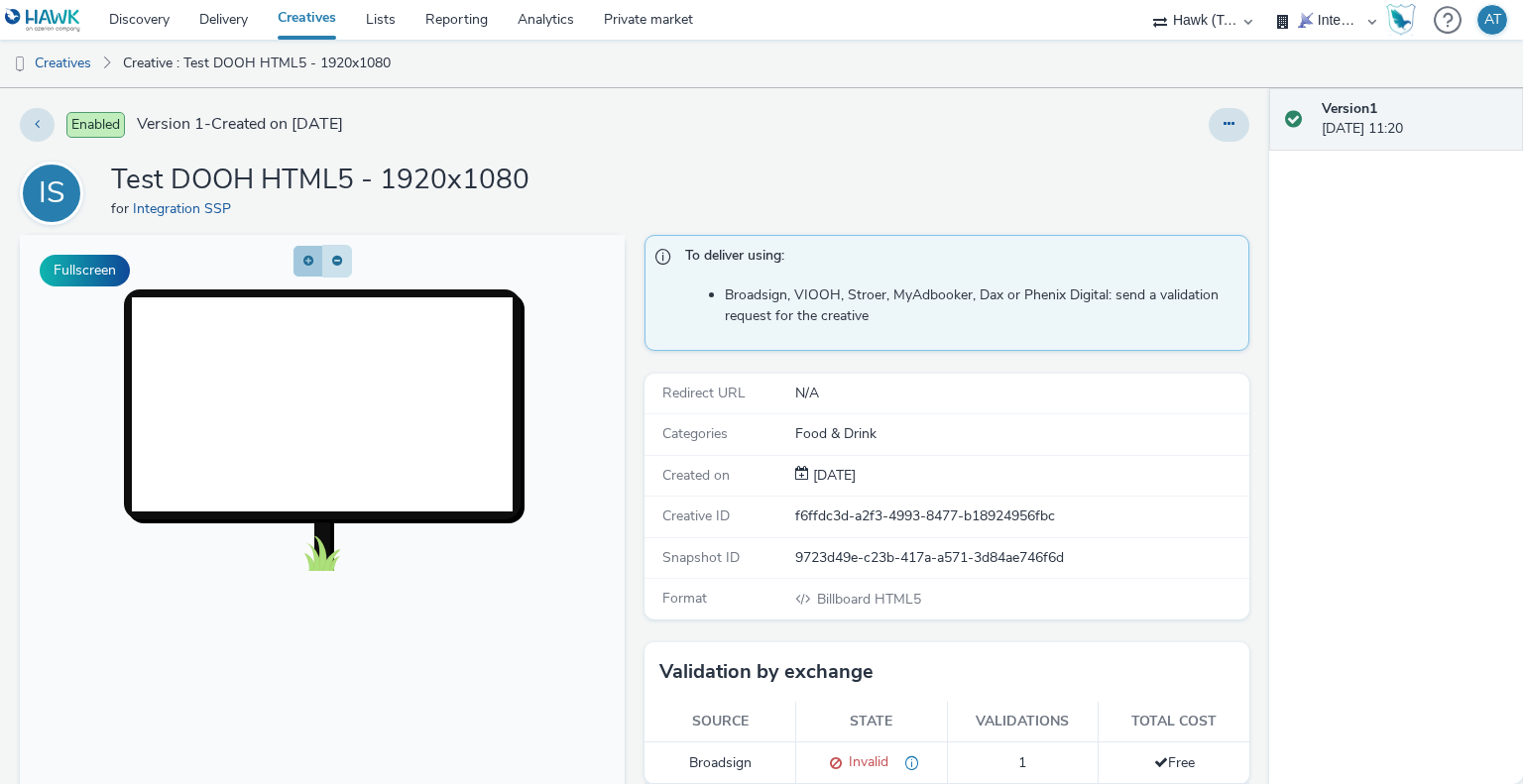 click 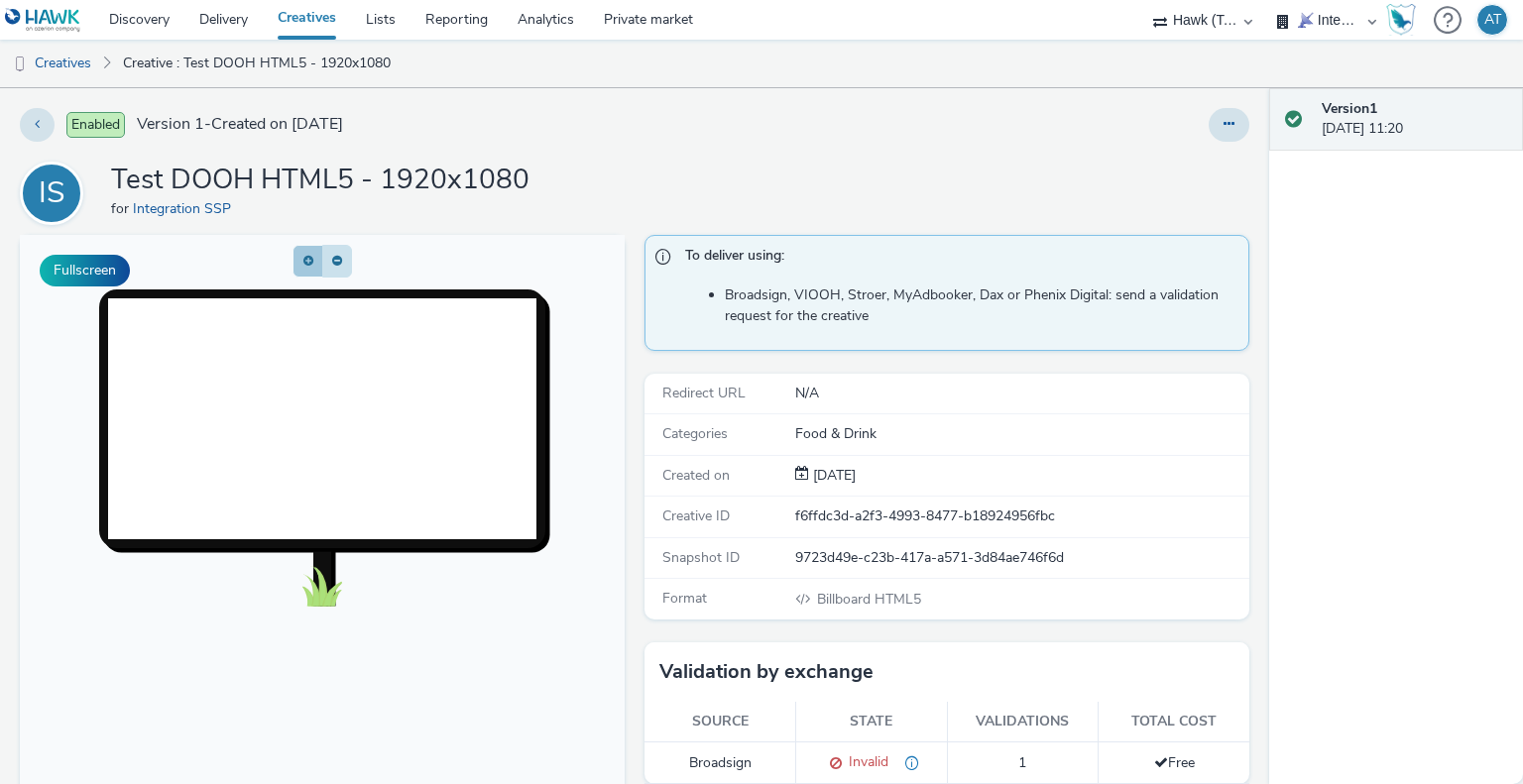 click 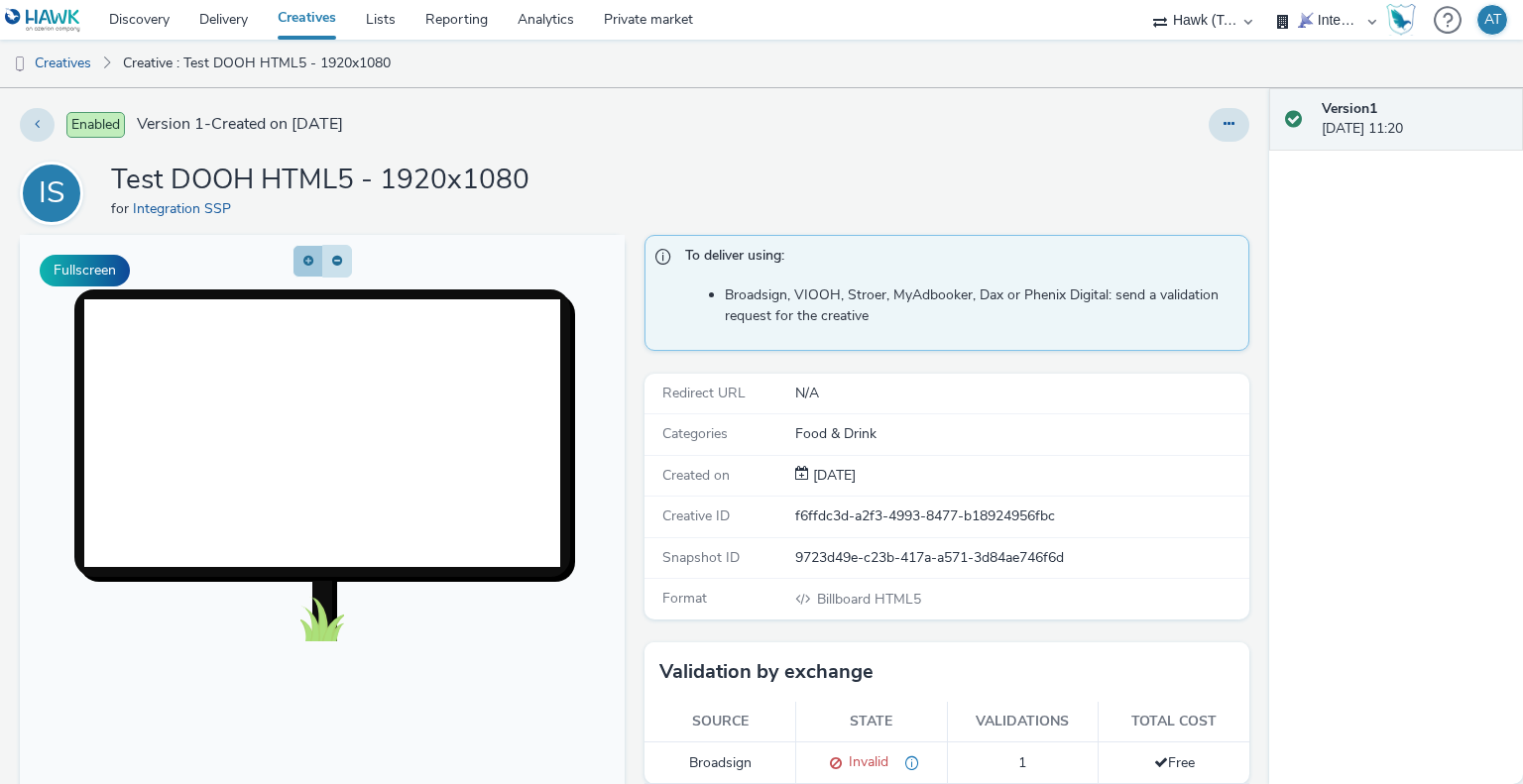click 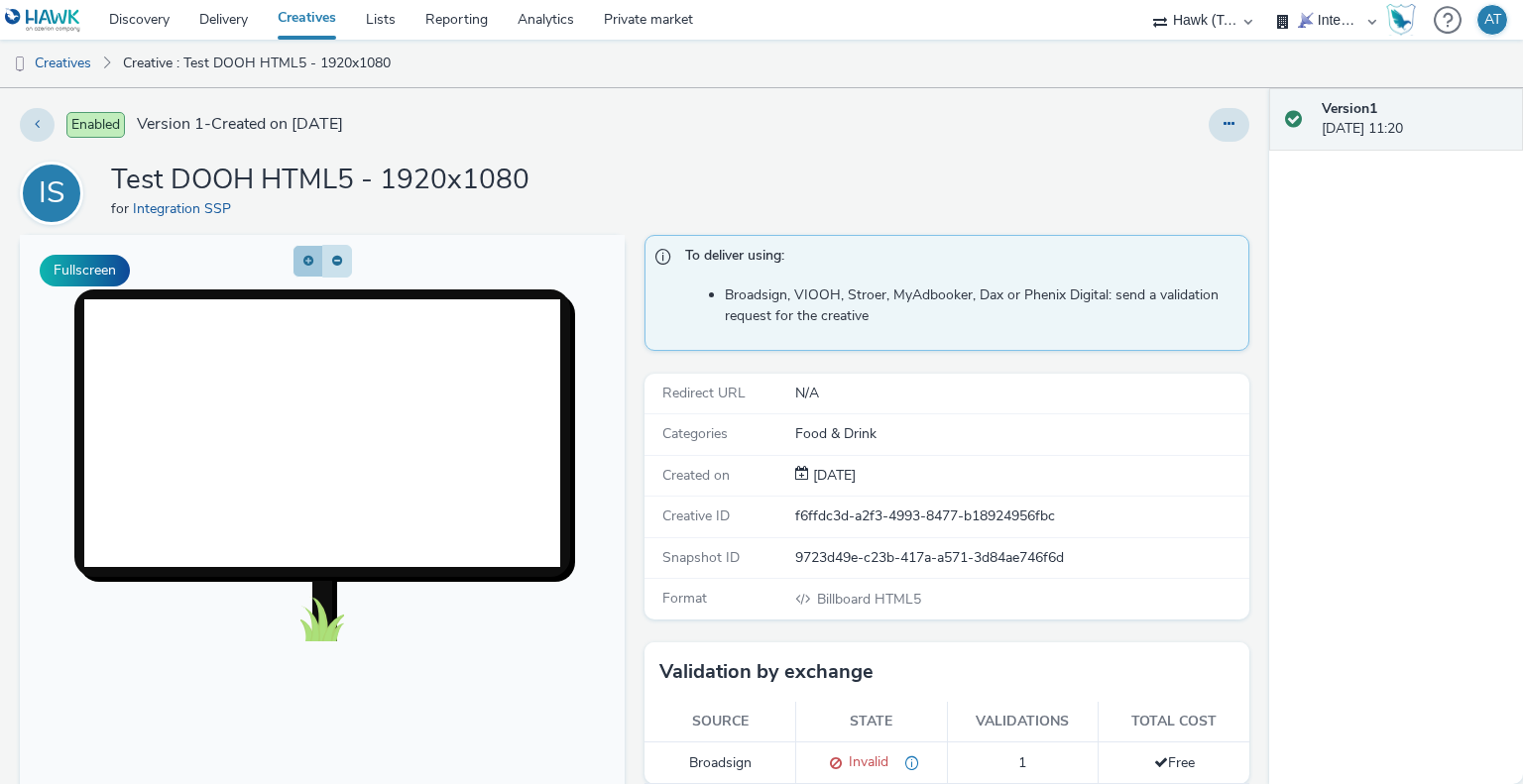 click 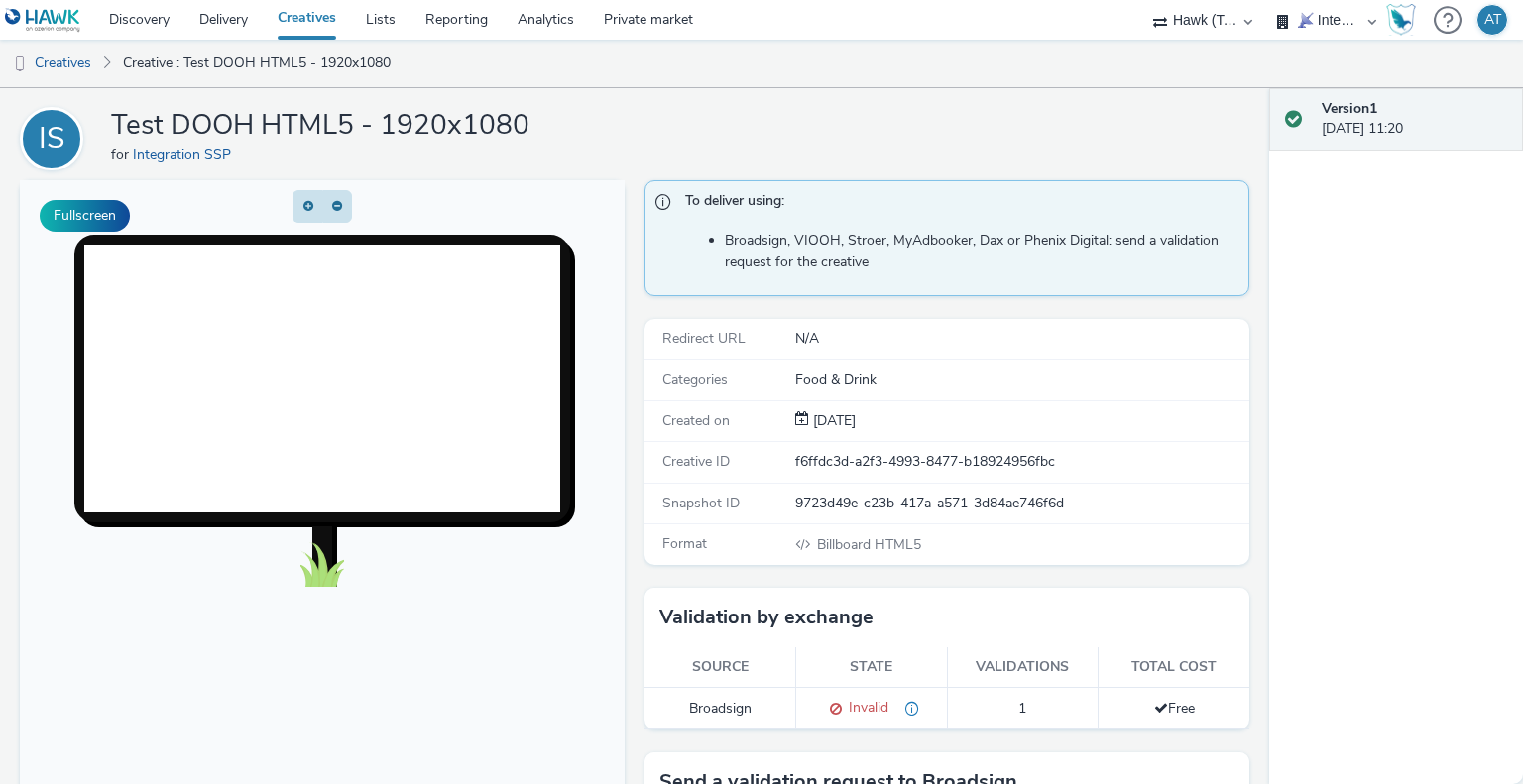 scroll, scrollTop: 0, scrollLeft: 0, axis: both 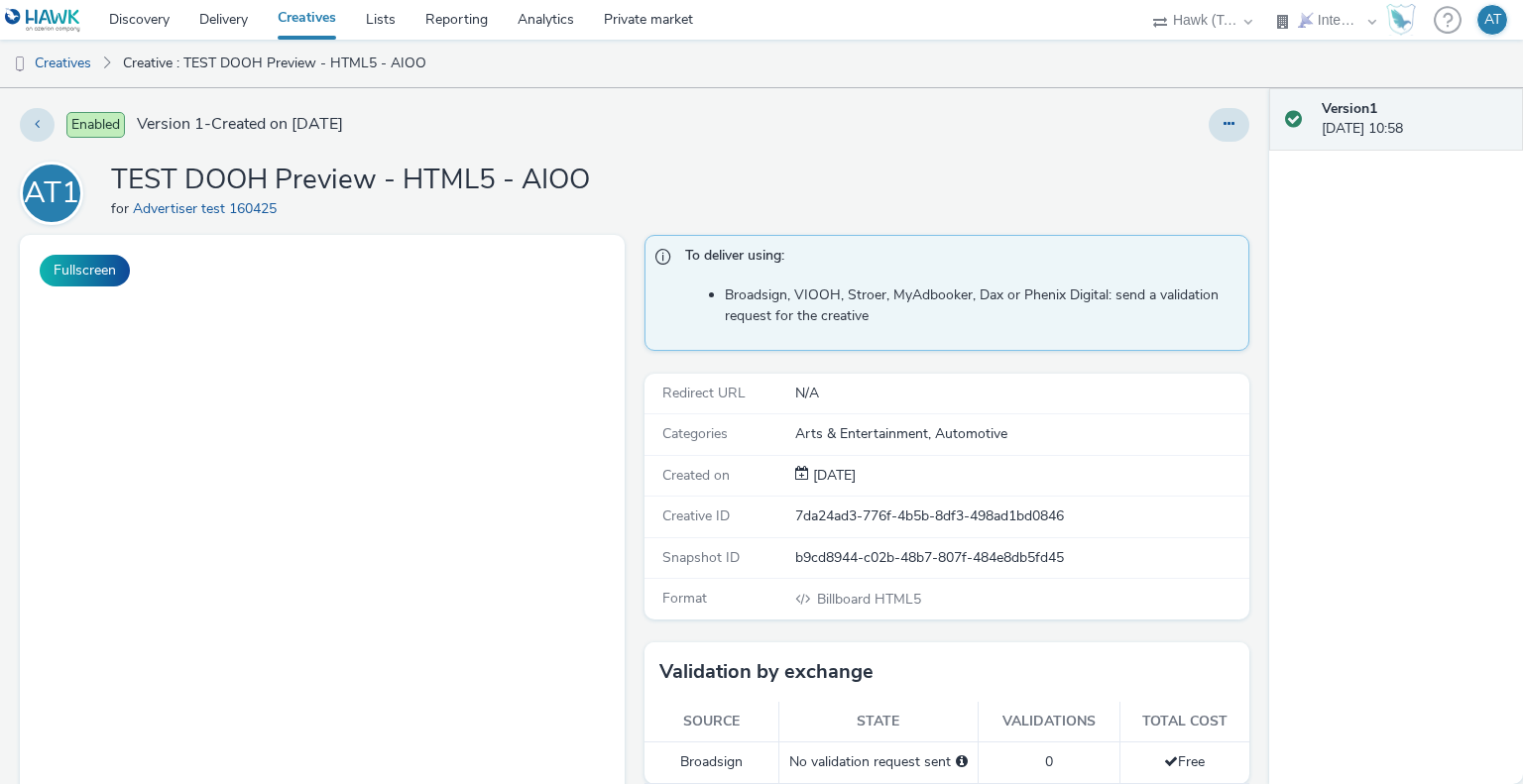 select on "2fc77e36-bb93-4aa3-9dff-dcb08e02eac6" 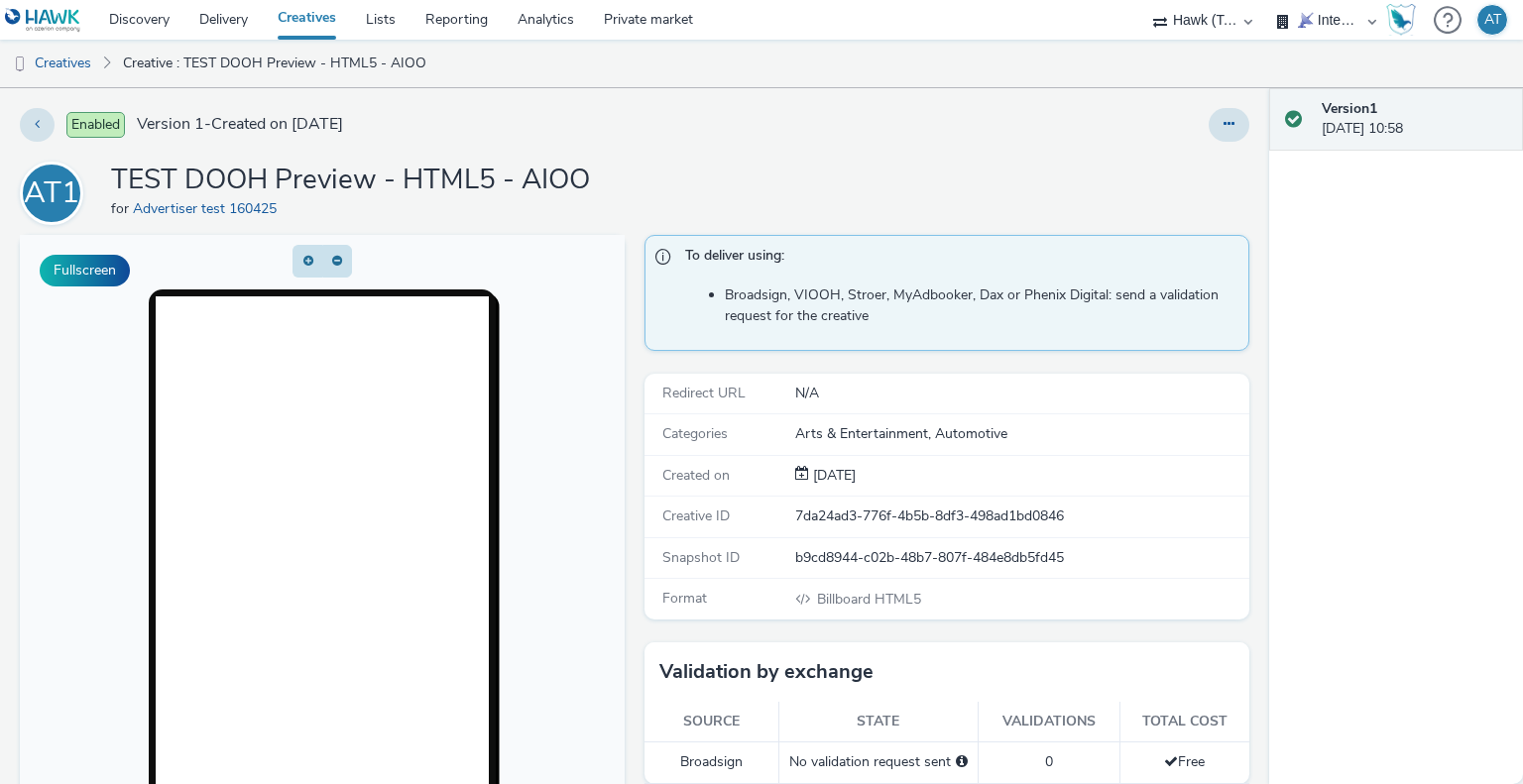 scroll, scrollTop: 0, scrollLeft: 0, axis: both 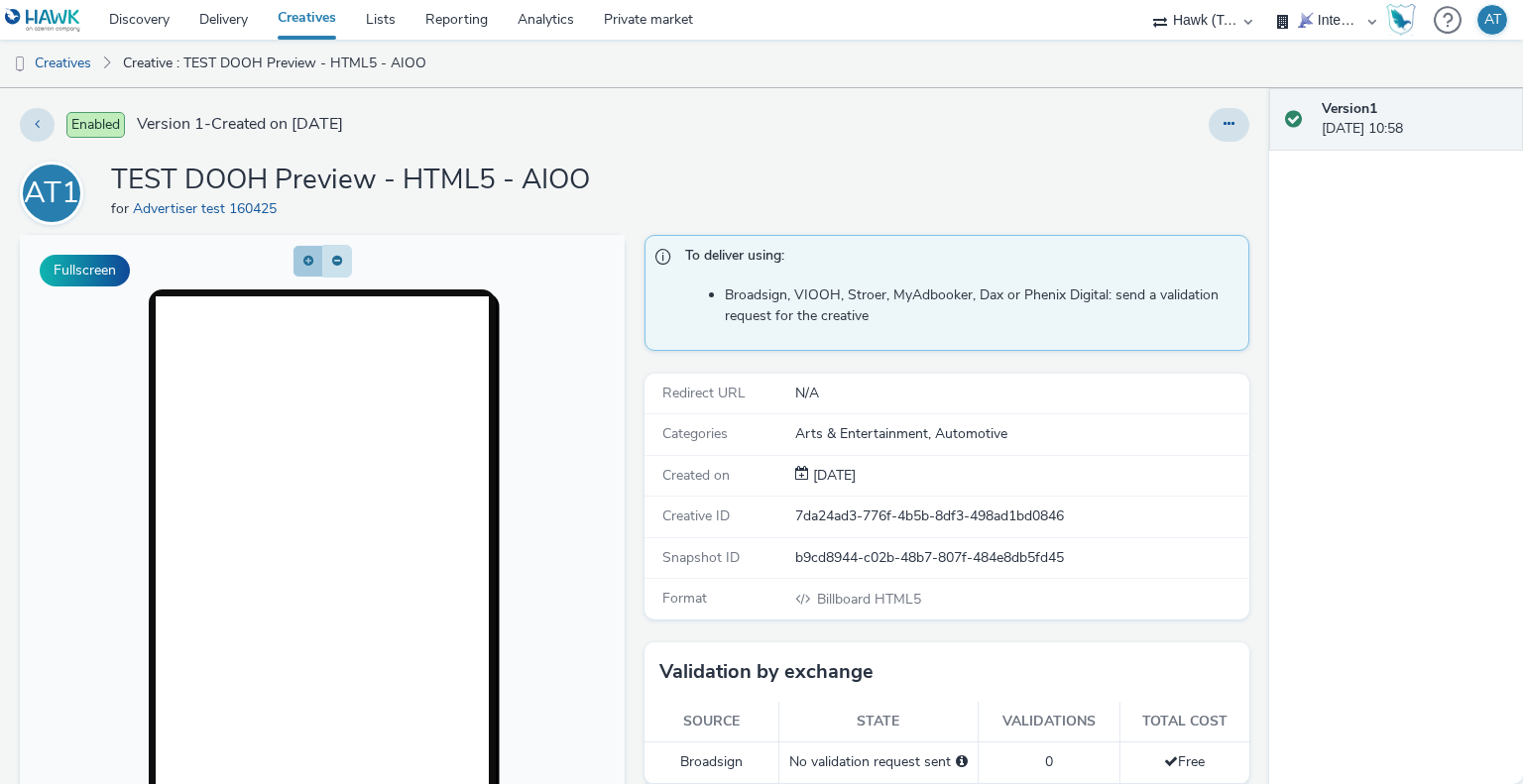 click 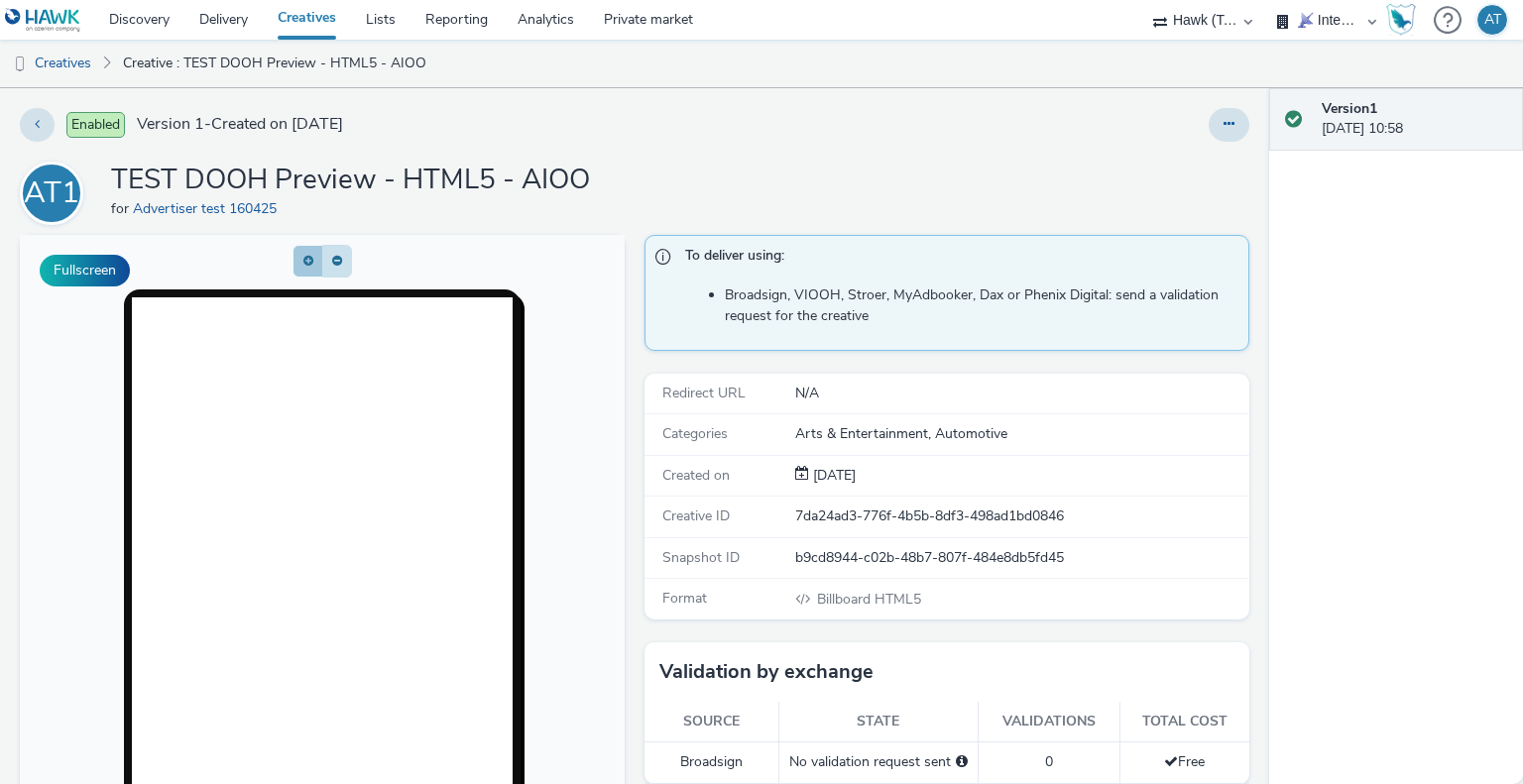 click 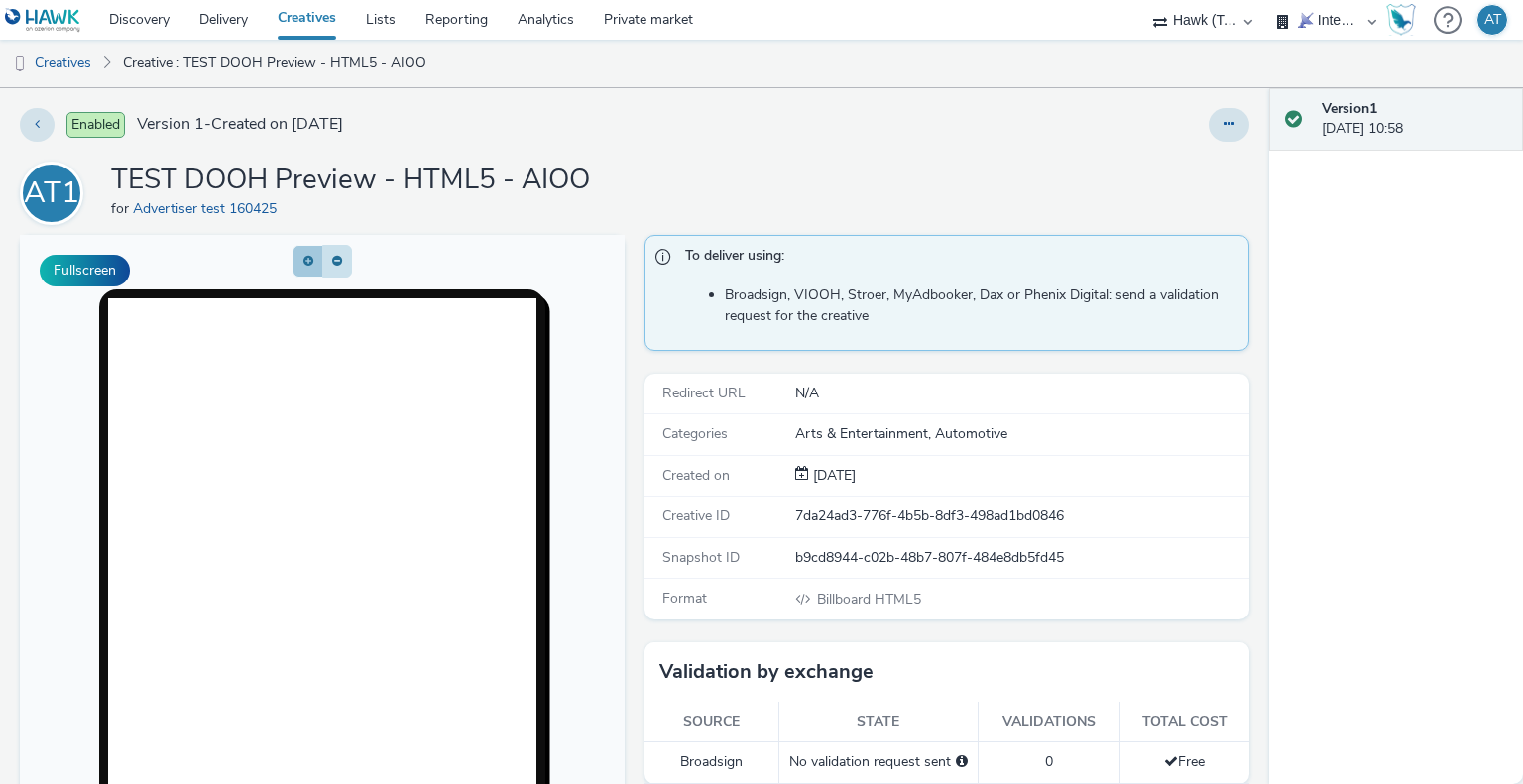 click 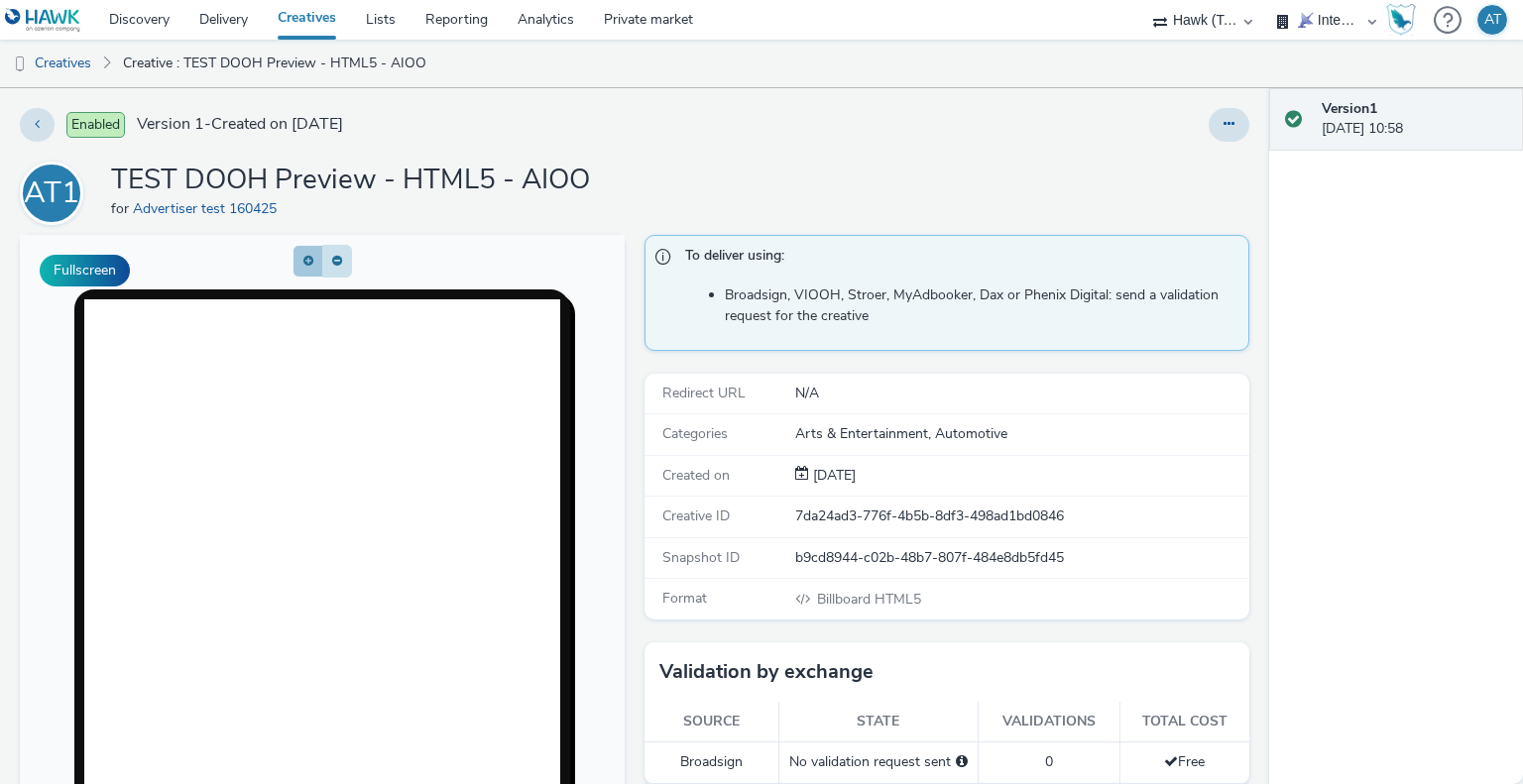 click 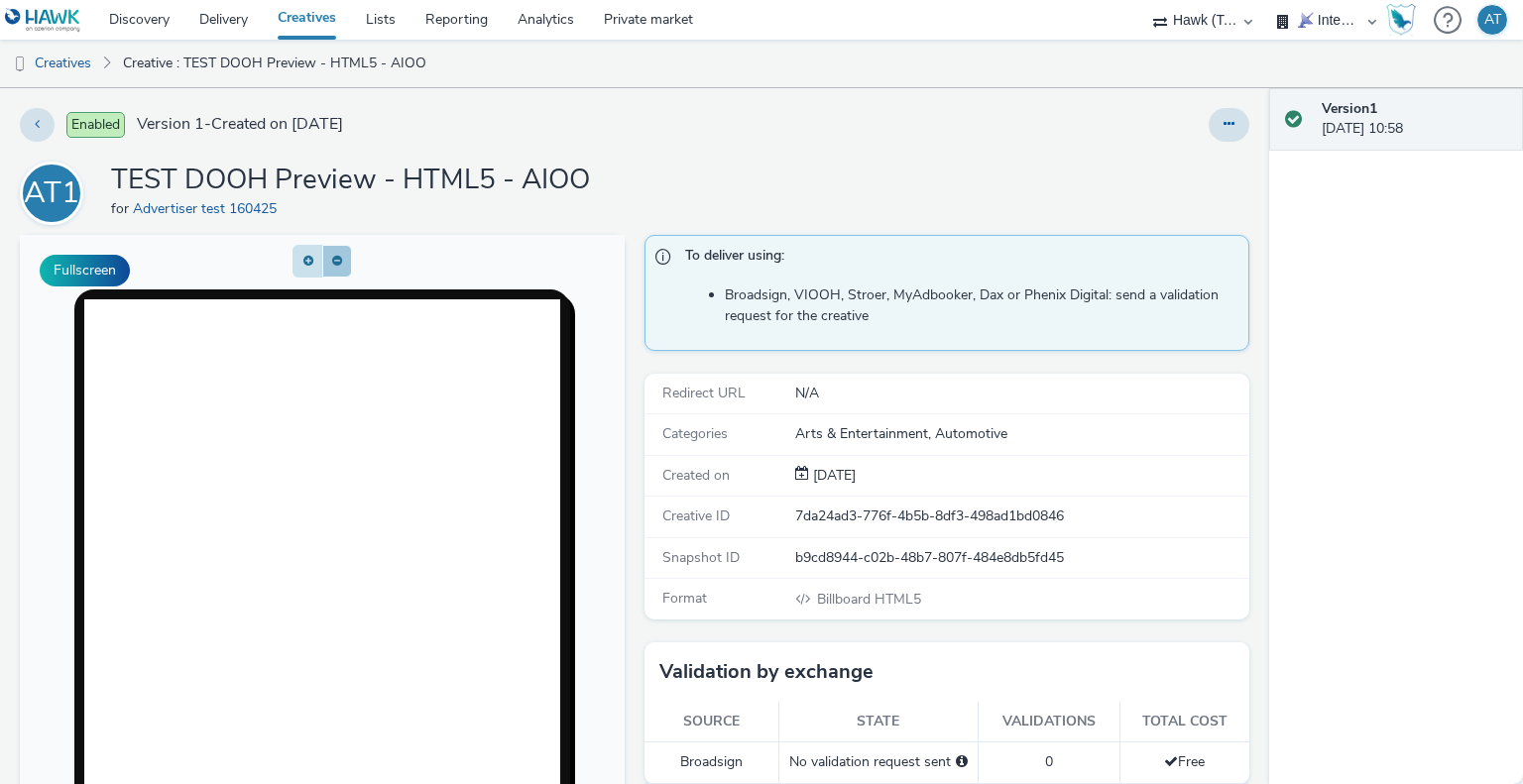 click 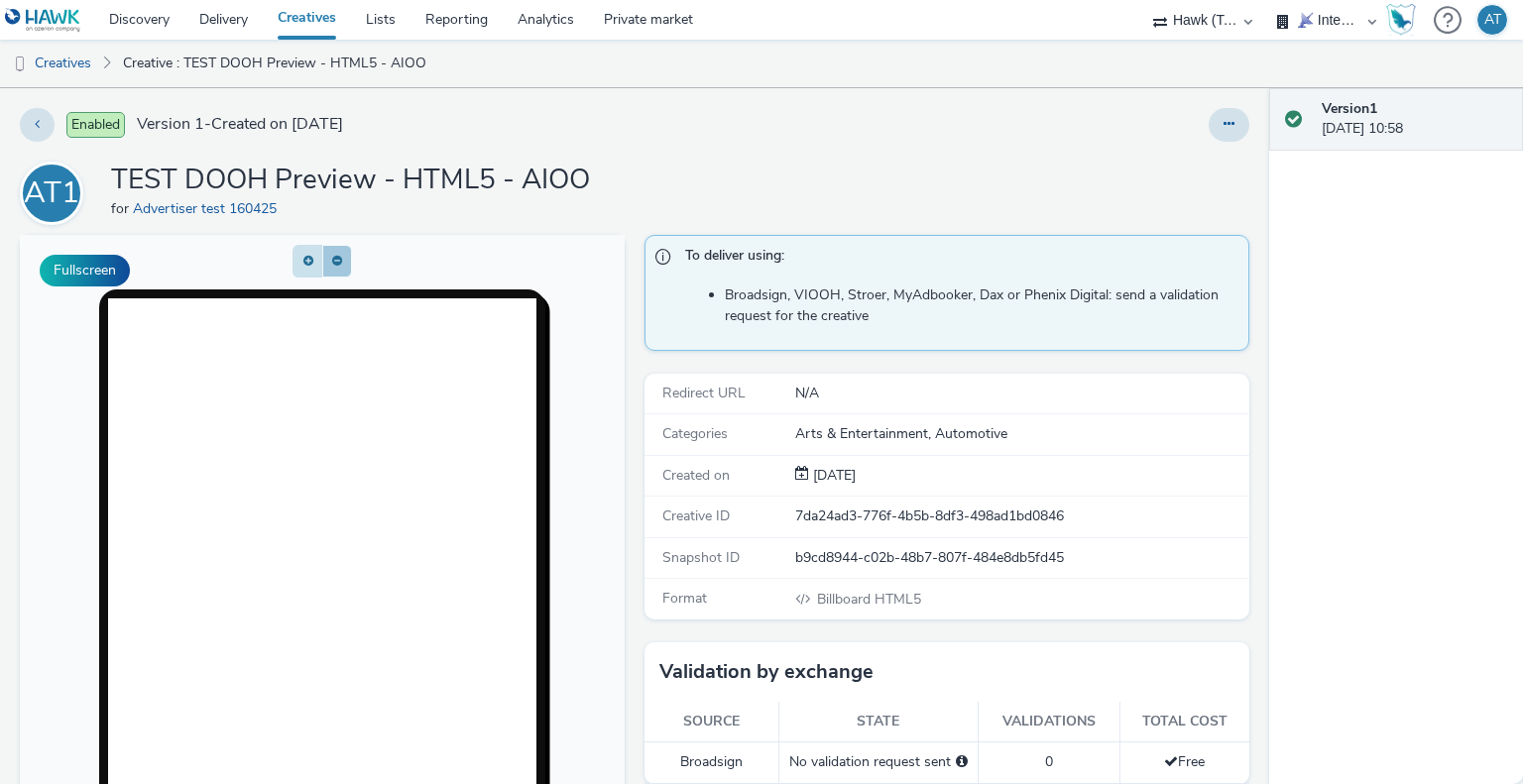 click 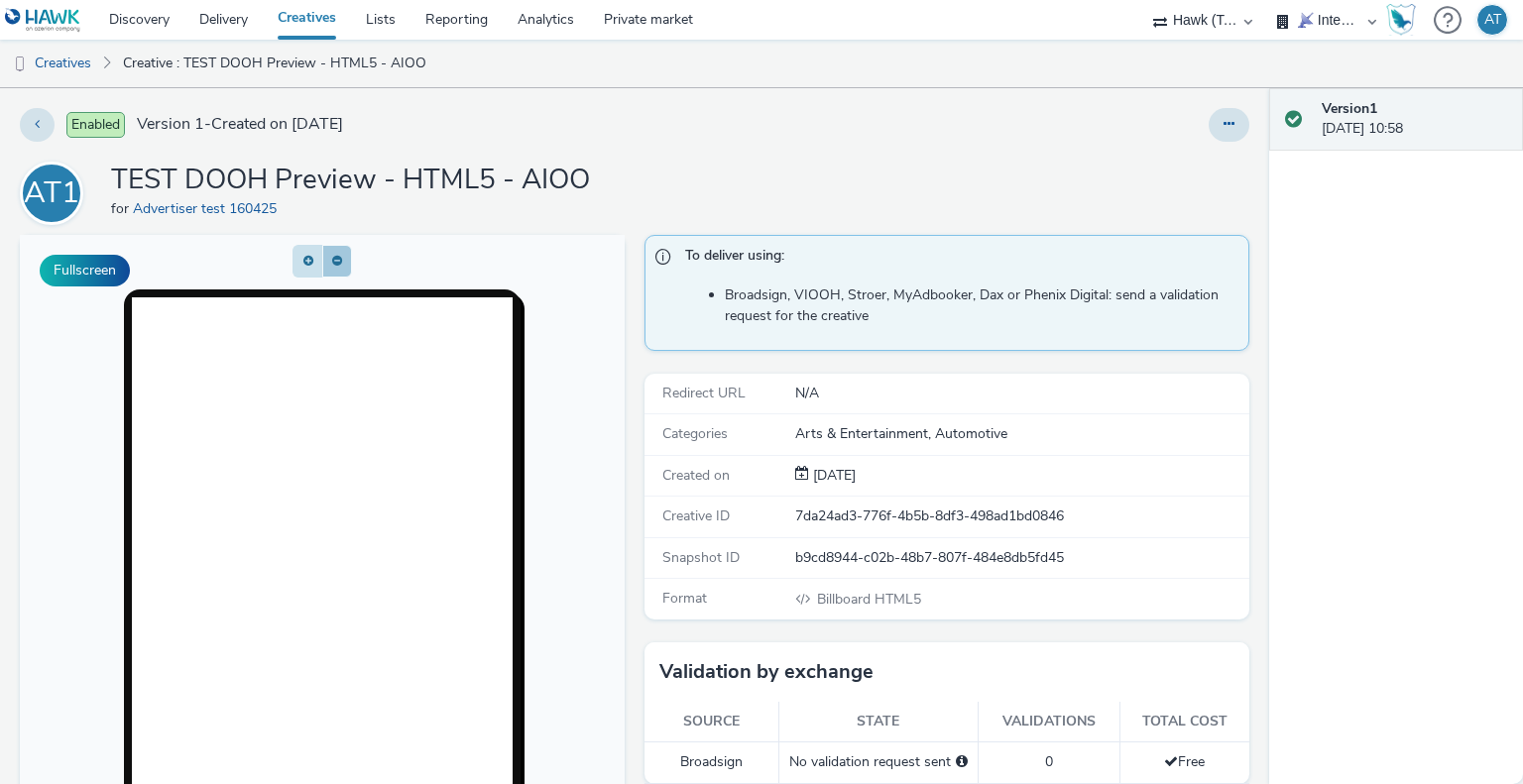click 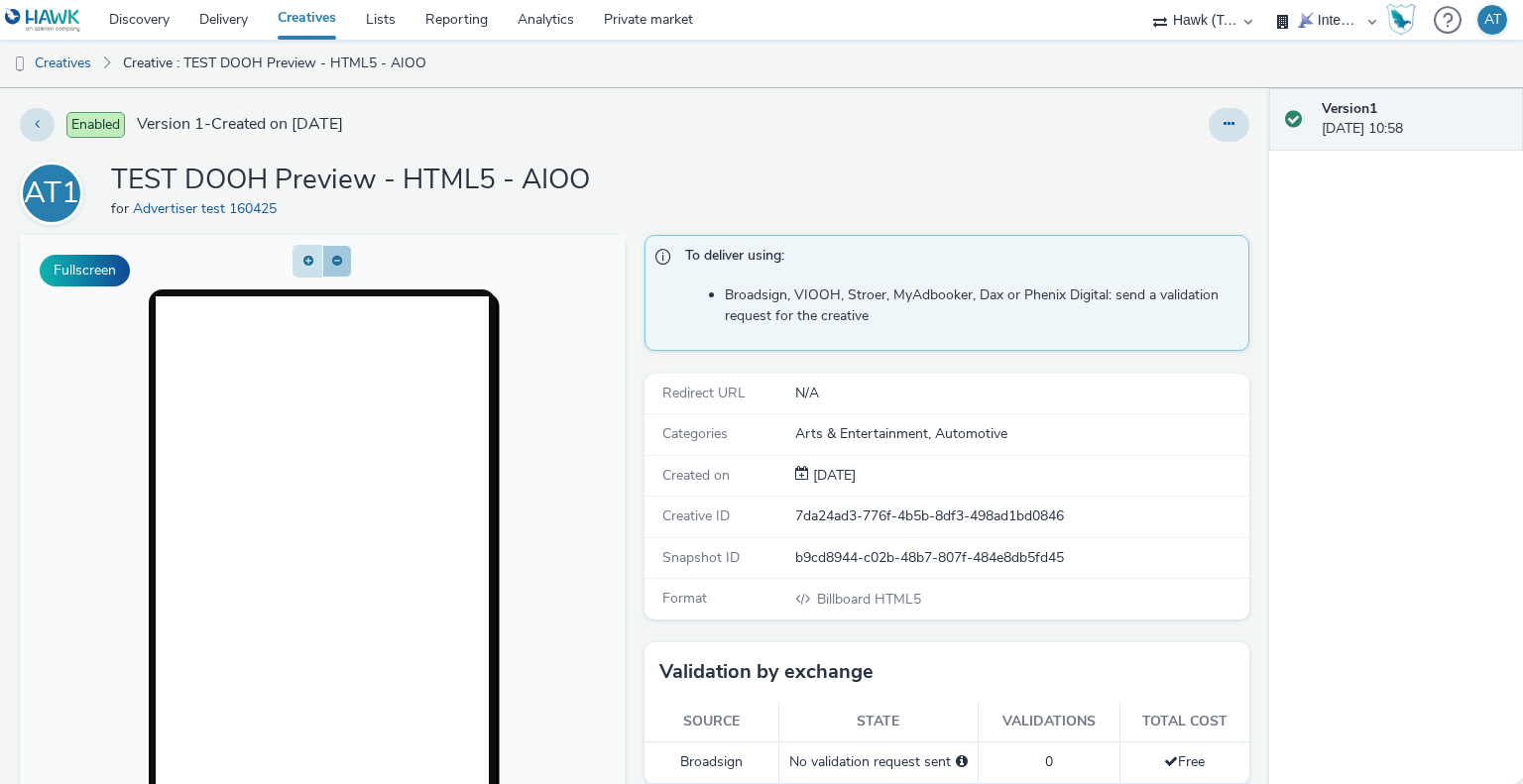 click 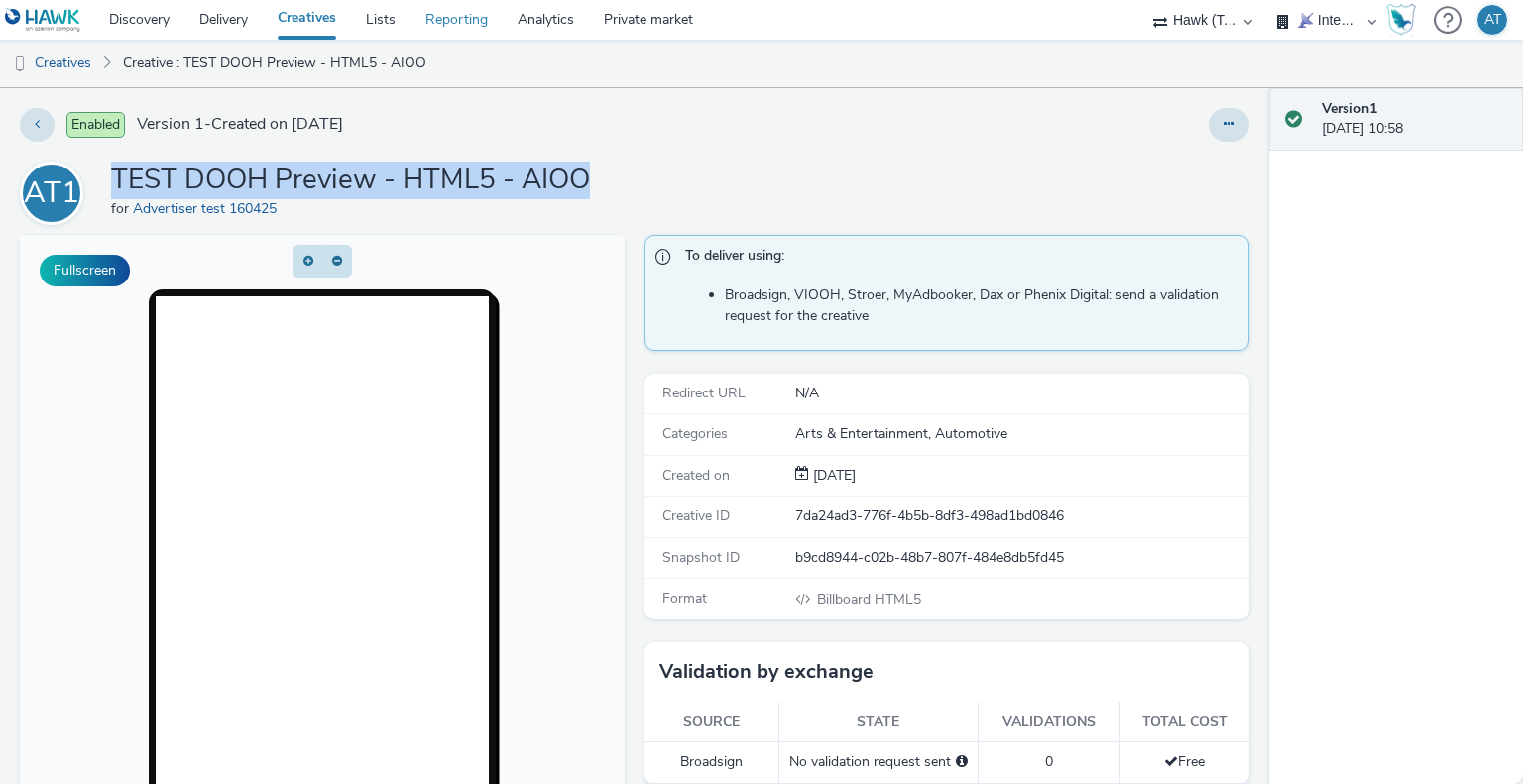 drag, startPoint x: 118, startPoint y: 177, endPoint x: 476, endPoint y: 27, distance: 388.15461 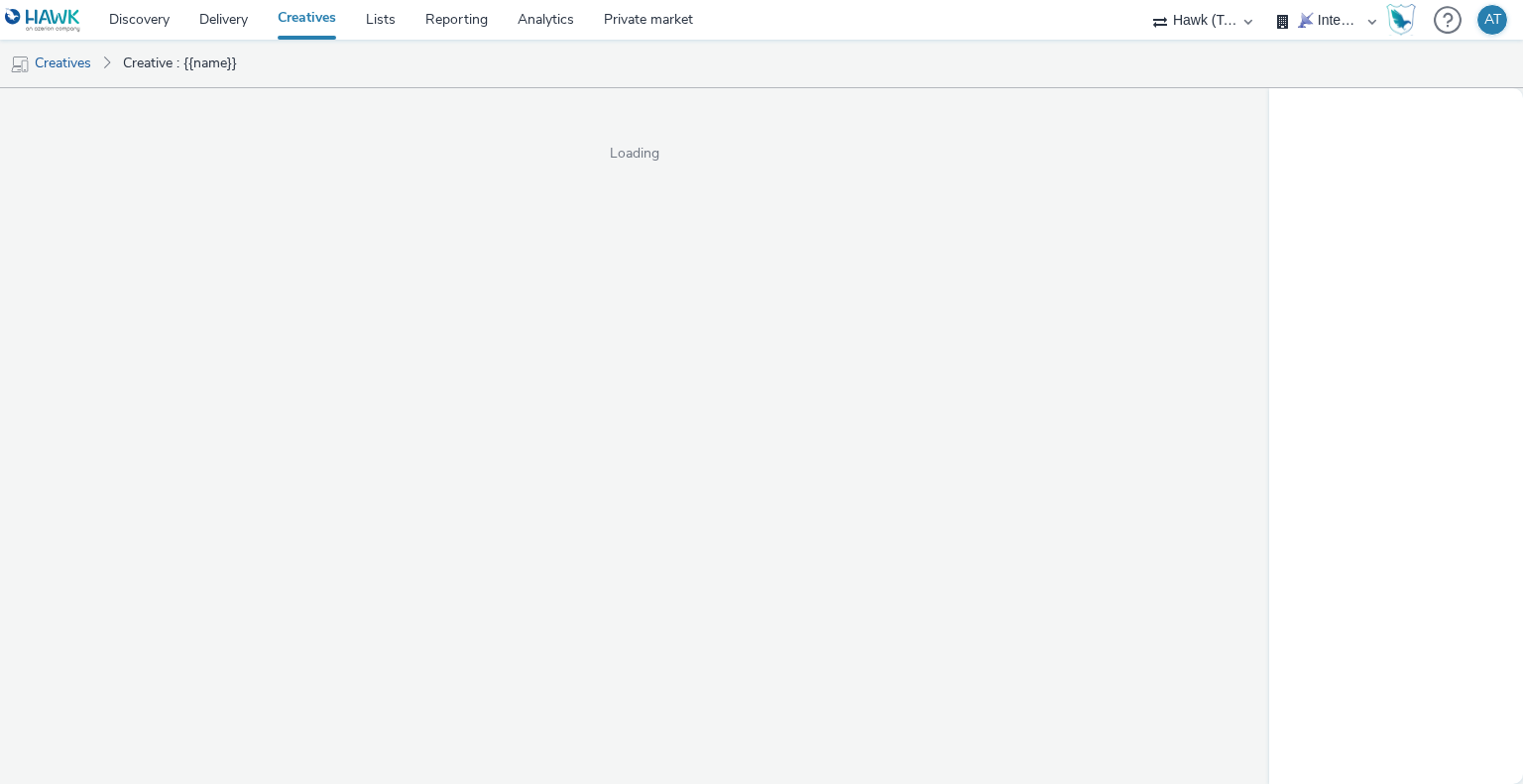 select on "2fc77e36-bb93-4aa3-9dff-dcb08e02eac6" 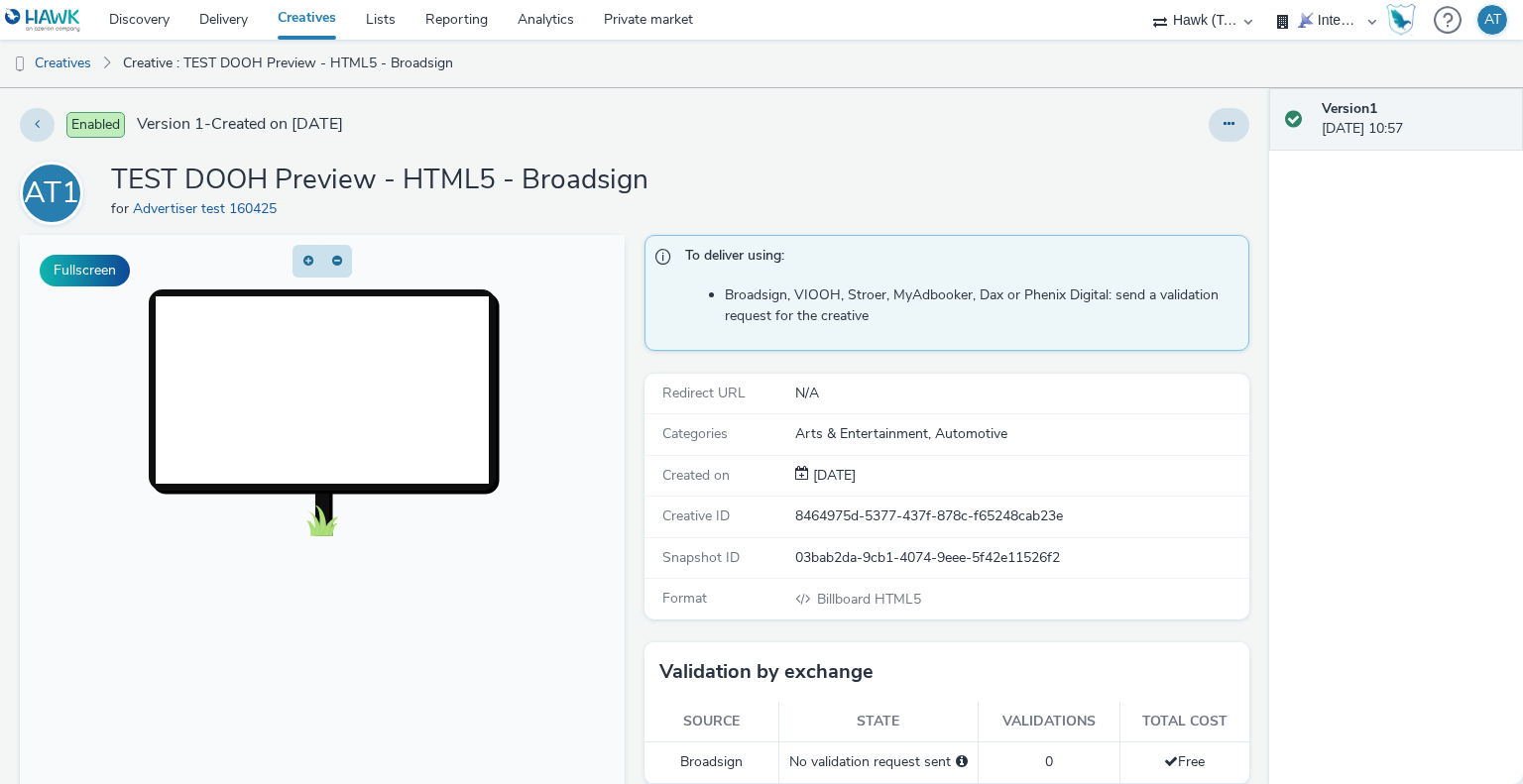 scroll, scrollTop: 0, scrollLeft: 0, axis: both 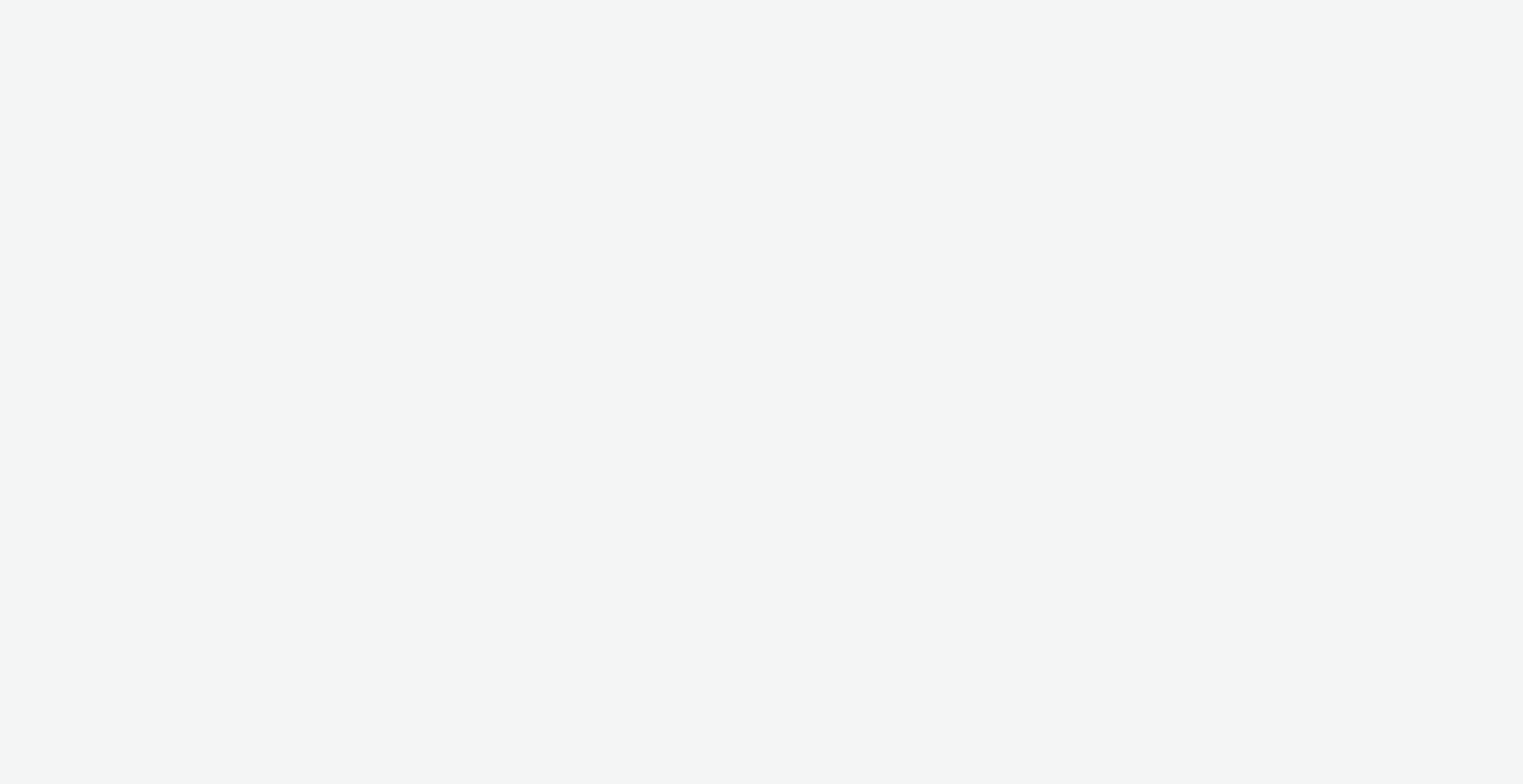 select on "2fc77e36-bb93-4aa3-9dff-dcb08e02eac6" 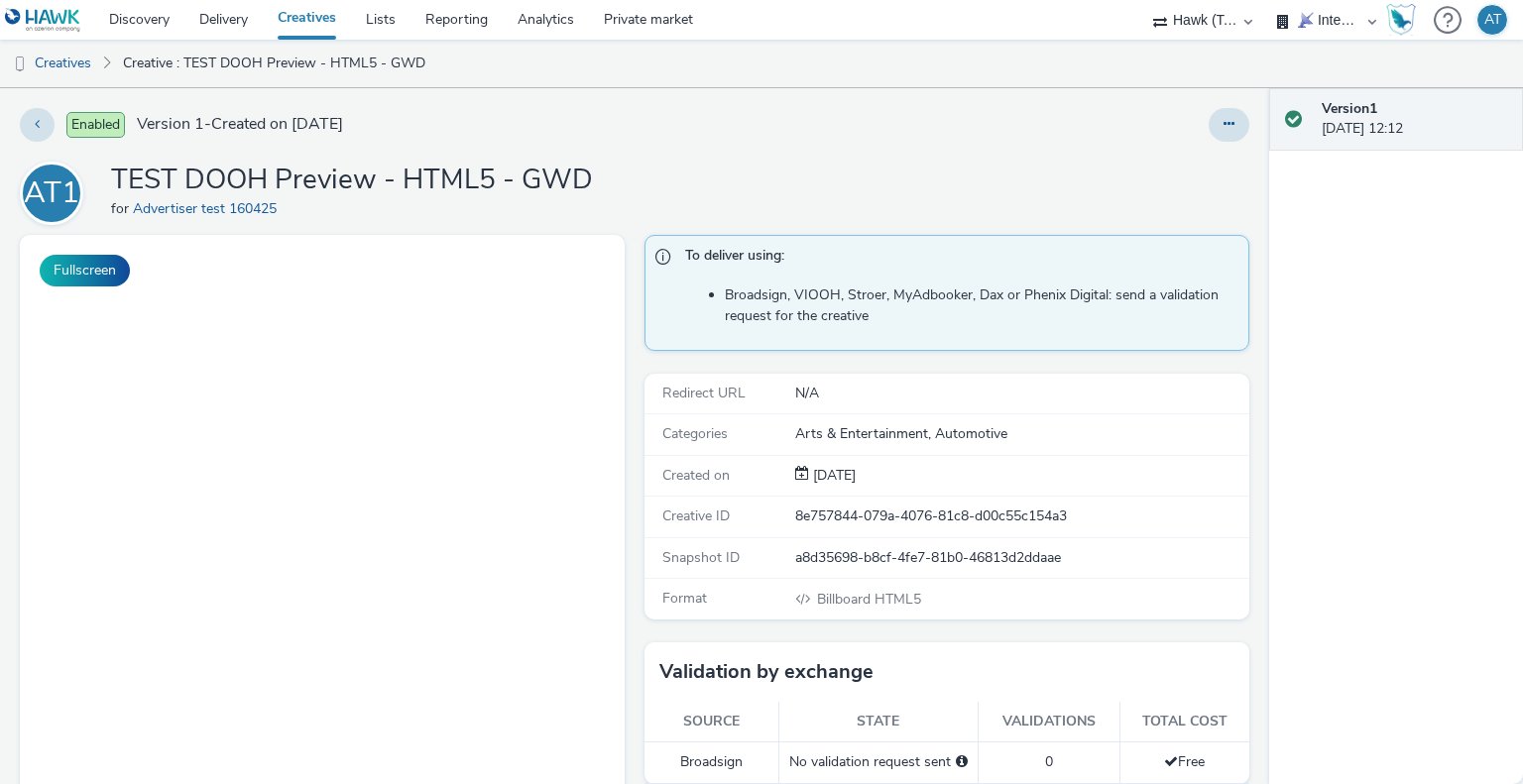 scroll, scrollTop: 0, scrollLeft: 0, axis: both 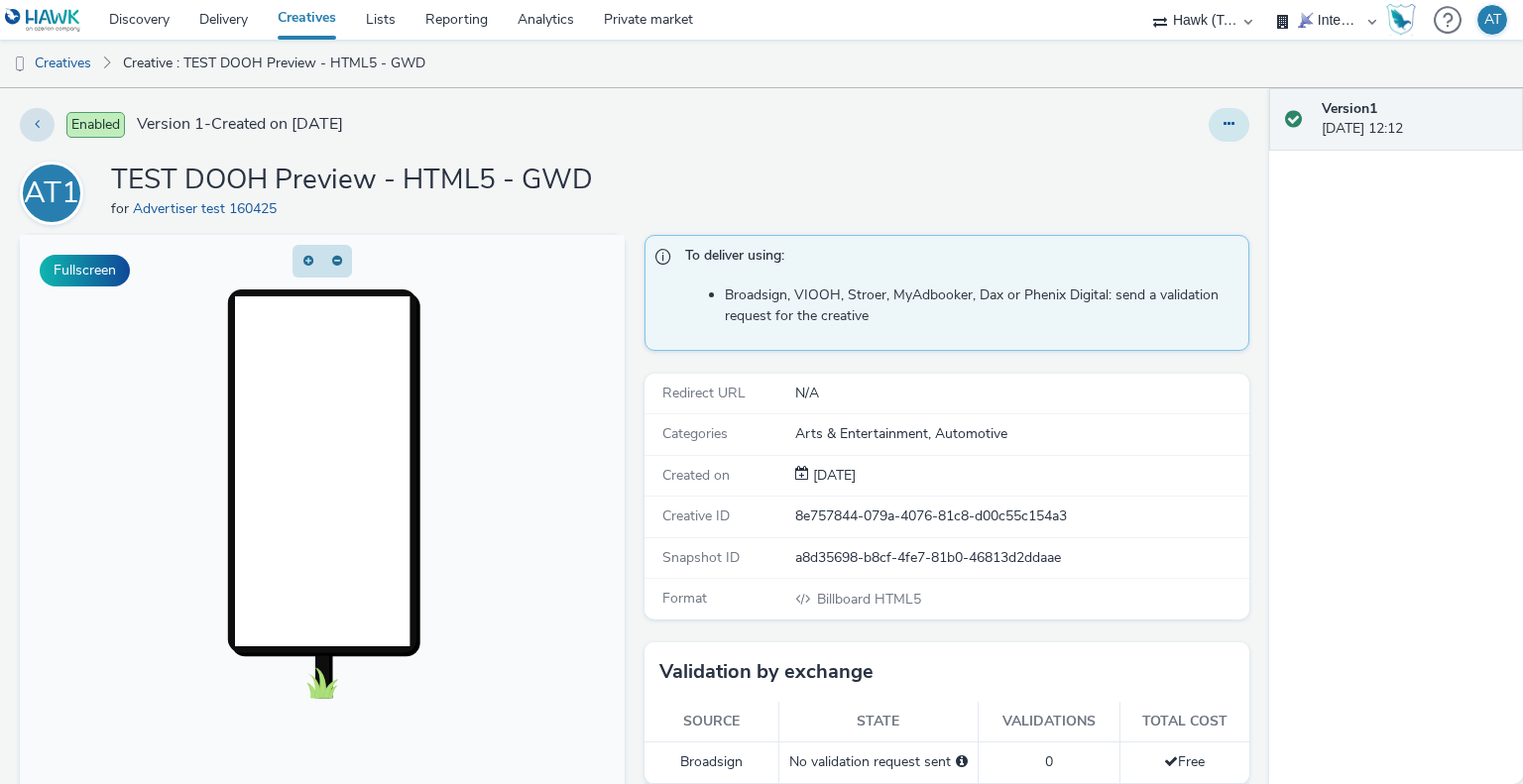 click at bounding box center [1229, 125] 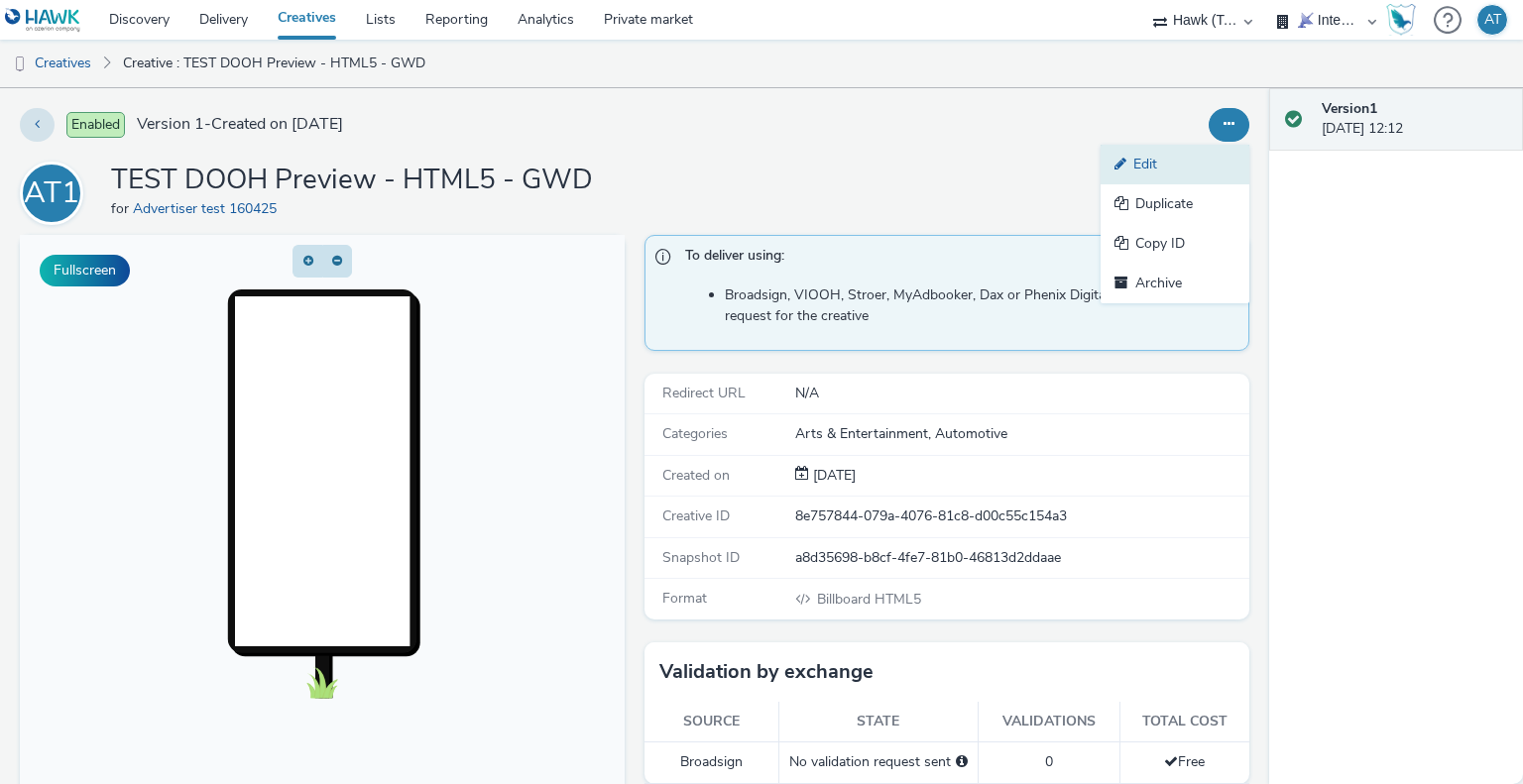 click on "Edit" at bounding box center [1175, 165] 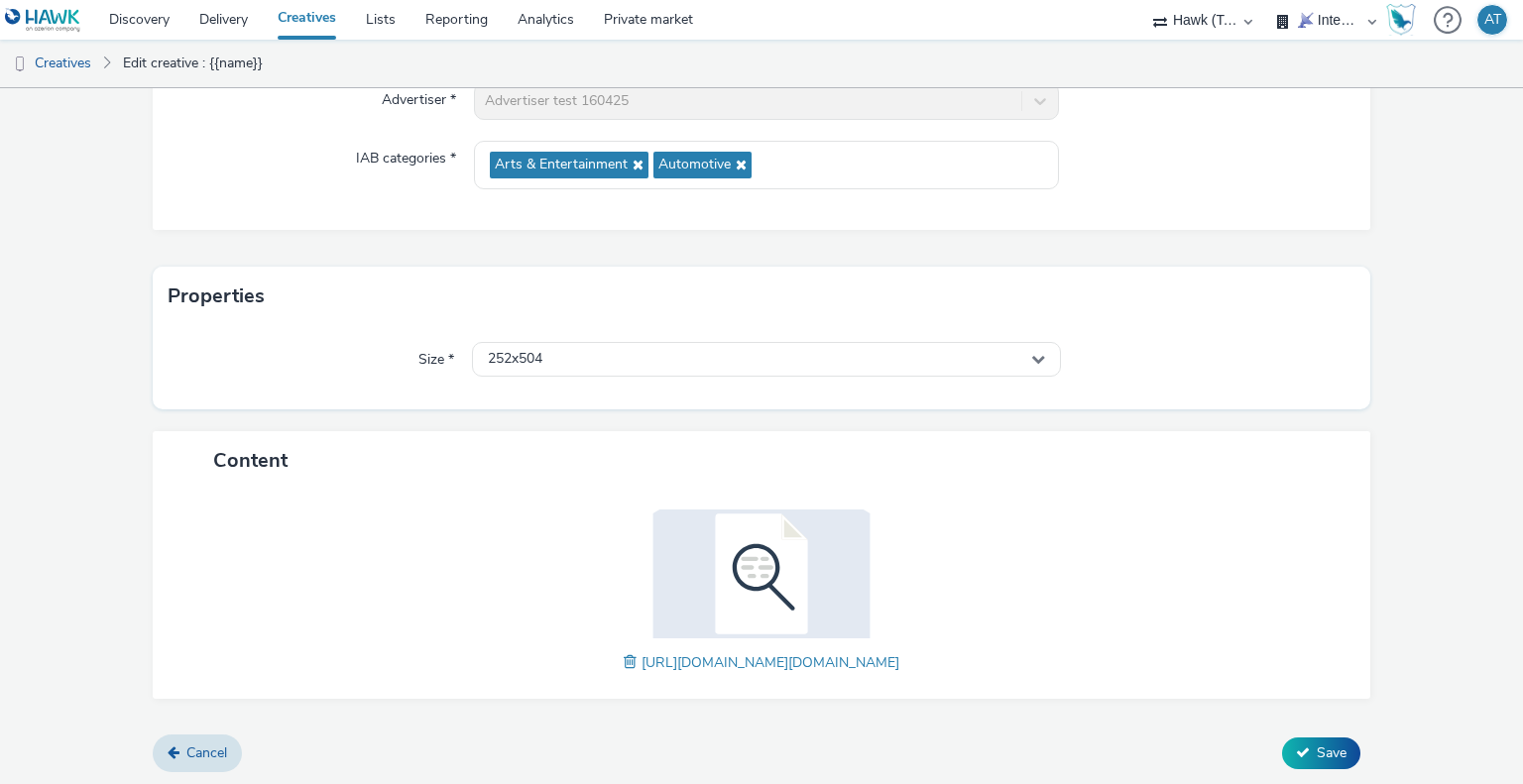 scroll, scrollTop: 0, scrollLeft: 0, axis: both 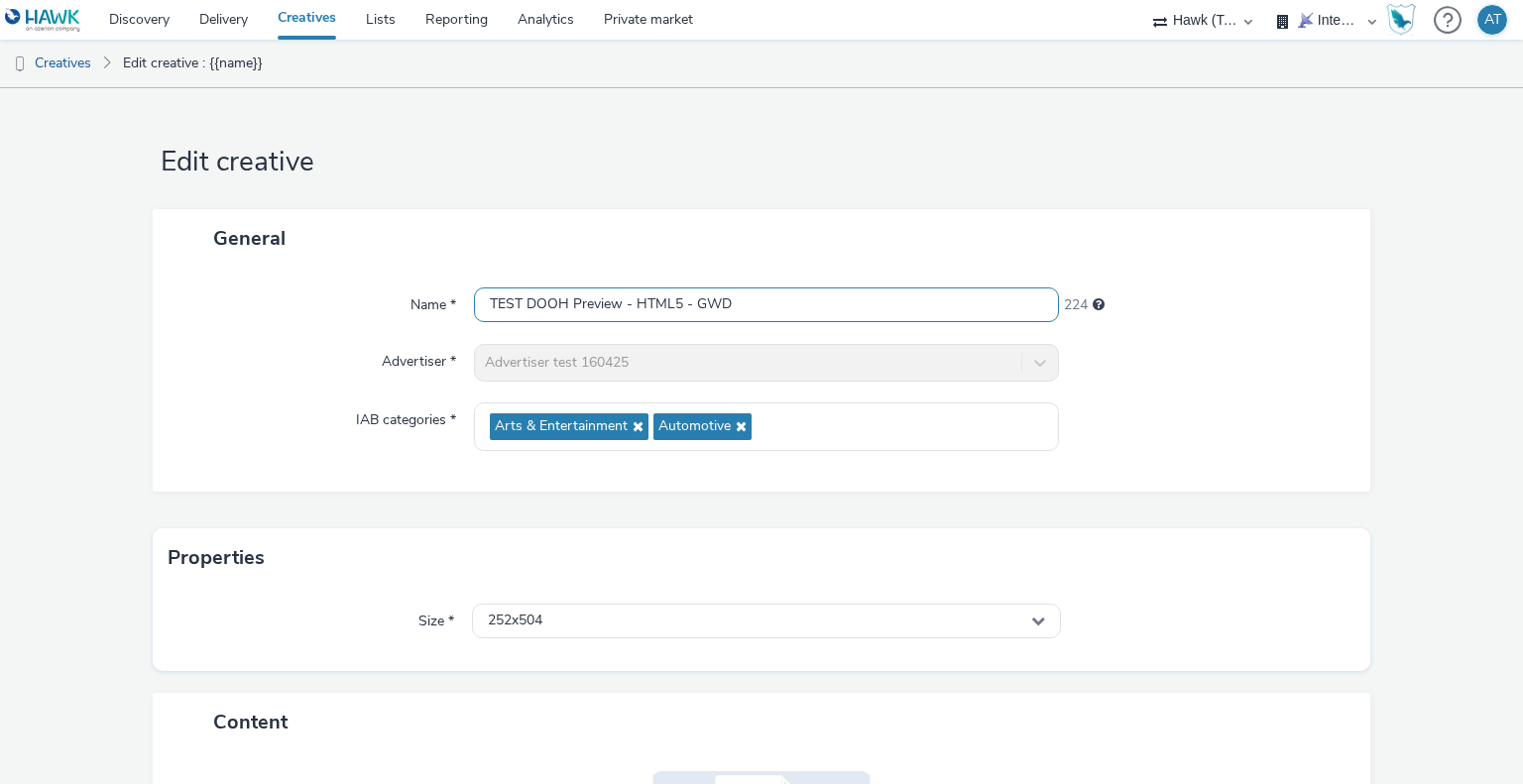 click on "TEST DOOH Preview - HTML5 - GWD" at bounding box center [765, 304] 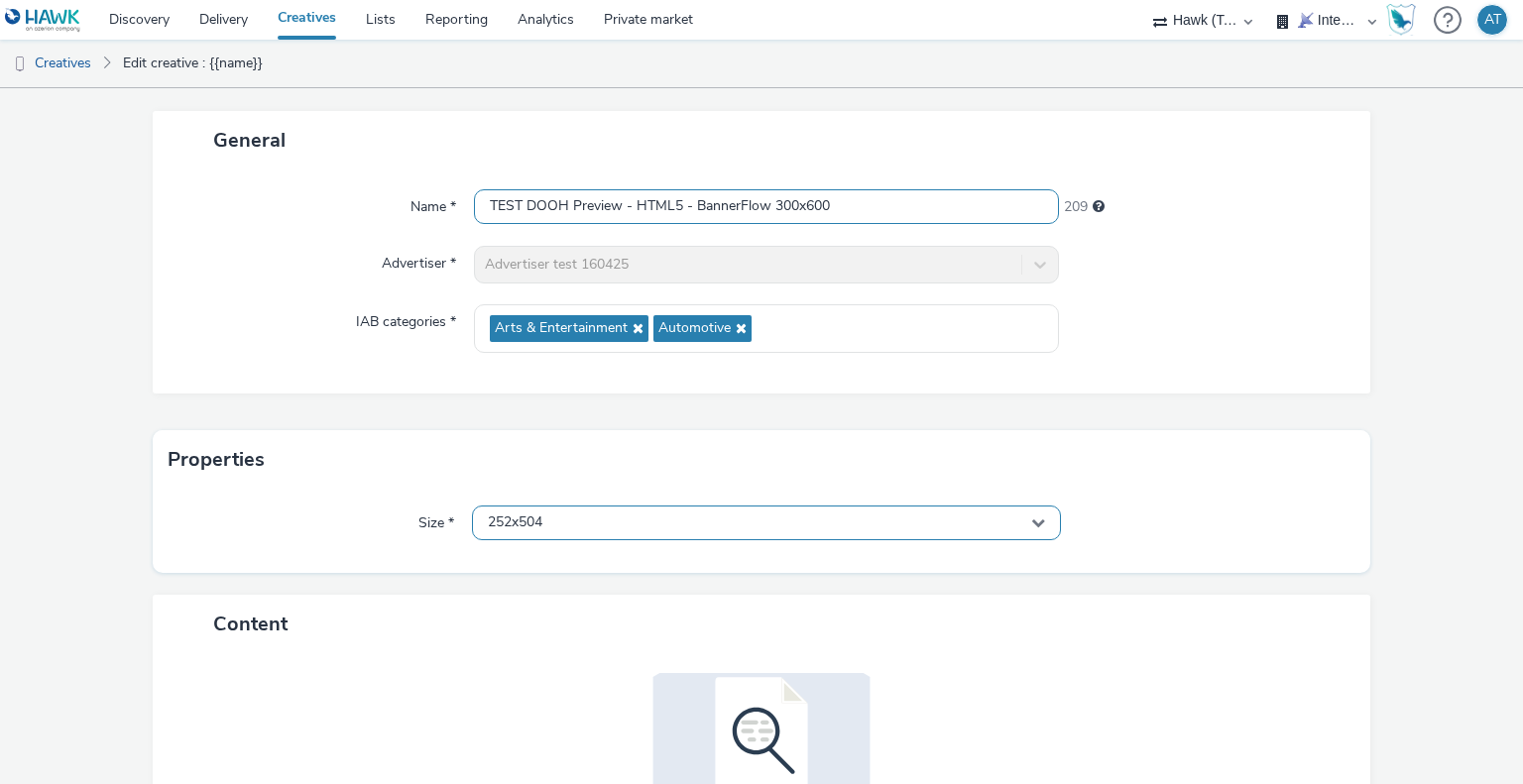 scroll, scrollTop: 99, scrollLeft: 0, axis: vertical 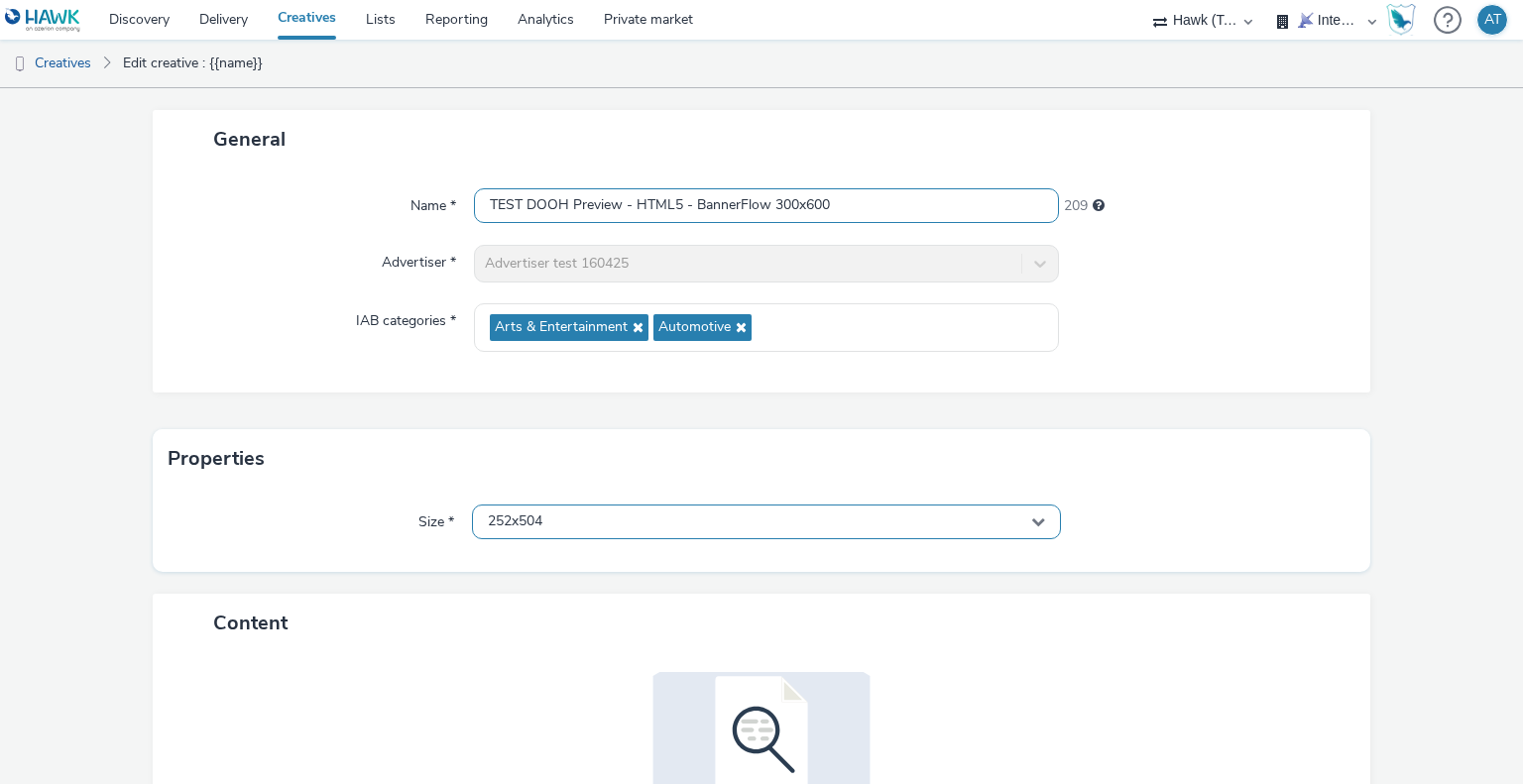 type on "TEST DOOH Preview - HTML5 - BannerFlow 300x600" 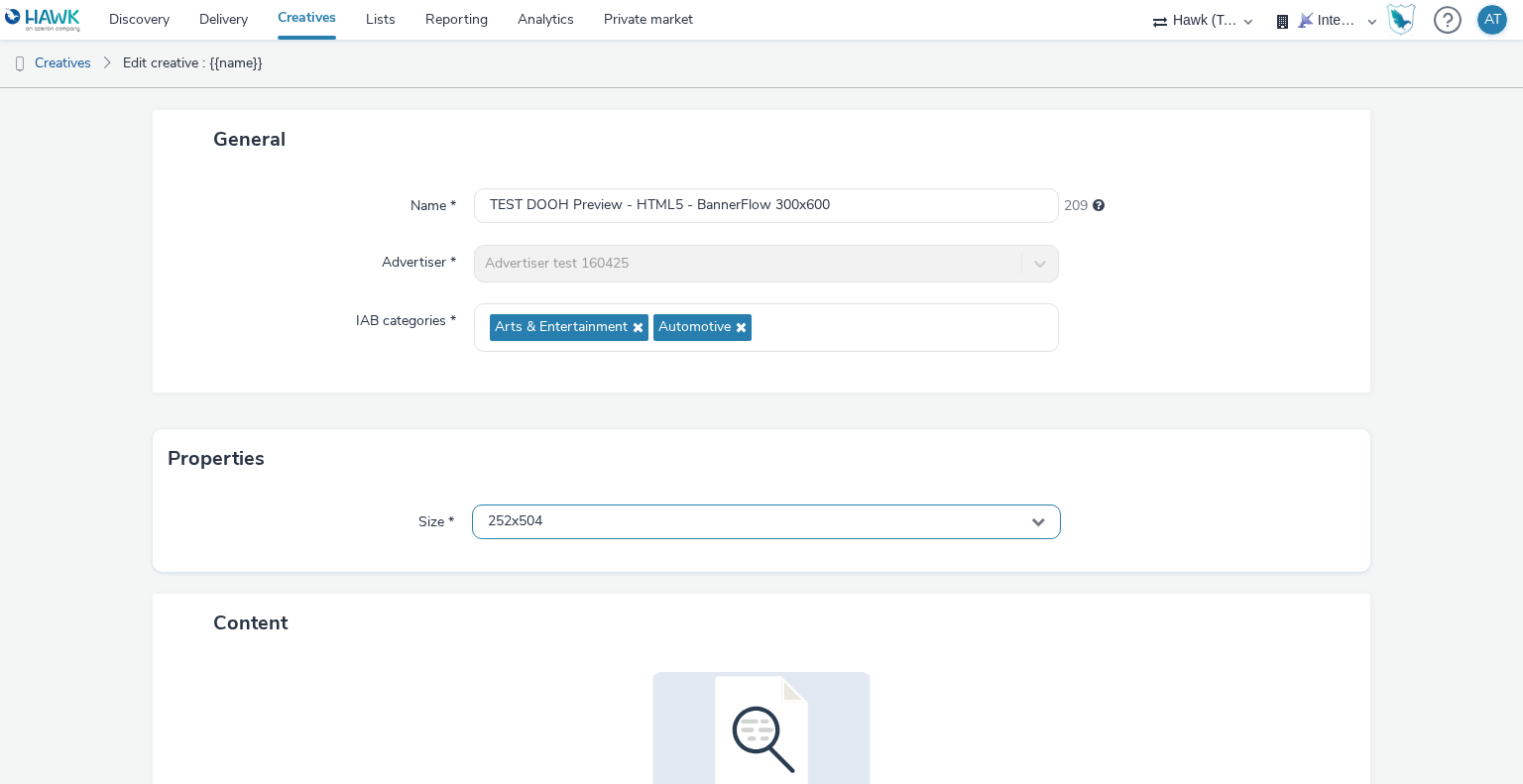 click on "252x504" at bounding box center [765, 521] 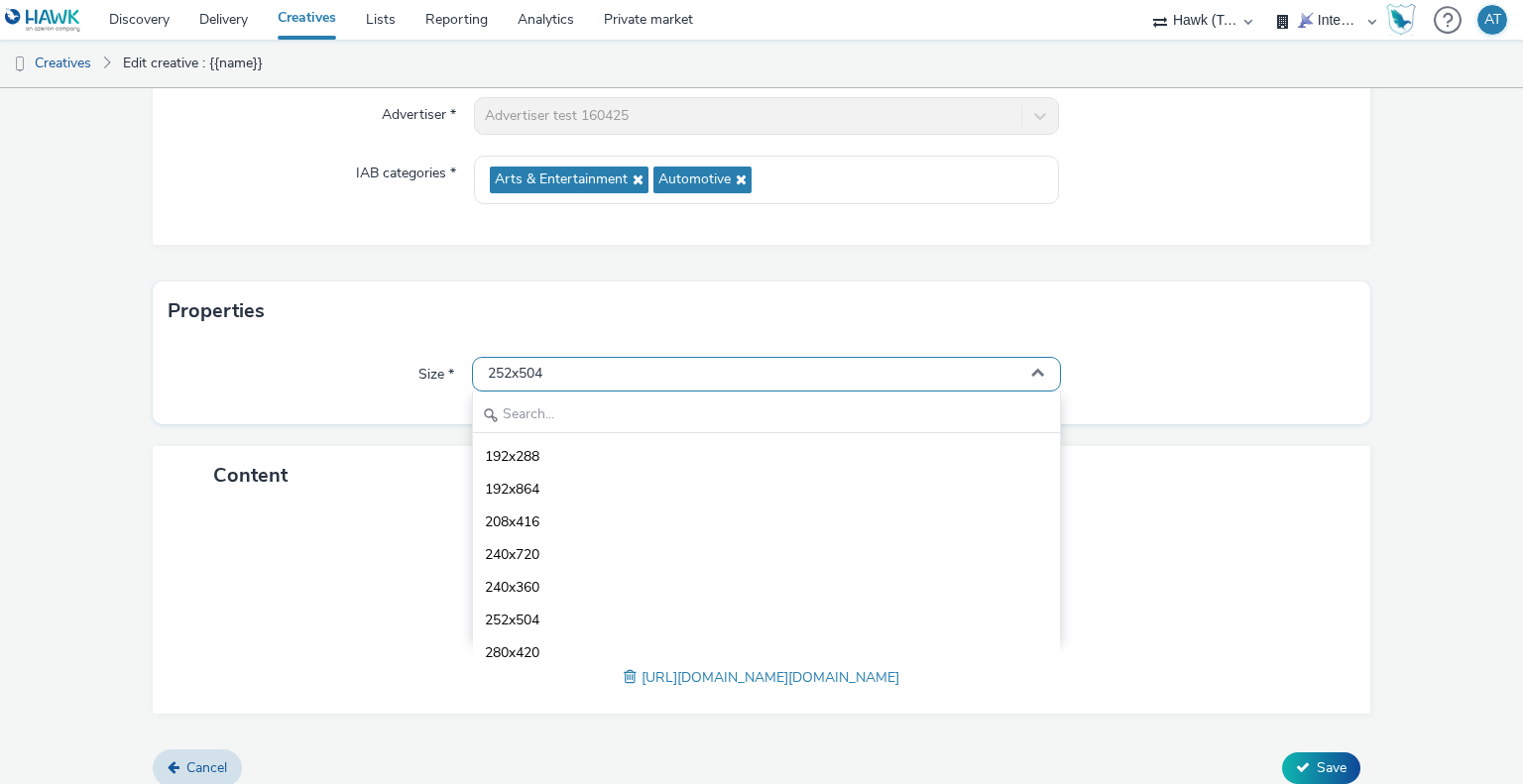 scroll, scrollTop: 262, scrollLeft: 0, axis: vertical 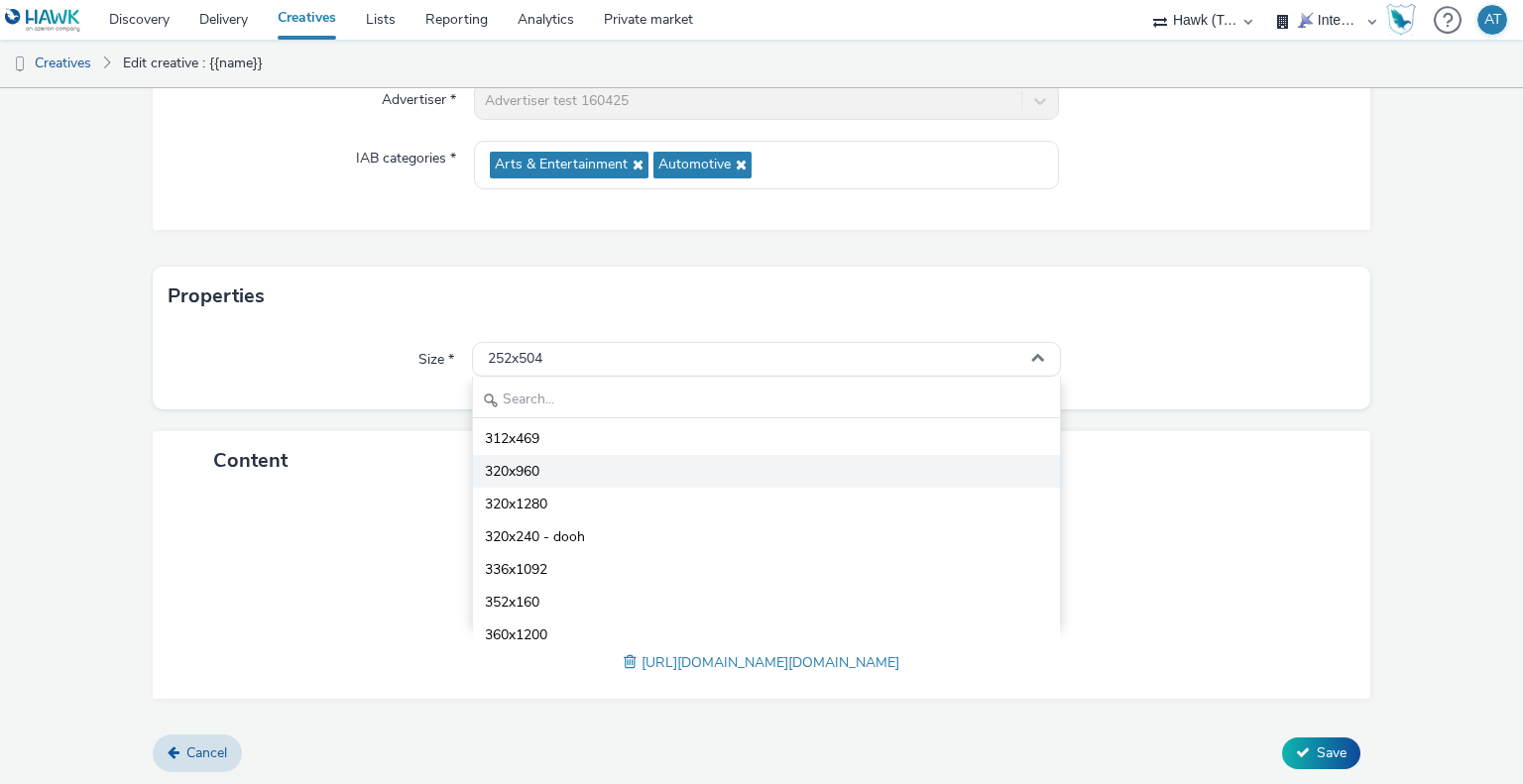 click on "320x960" at bounding box center (765, 471) 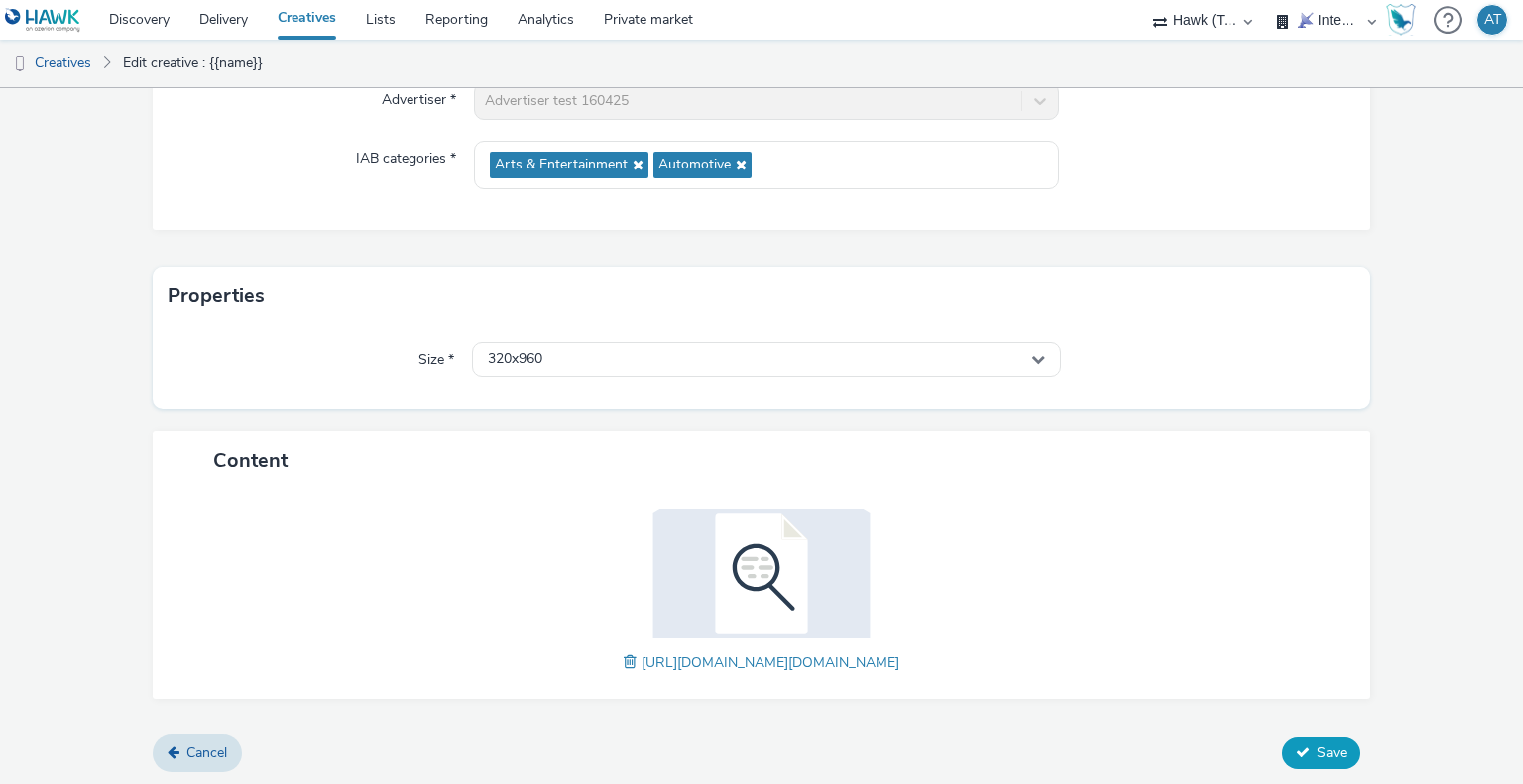 click on "Save" at bounding box center [1321, 753] 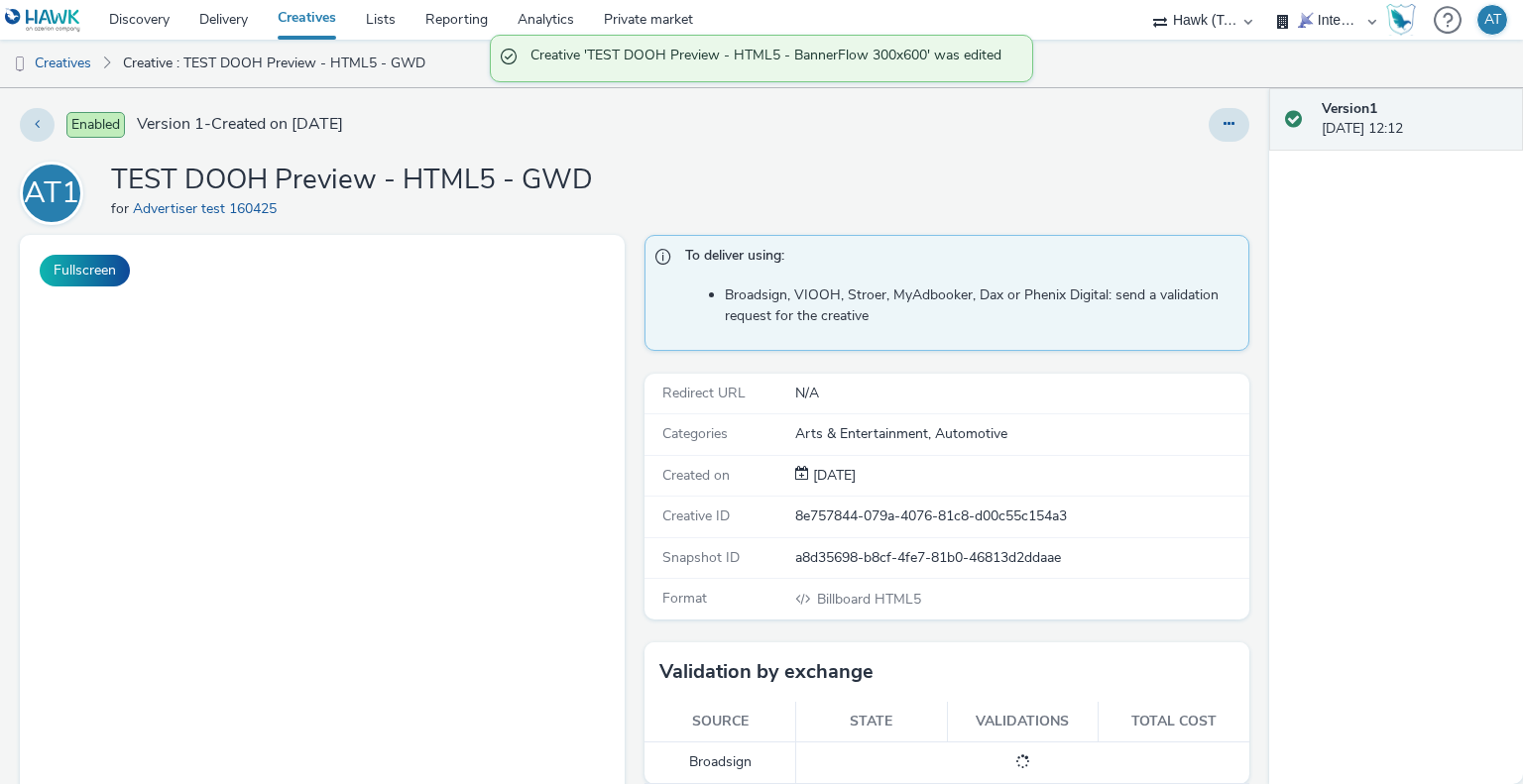 scroll, scrollTop: 0, scrollLeft: 0, axis: both 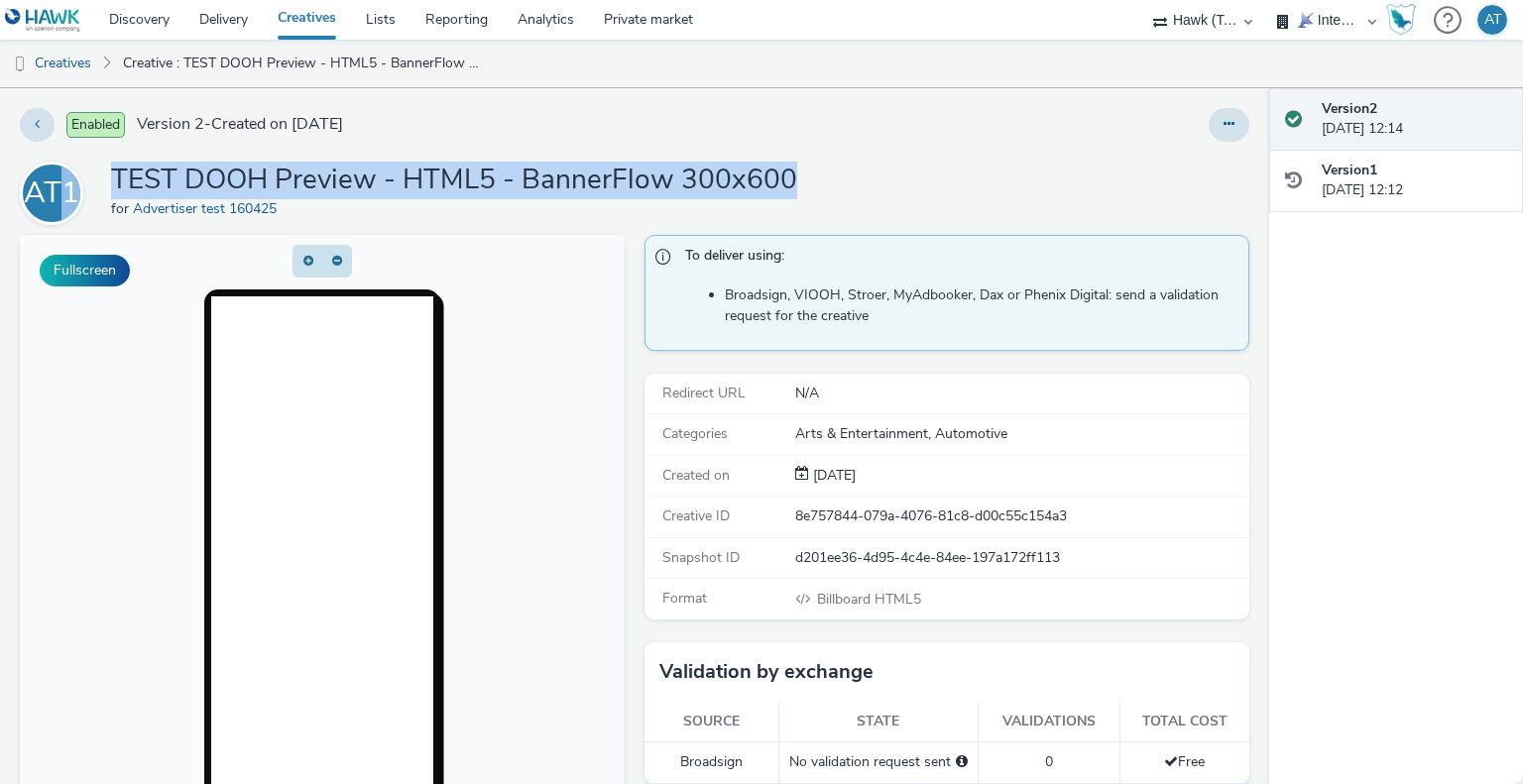 drag, startPoint x: 783, startPoint y: 188, endPoint x: 69, endPoint y: 166, distance: 714.33886 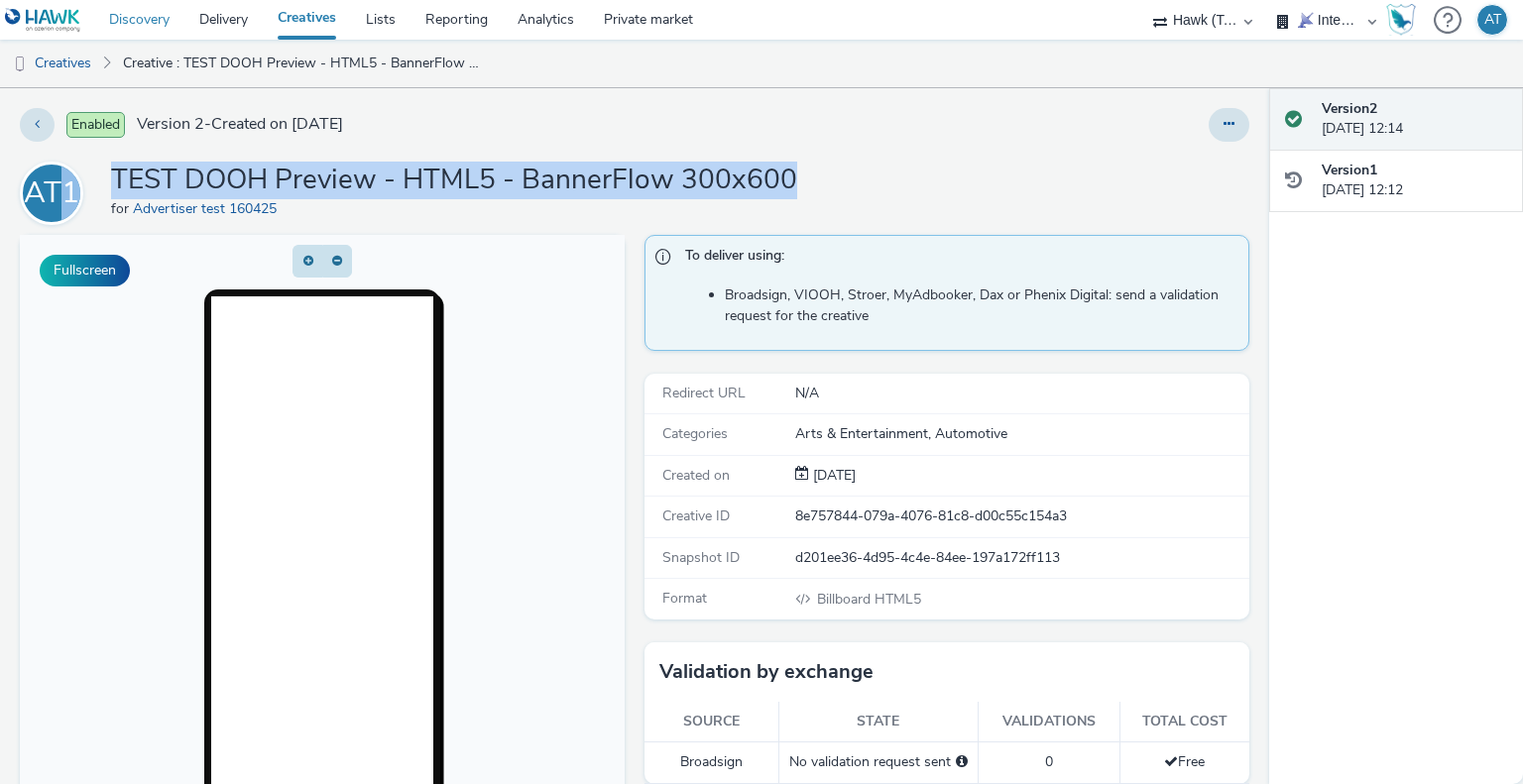 copy on "1 TEST DOOH Preview - HTML5 - BannerFlow 300x600" 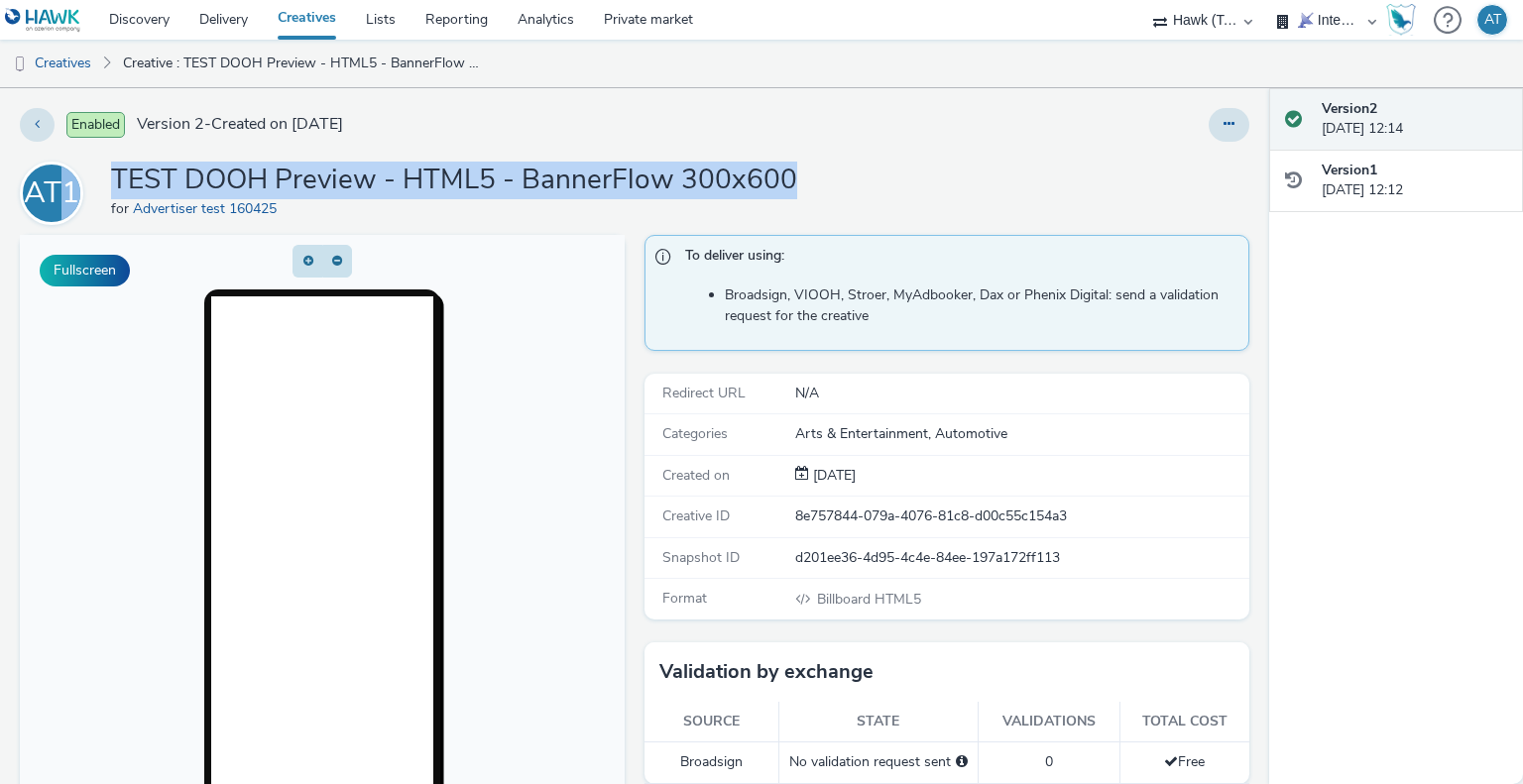 click on "TEST DOOH Preview - HTML5 - BannerFlow 300x600" at bounding box center (454, 180) 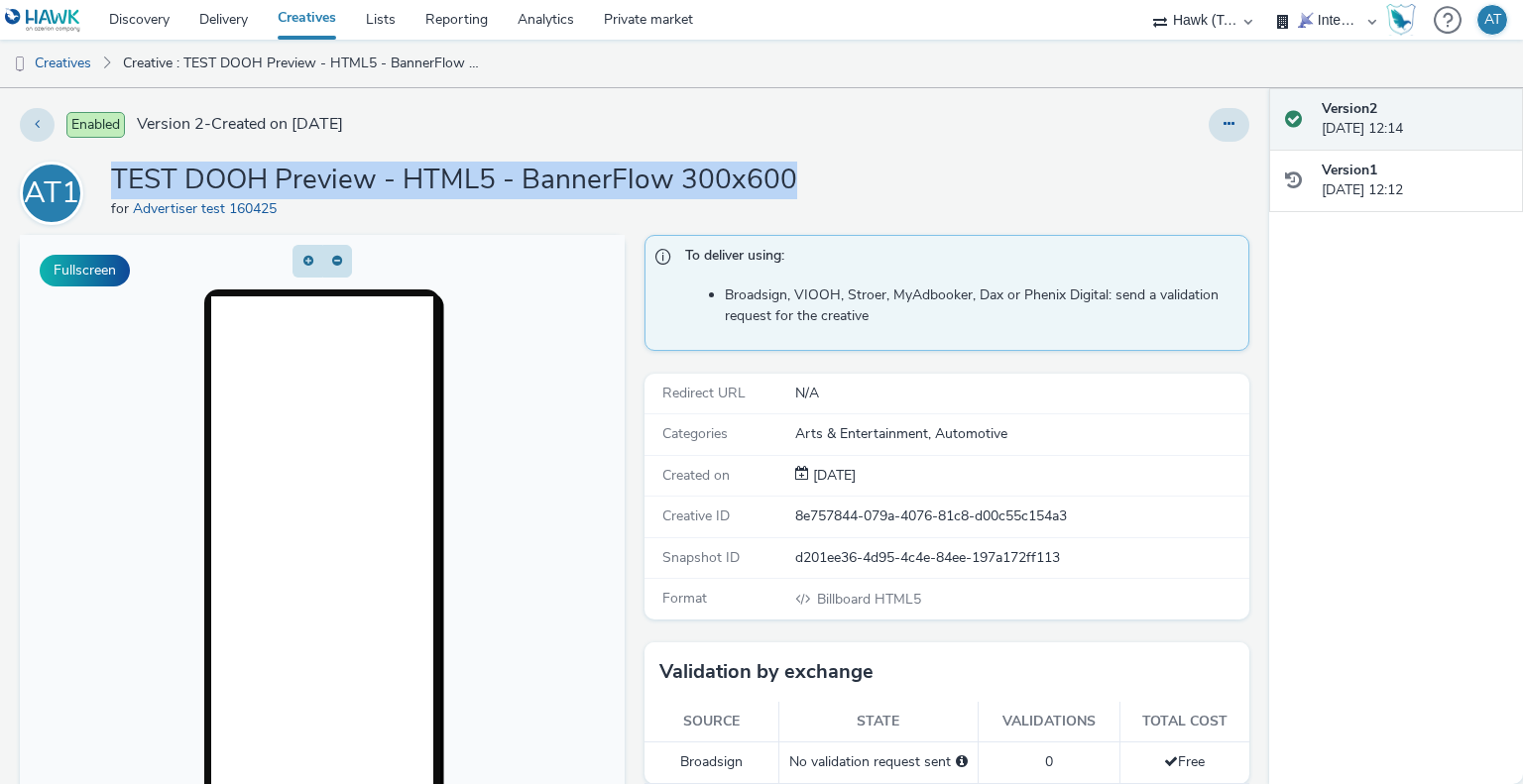 drag, startPoint x: 116, startPoint y: 182, endPoint x: 806, endPoint y: 177, distance: 690.01812 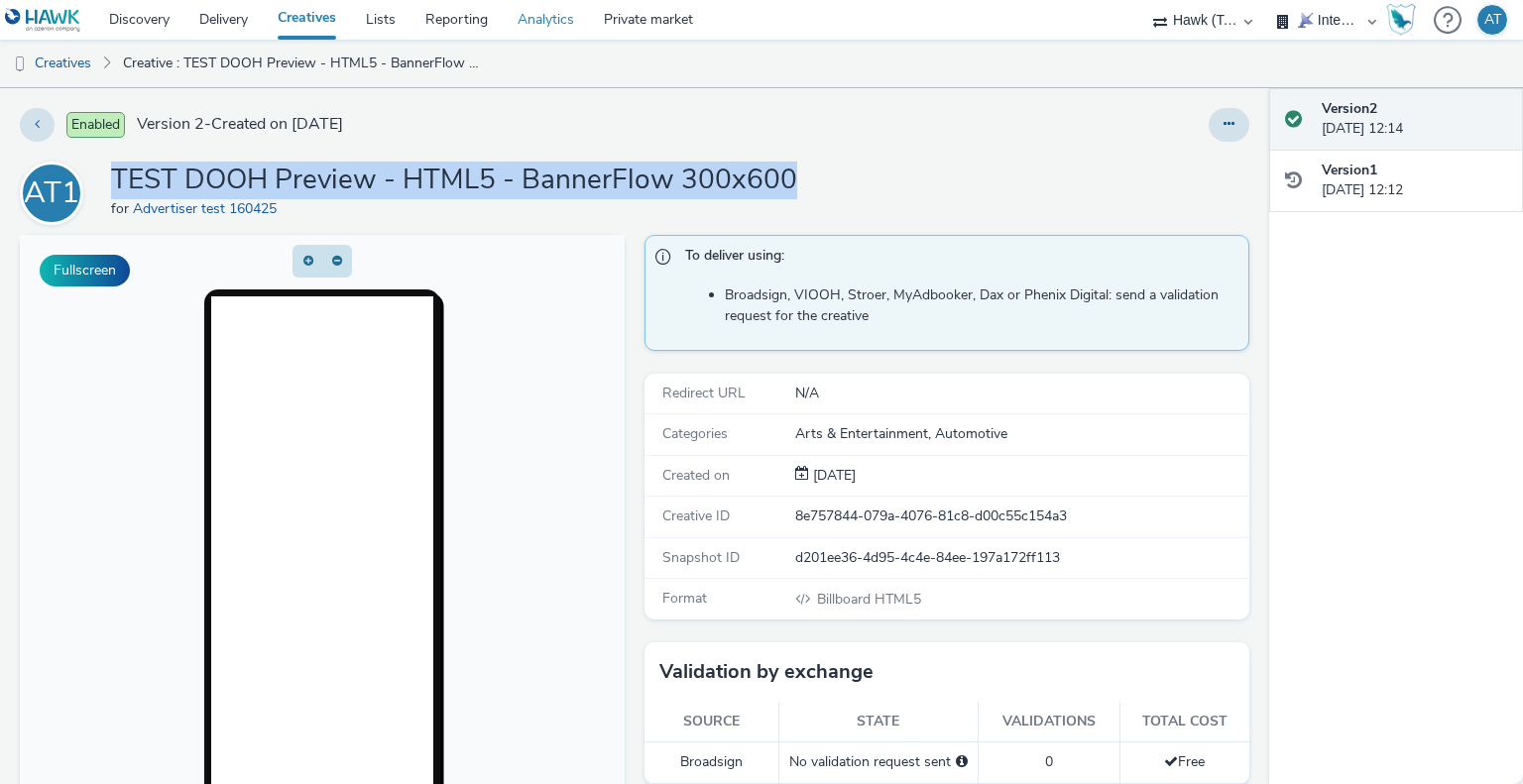 copy on "TEST DOOH Preview - HTML5 - BannerFlow 300x600" 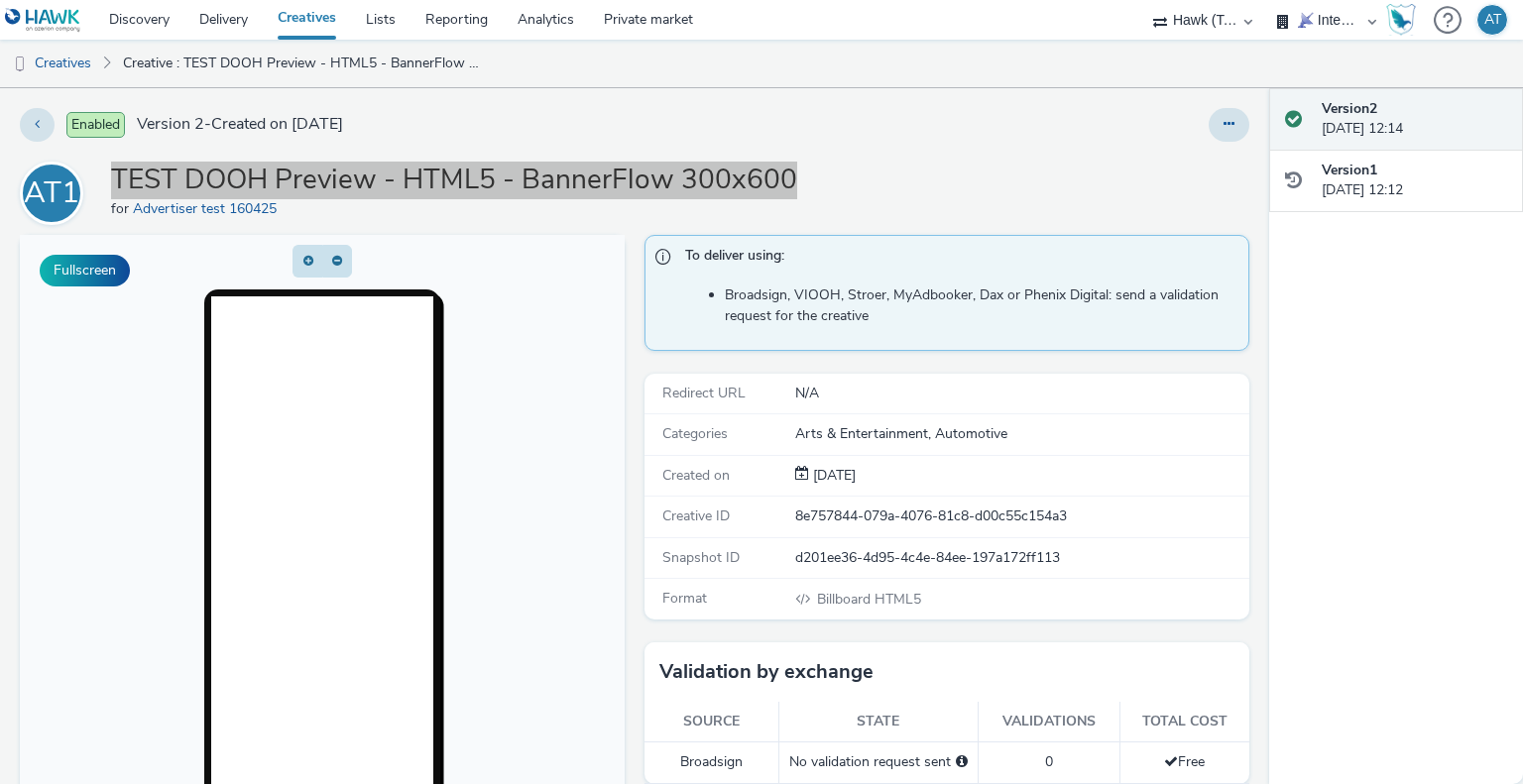click at bounding box center [322, 641] 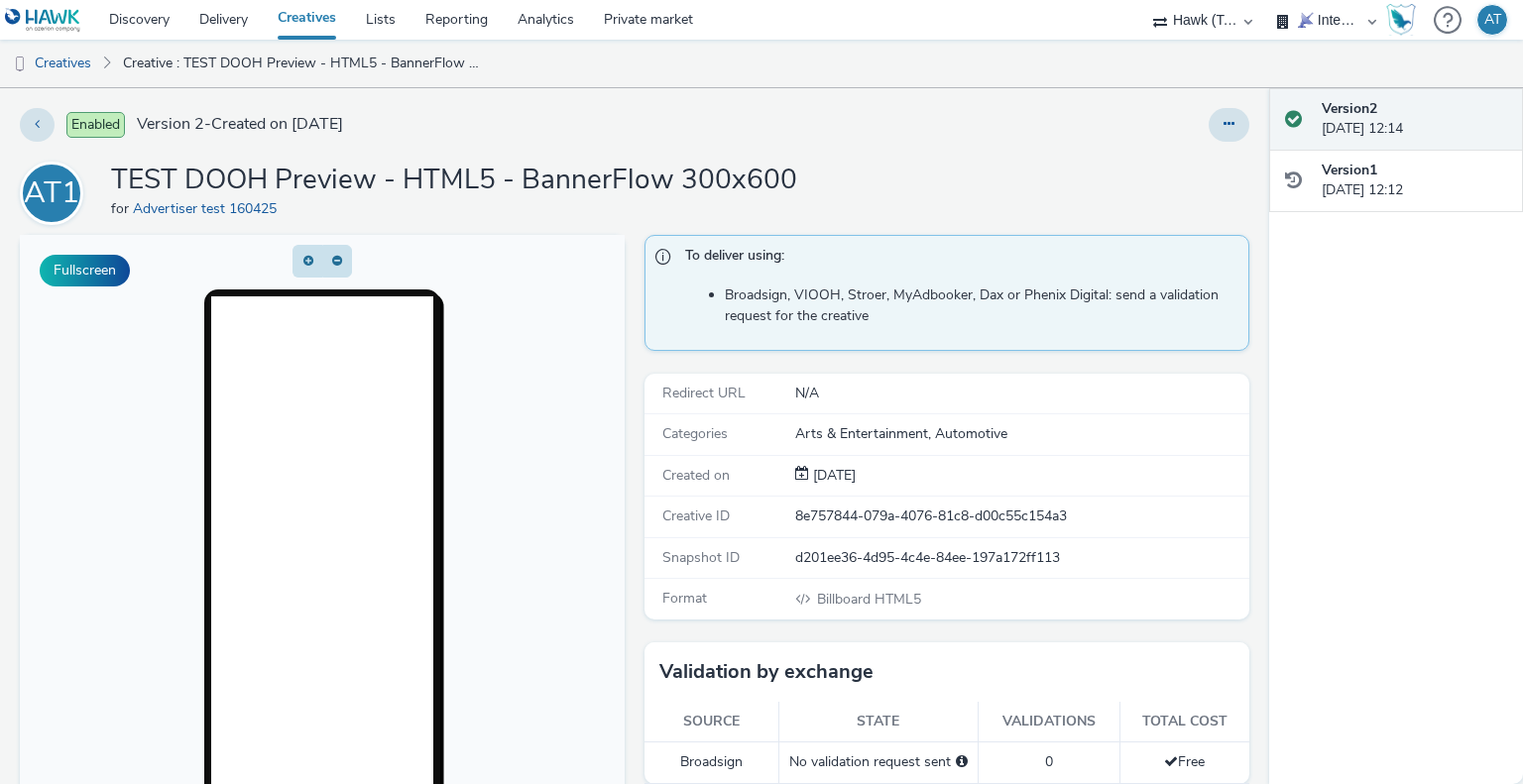 click on "for   Advertiser test 160425" at bounding box center [454, 209] 